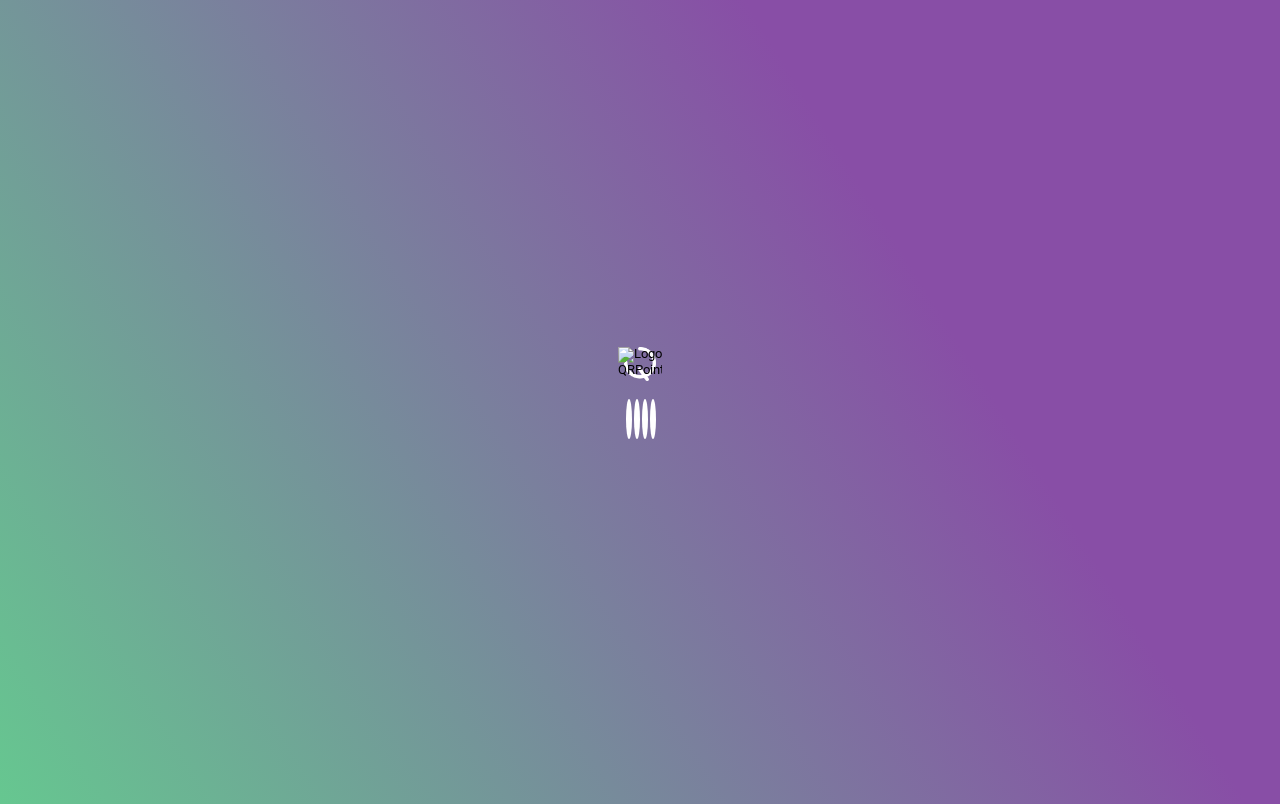 scroll, scrollTop: 0, scrollLeft: 0, axis: both 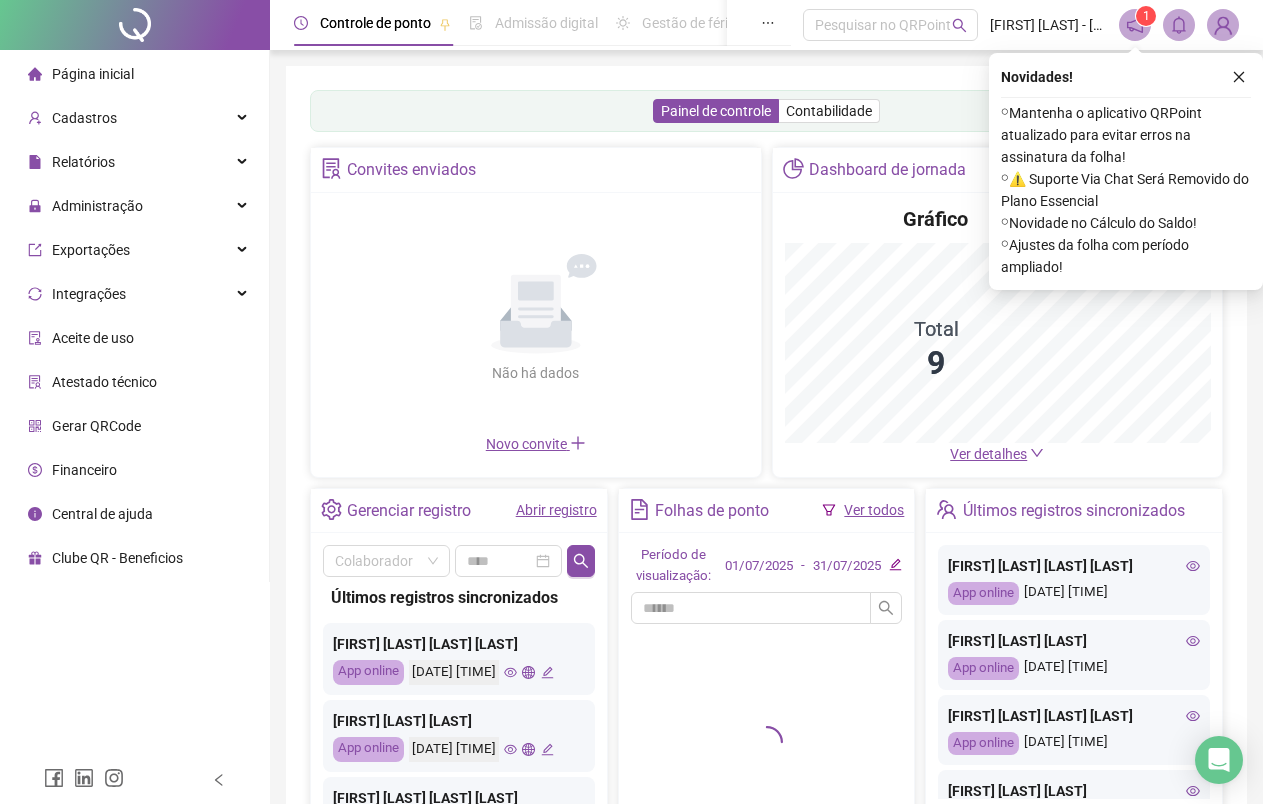 click on "Controle de ponto Admissão digital Gestão de férias Painel do DP Folha de pagamento   Pesquisar no QRPoint EVANDRO ALVES GIFFONI - EVANDRO ALVES GIFFONI LTDA 1 Painel de controle Contabilidade Convites enviados Não há dados Não há dados Novo convite   Dashboard de jornada Gráfico Total 9 Ver detalhes   Gerenciar registro Abrir registro Colaborador Últimos registros sincronizados Nikelly Ribeiro Ramos Santos App online [DATE] [TIME] Emanuele De Jesus Santos App online [DATE] [TIME] Thiago De Sousa Santos De Jesus App online [DATE] [TIME] Wesley Araujo De Almeida App online [DATE] [TIME] Debora Priscila Sousa Dos Santos App online [DATE] [TIME] Thiago De Sousa Santos De Jesus App online [DATE] [TIME] Sabrina Eugenia Silva De Jesus App online [DATE] [TIME] Thais Dos Santos Colaca App online [DATE] [TIME] Nikelly Ribeiro Ramos Santos App online [DATE] [TIME] Emanuele De Jesus Santos App online [DATE] [TIME] Debora Priscila Sousa Dos Santos" at bounding box center (766, 491) 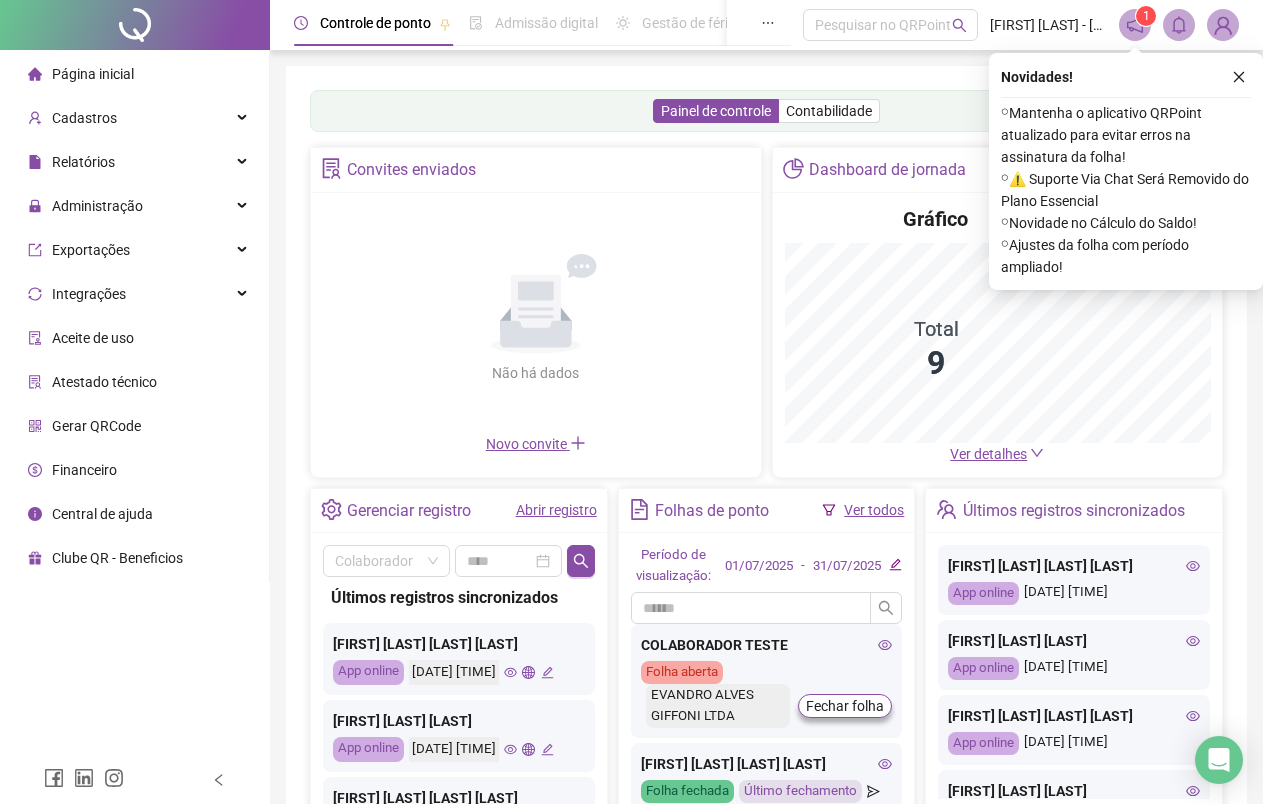 click on "Relatórios" at bounding box center [134, 162] 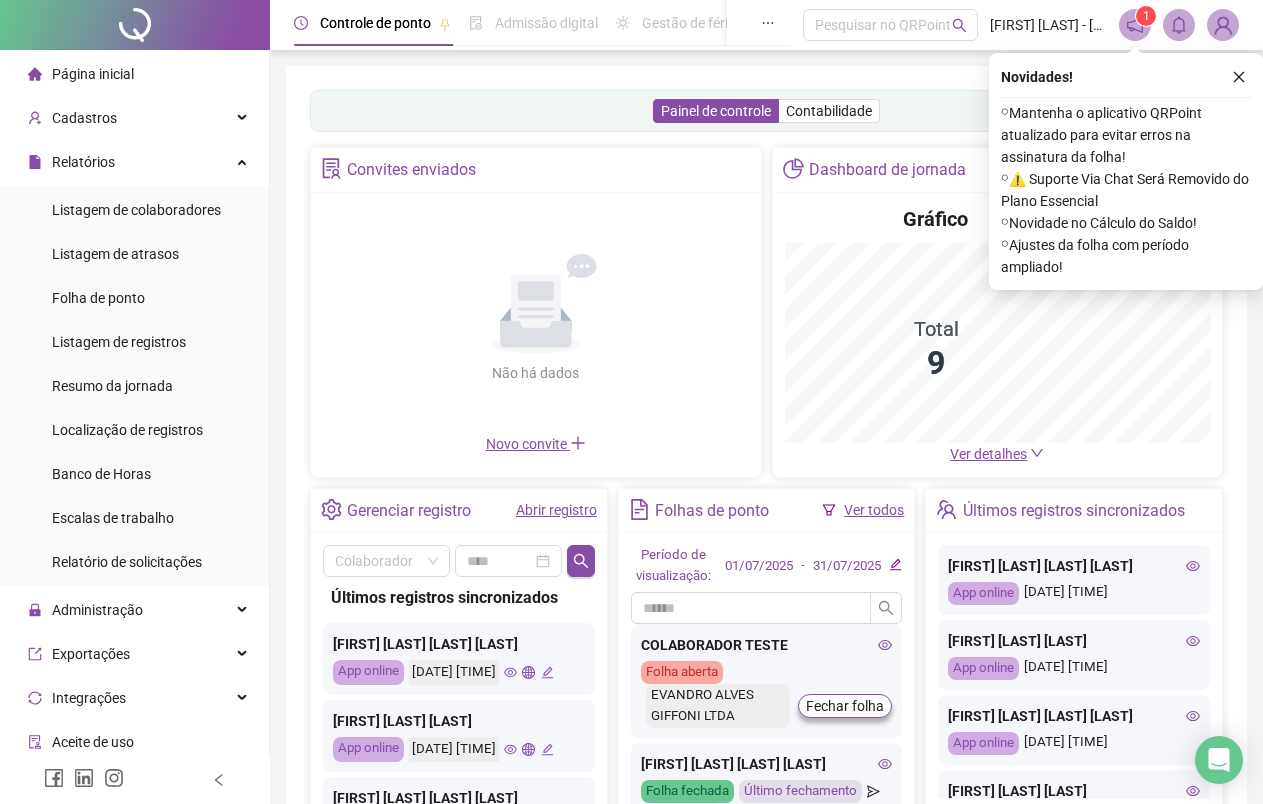 click on "Listagem de registros" at bounding box center [119, 342] 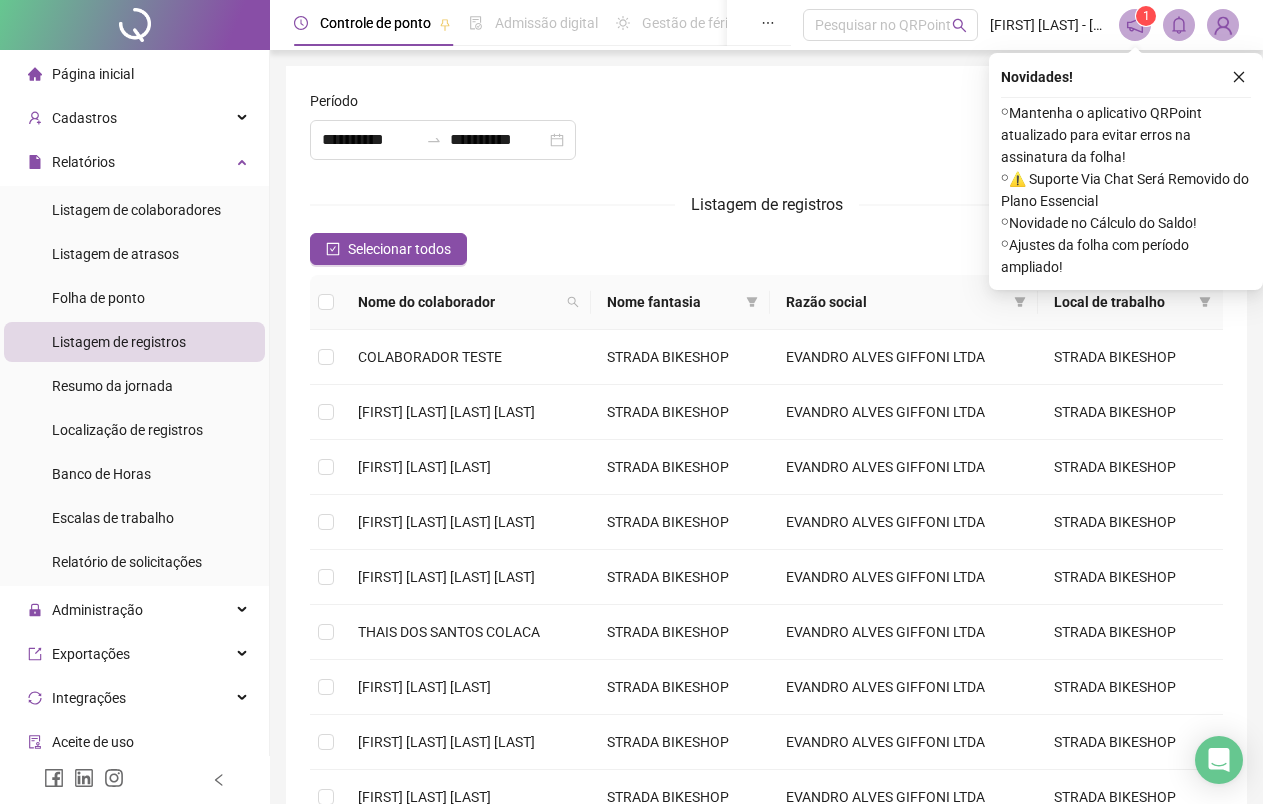 click 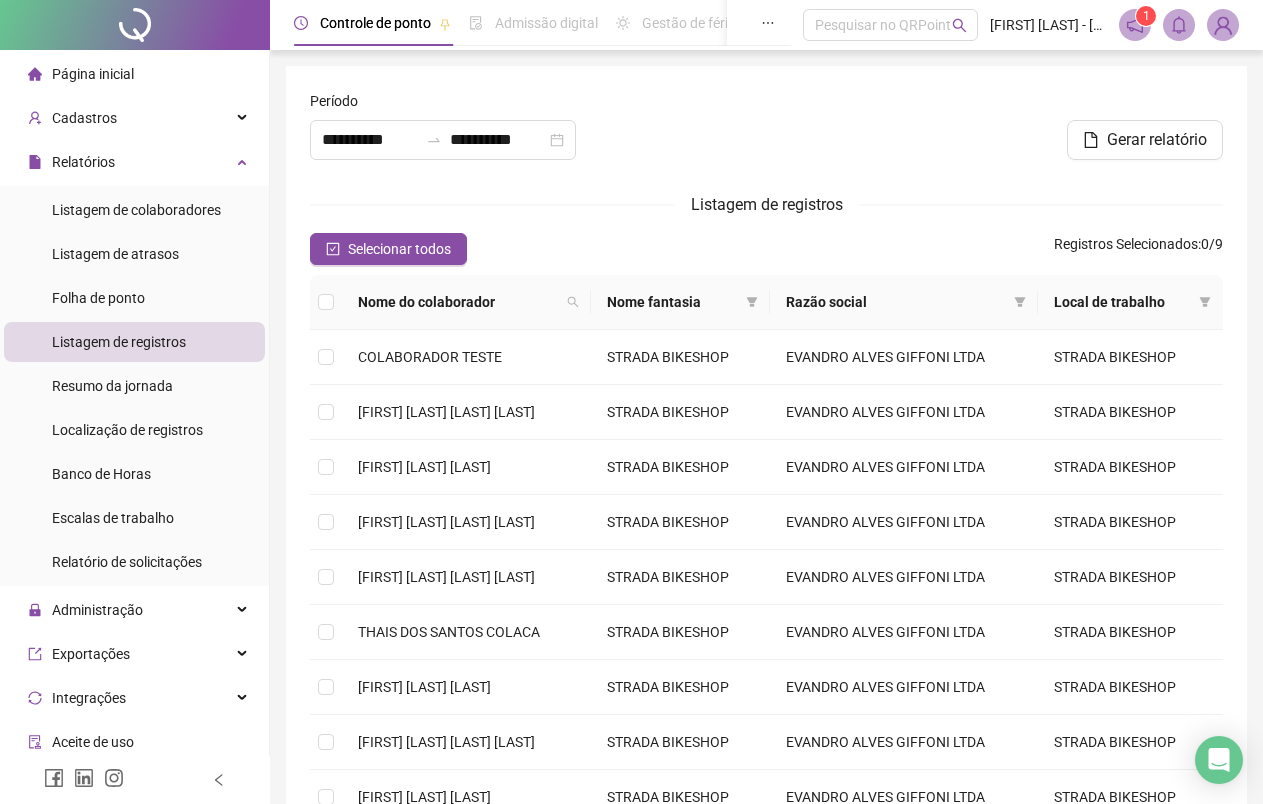 click 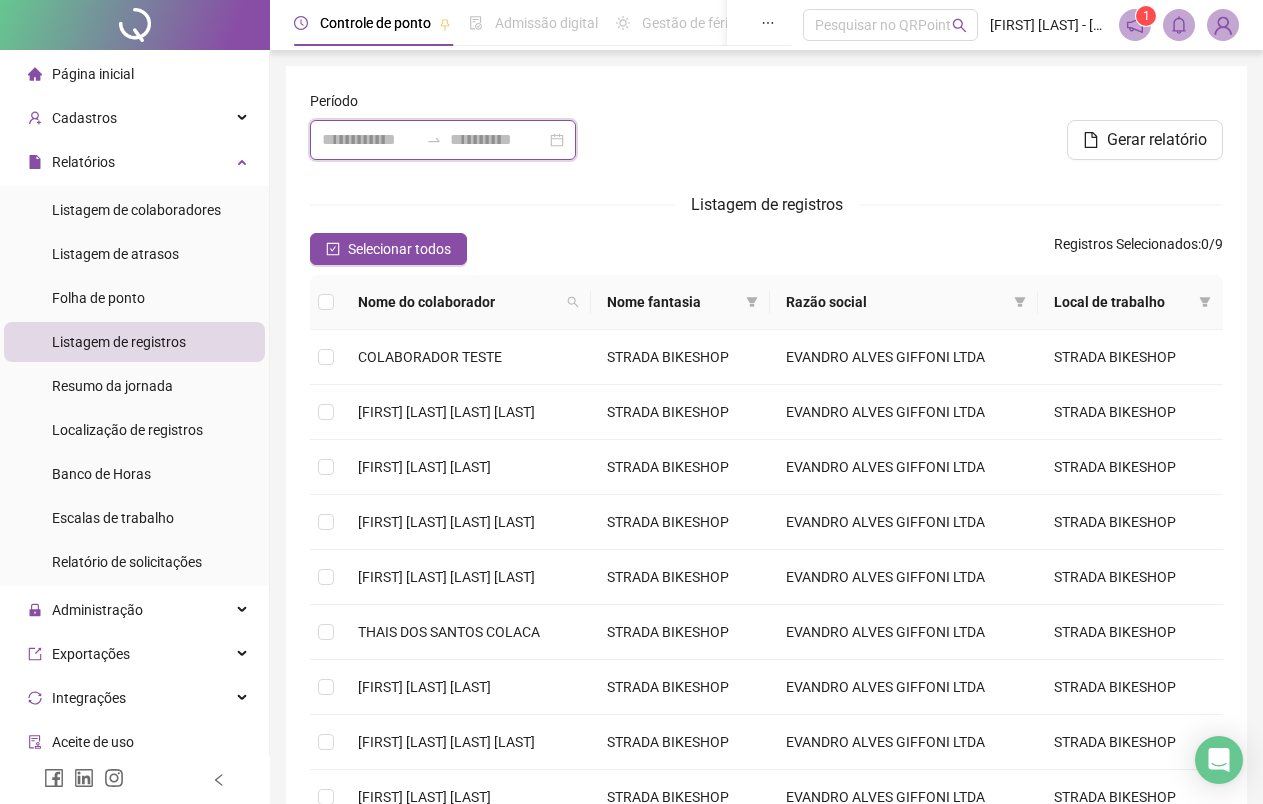 click at bounding box center [370, 140] 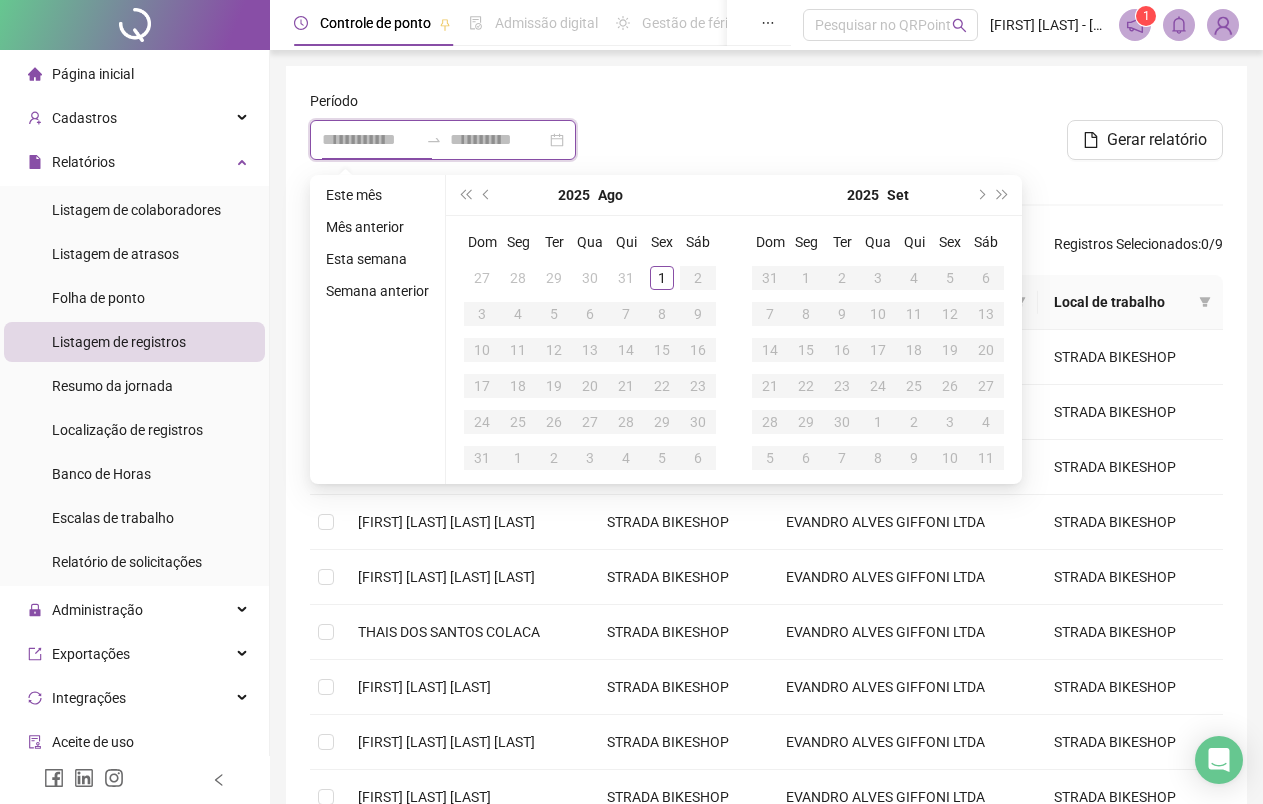 type on "**********" 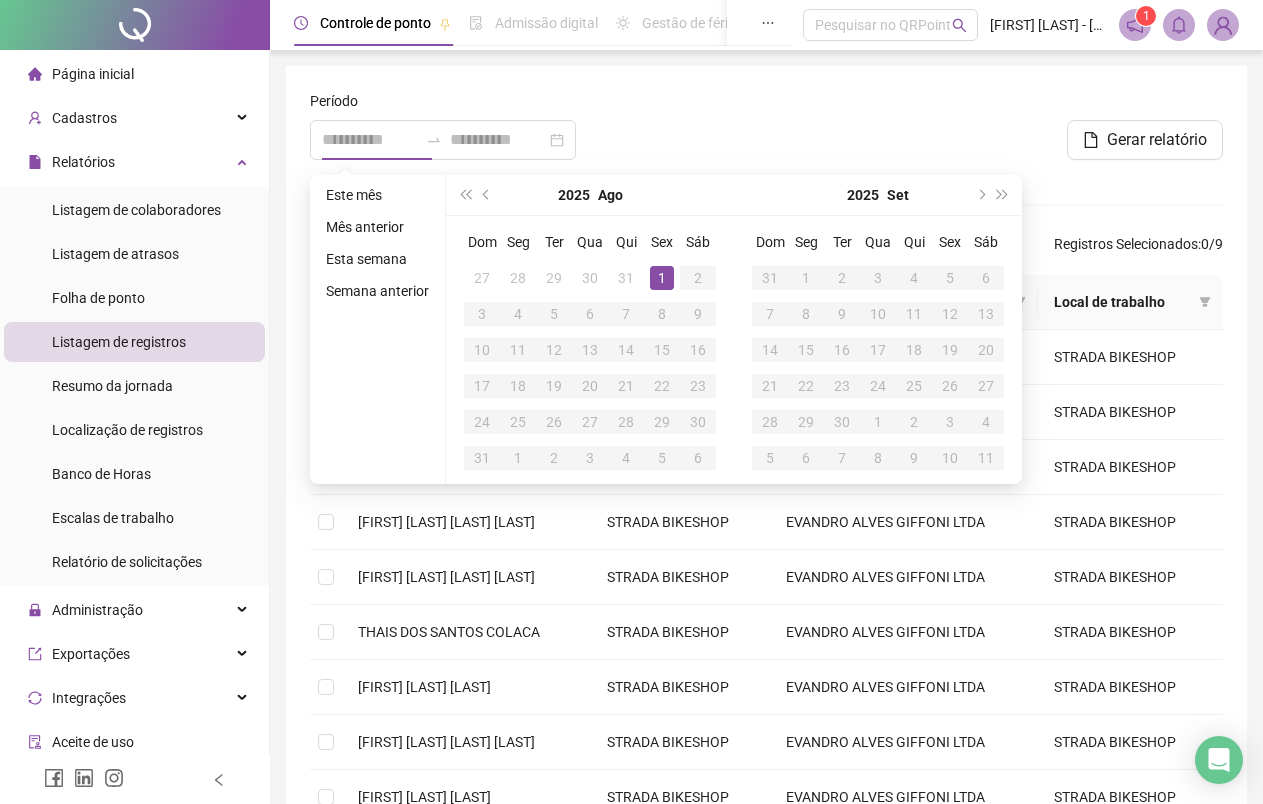 click on "1" at bounding box center [662, 278] 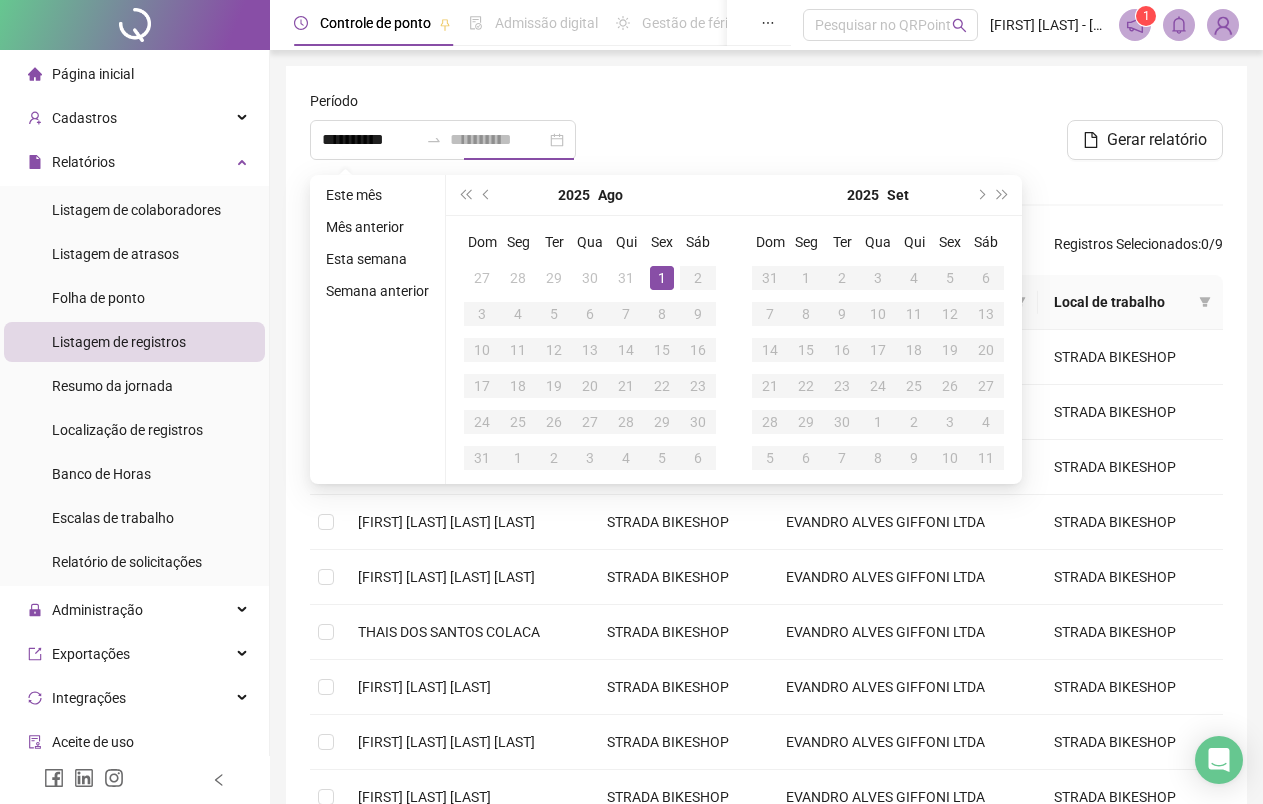 type on "**********" 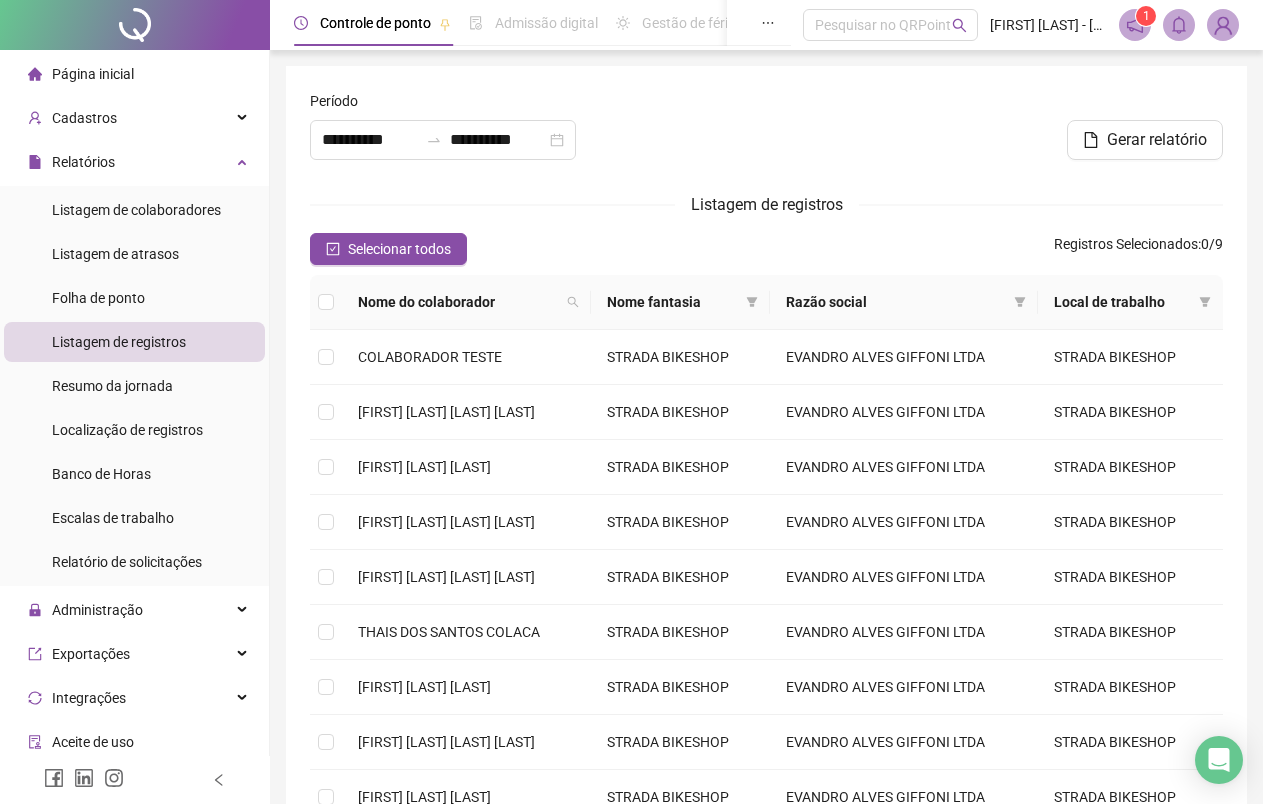 click on "Selecionar todos" at bounding box center [399, 249] 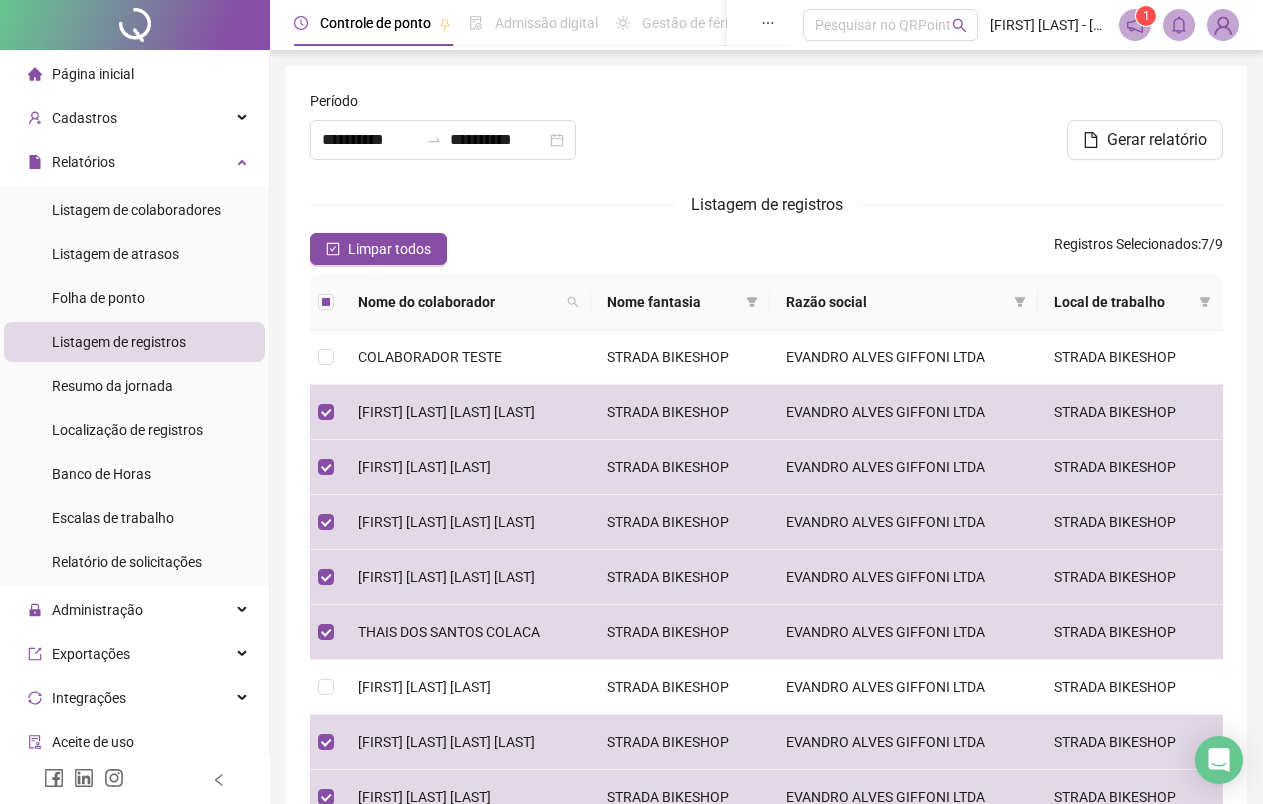 click on "Gerar relatório" at bounding box center (1157, 140) 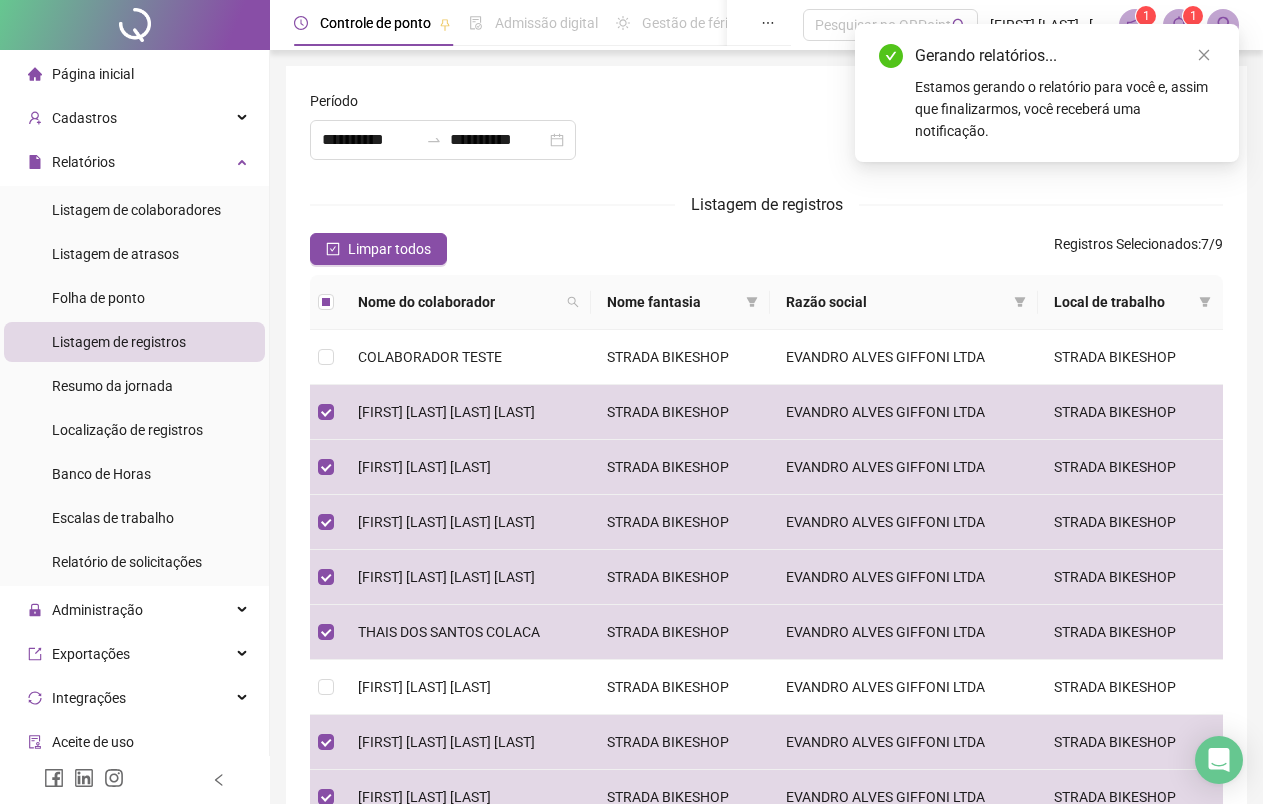 click 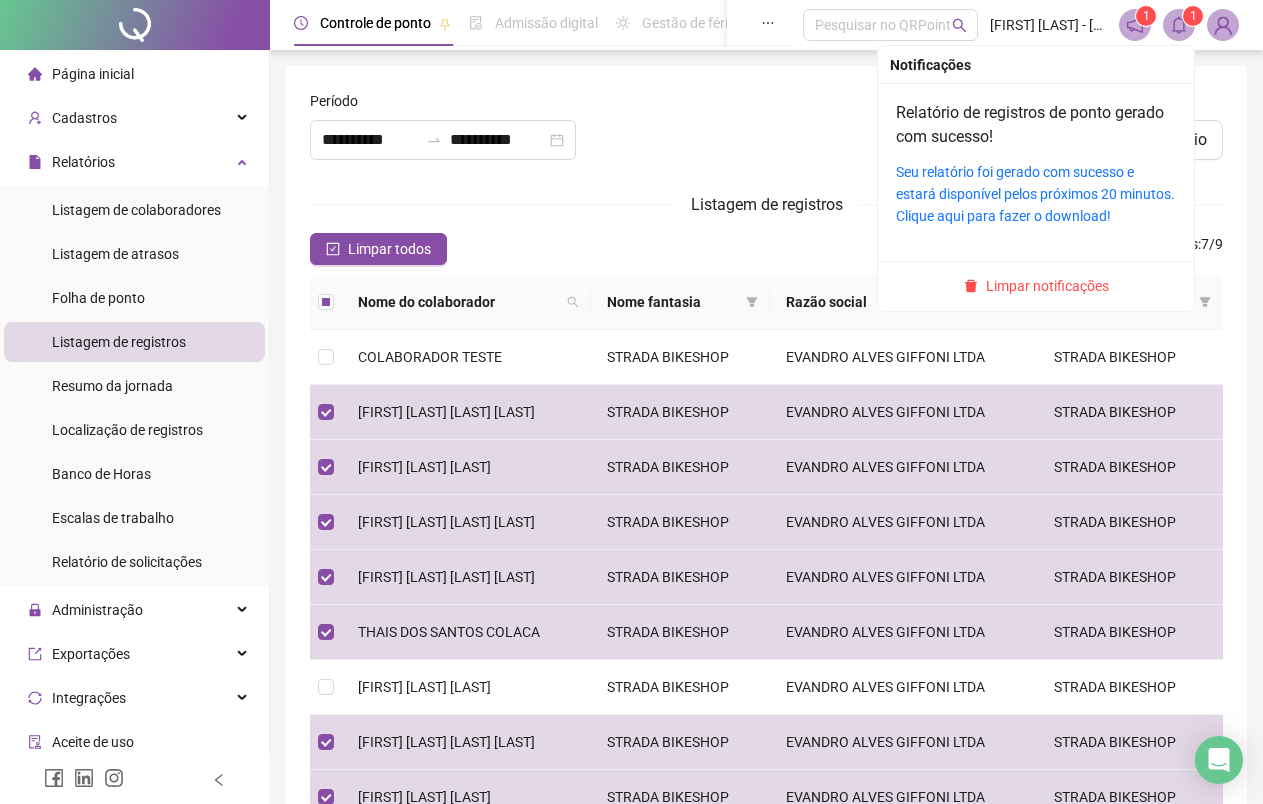 click on "Seu relatório foi gerado com sucesso e estará disponível pelos próximos 20 minutos.
Clique aqui para fazer o download!" at bounding box center (1035, 194) 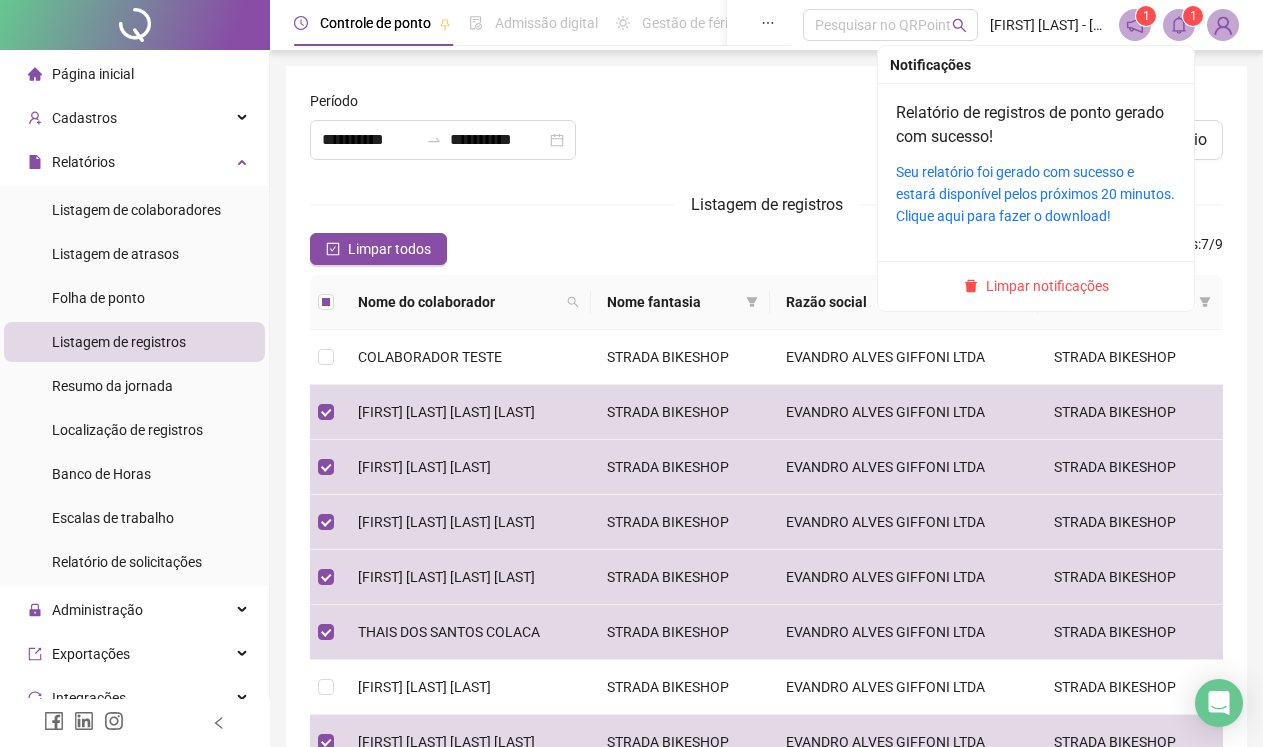 click on "Seu relatório foi gerado com sucesso e estará disponível pelos próximos 20 minutos.
Clique aqui para fazer o download!" at bounding box center [1035, 194] 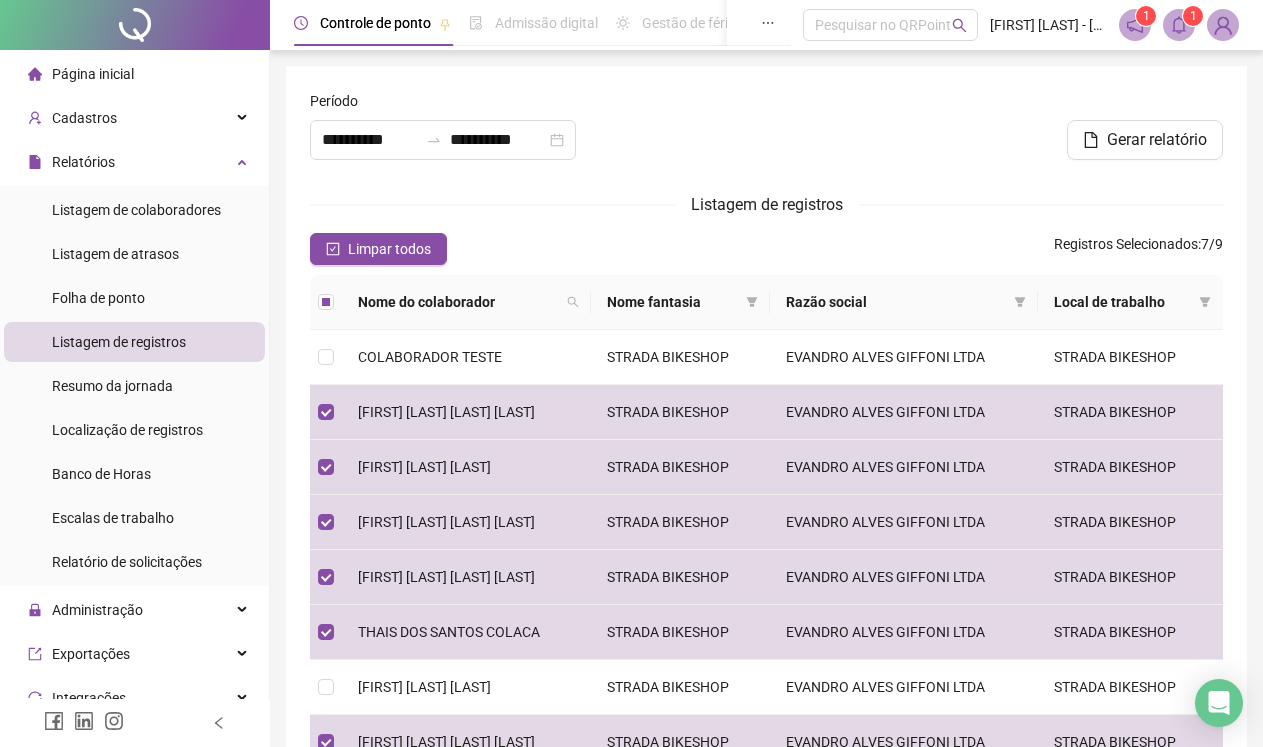 click on "Folha de ponto" at bounding box center [134, 298] 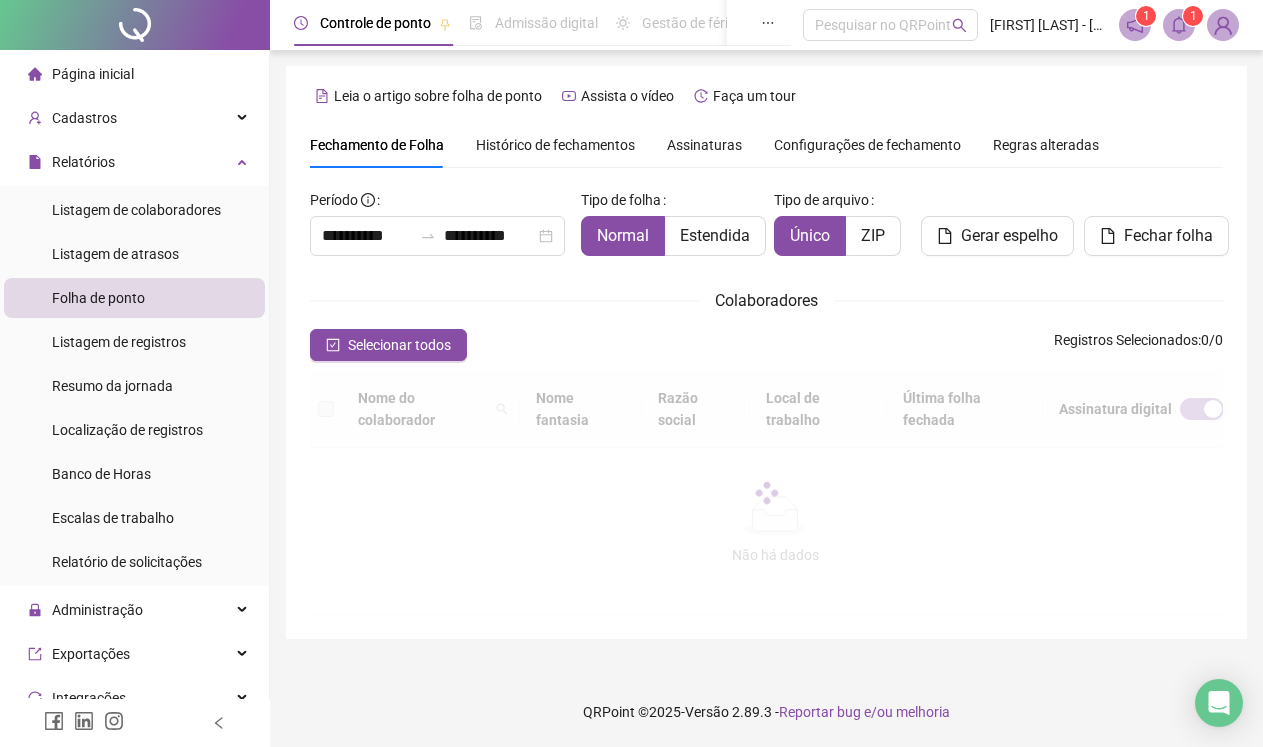 scroll, scrollTop: 36, scrollLeft: 0, axis: vertical 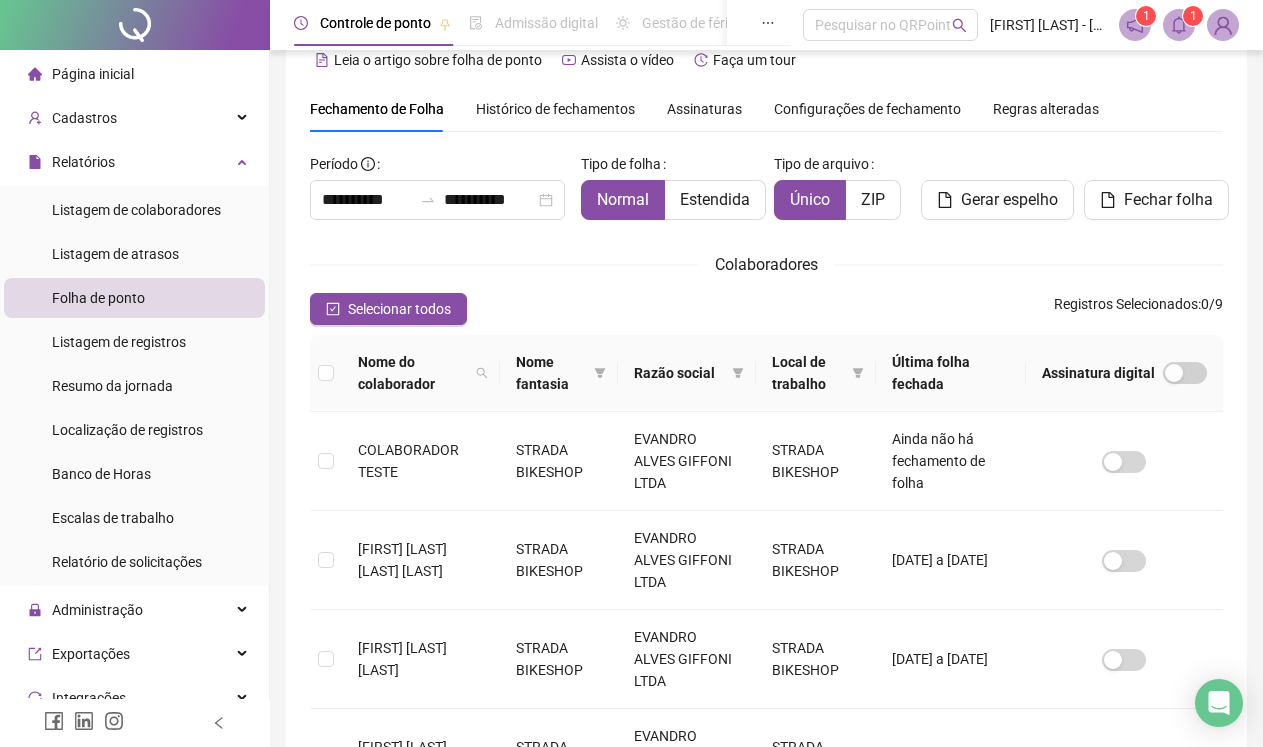 click 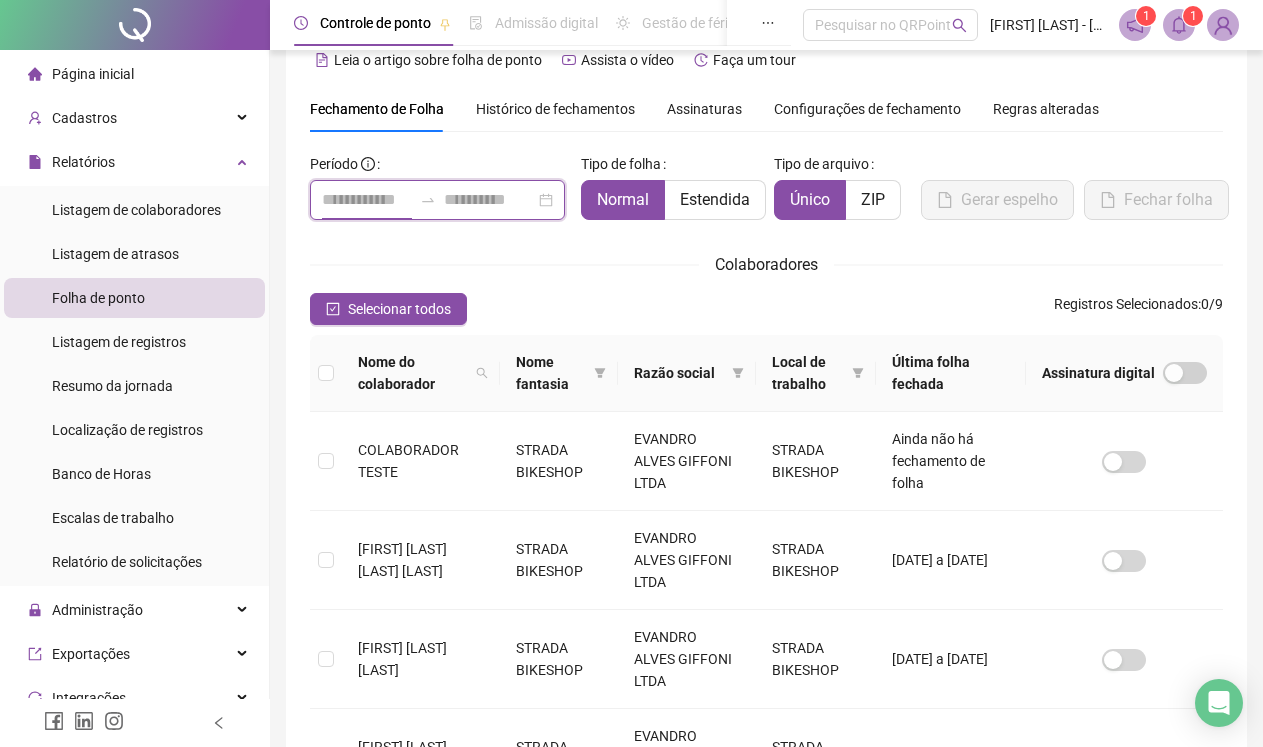 click at bounding box center [367, 200] 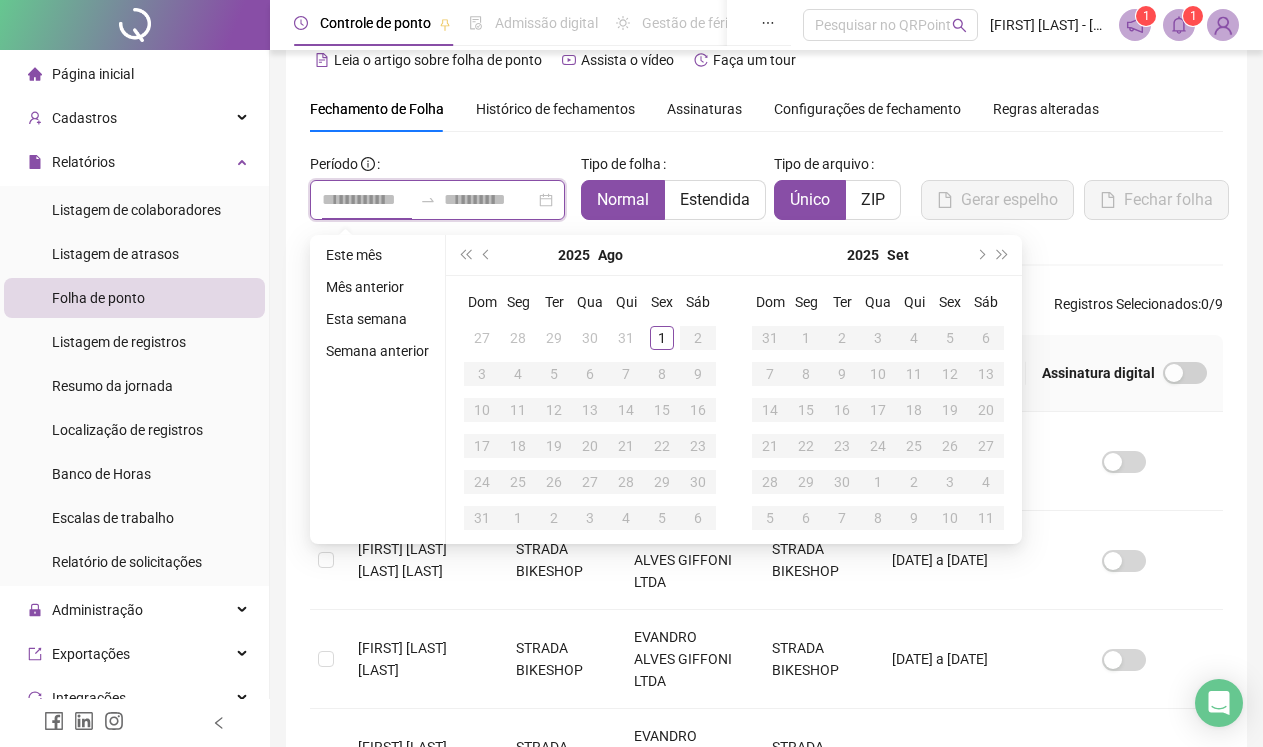 type on "**********" 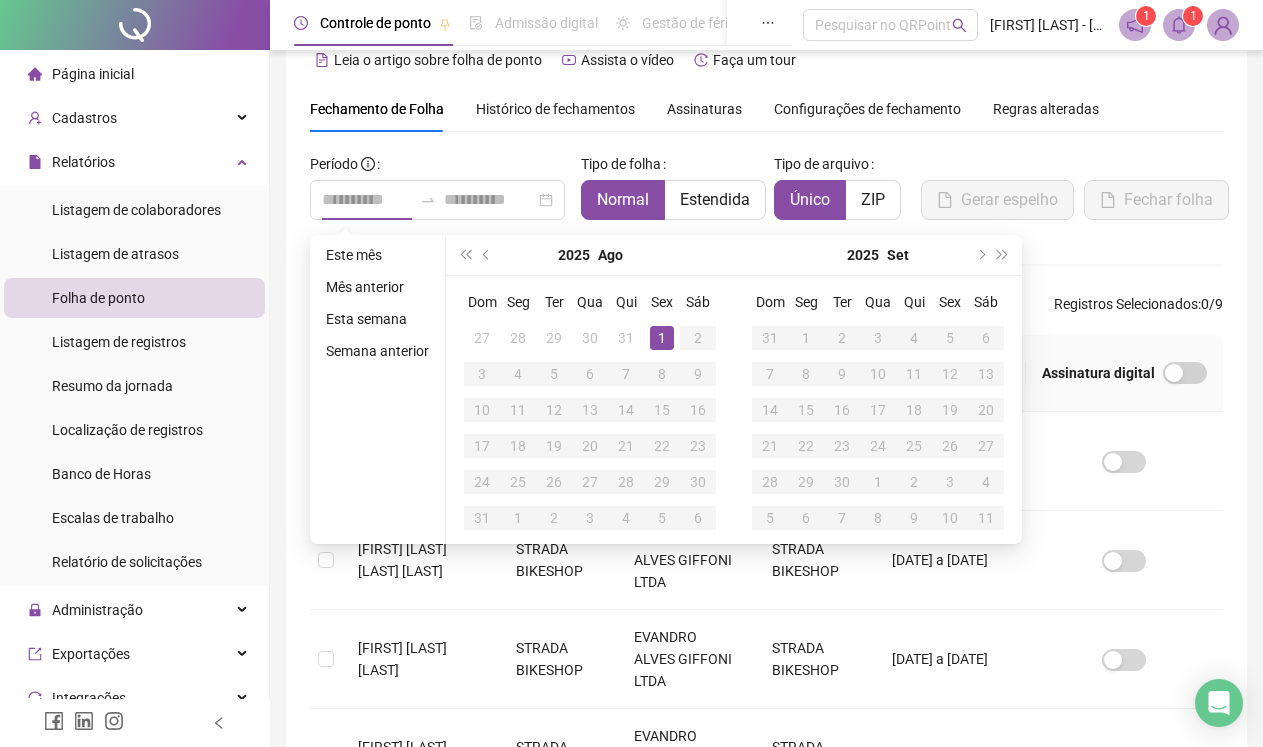 click on "1" at bounding box center (662, 338) 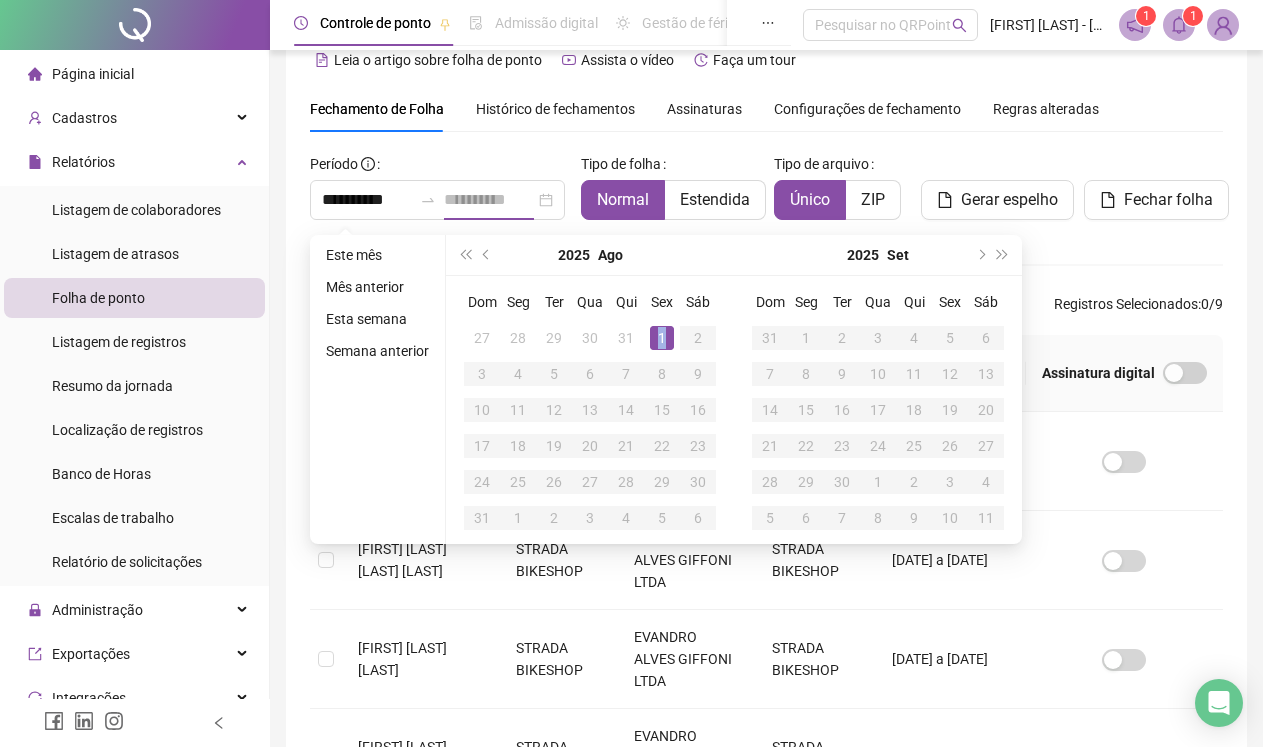 type on "**********" 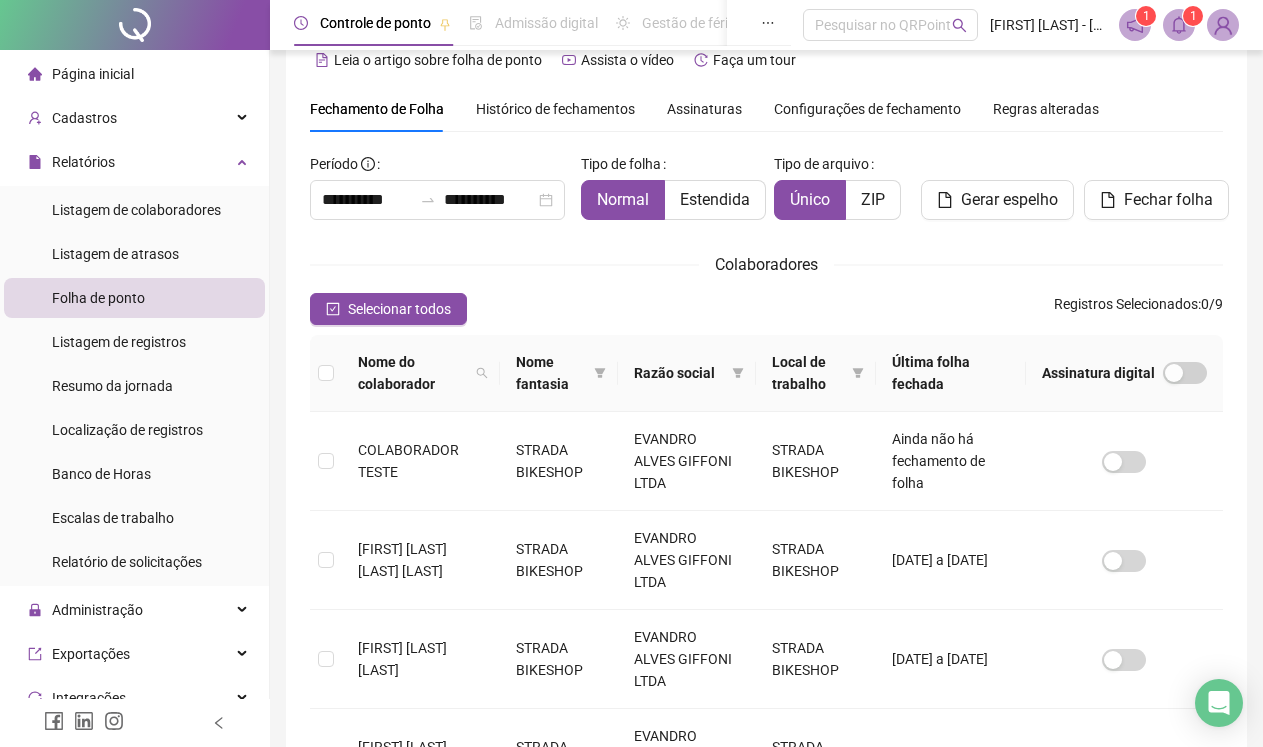 click on "Selecionar todos" at bounding box center (388, 309) 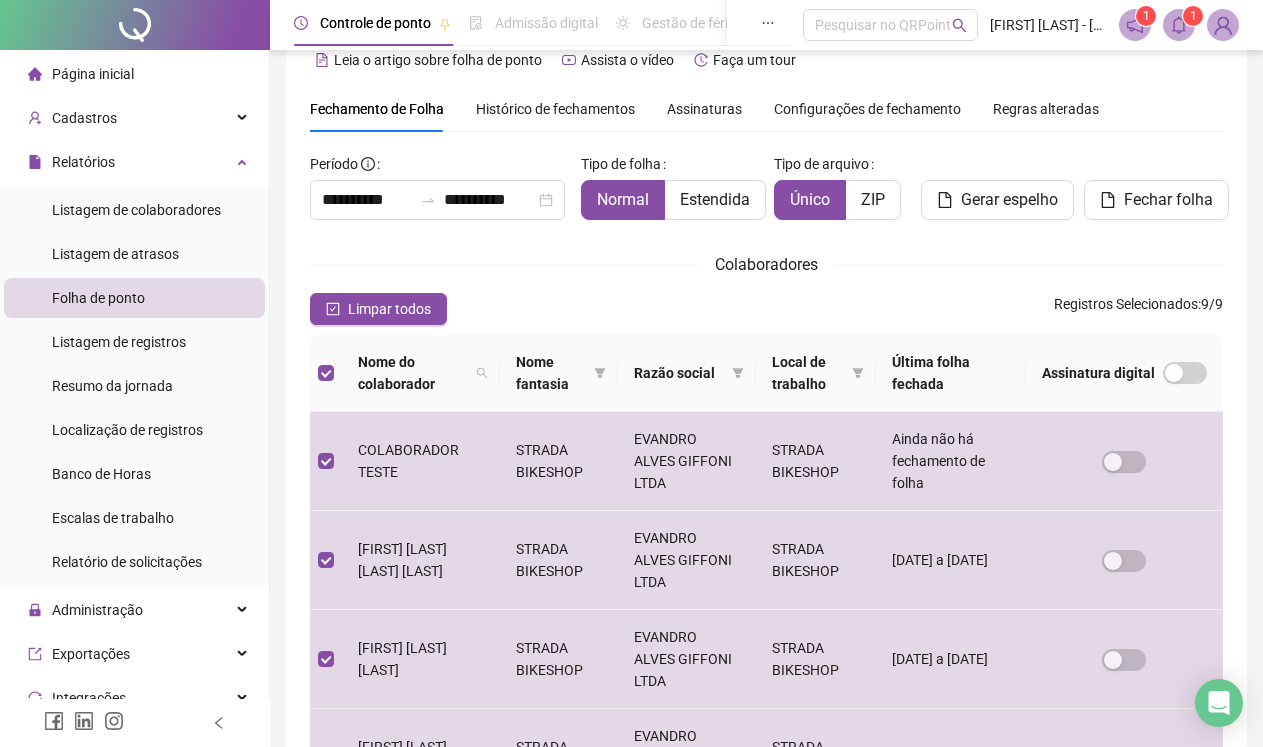 click on "Gerar espelho" at bounding box center (1009, 200) 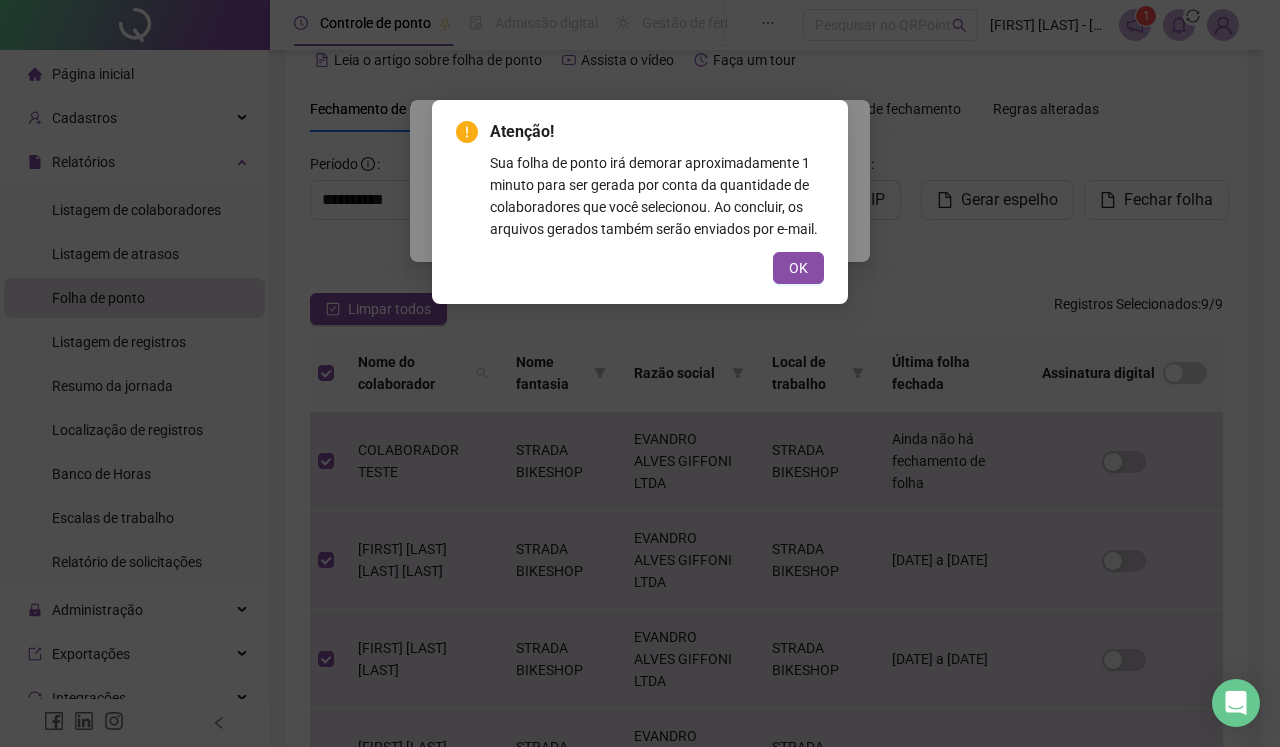 click on "OK" at bounding box center (798, 268) 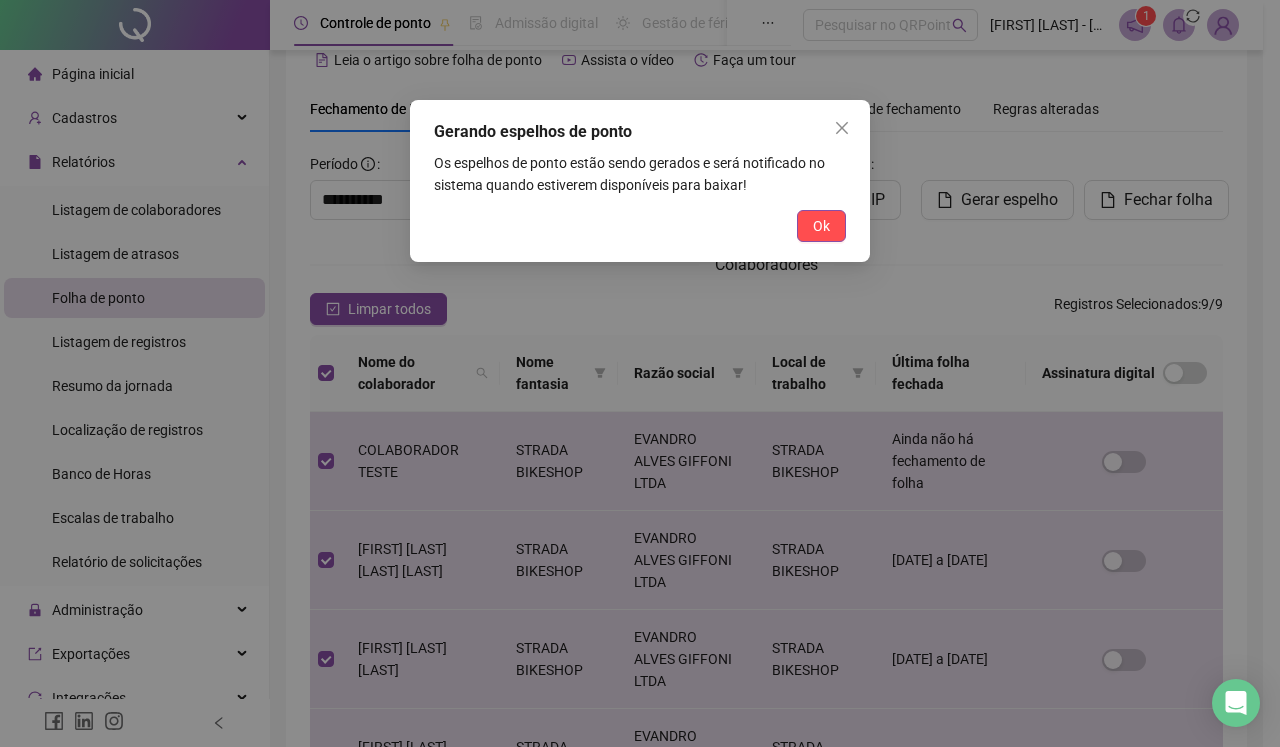 click on "Ok" at bounding box center [821, 226] 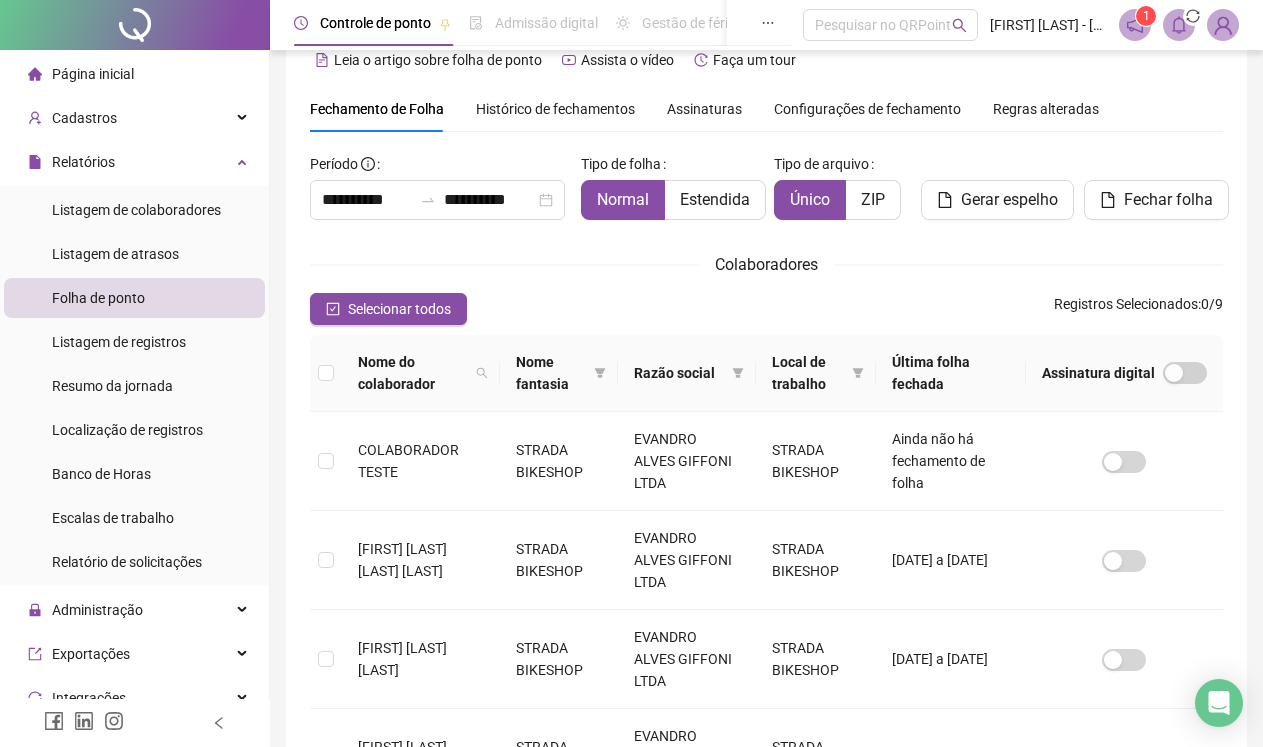 click on "Fechar folha" at bounding box center [1153, 184] 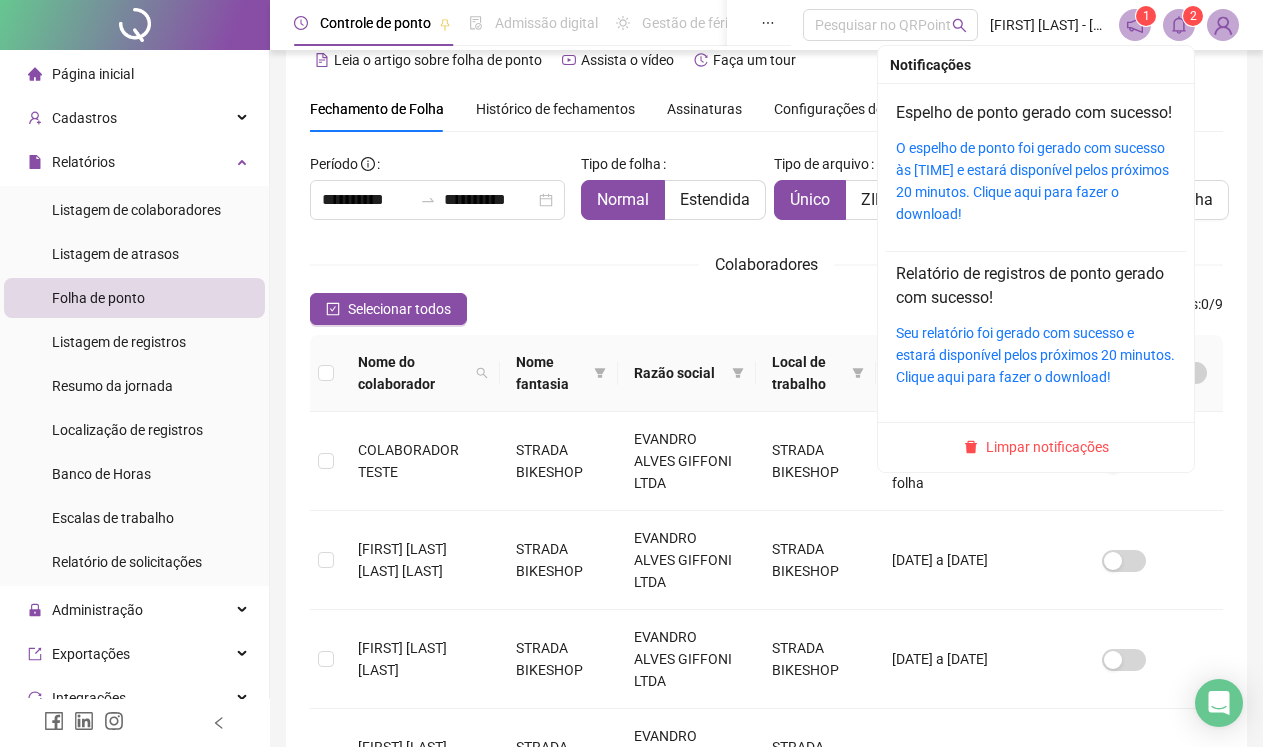 click on "O espelho de ponto foi gerado com sucesso às [TIME] e estará disponível pelos próximos 20 minutos.
Clique aqui para fazer o download!" at bounding box center [1032, 181] 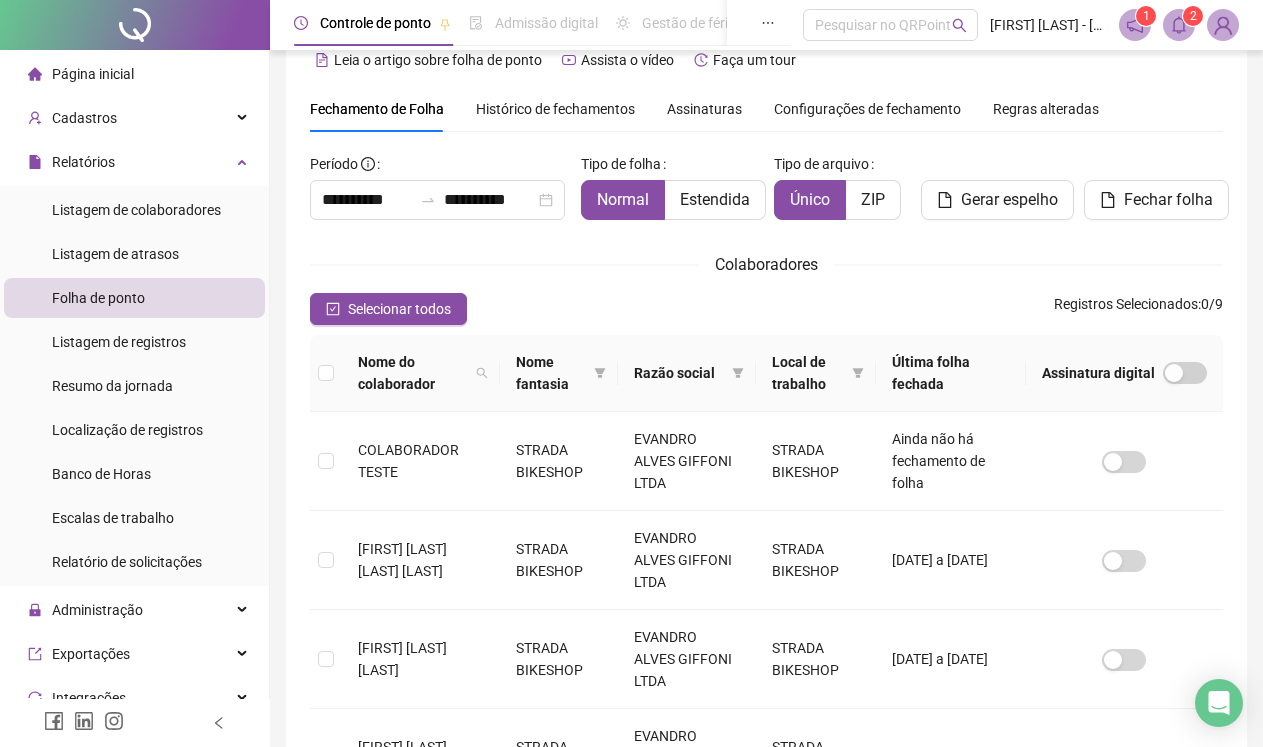 click on "Administração" at bounding box center (134, 610) 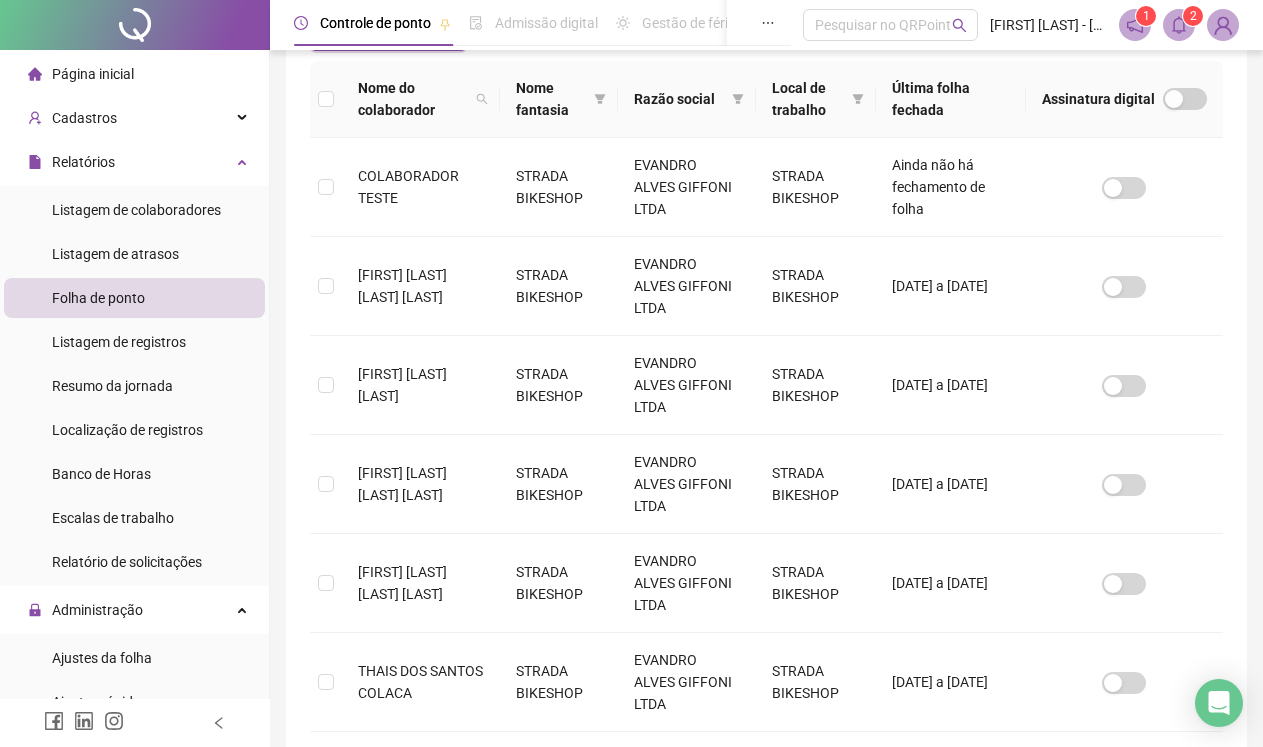 scroll, scrollTop: 311, scrollLeft: 0, axis: vertical 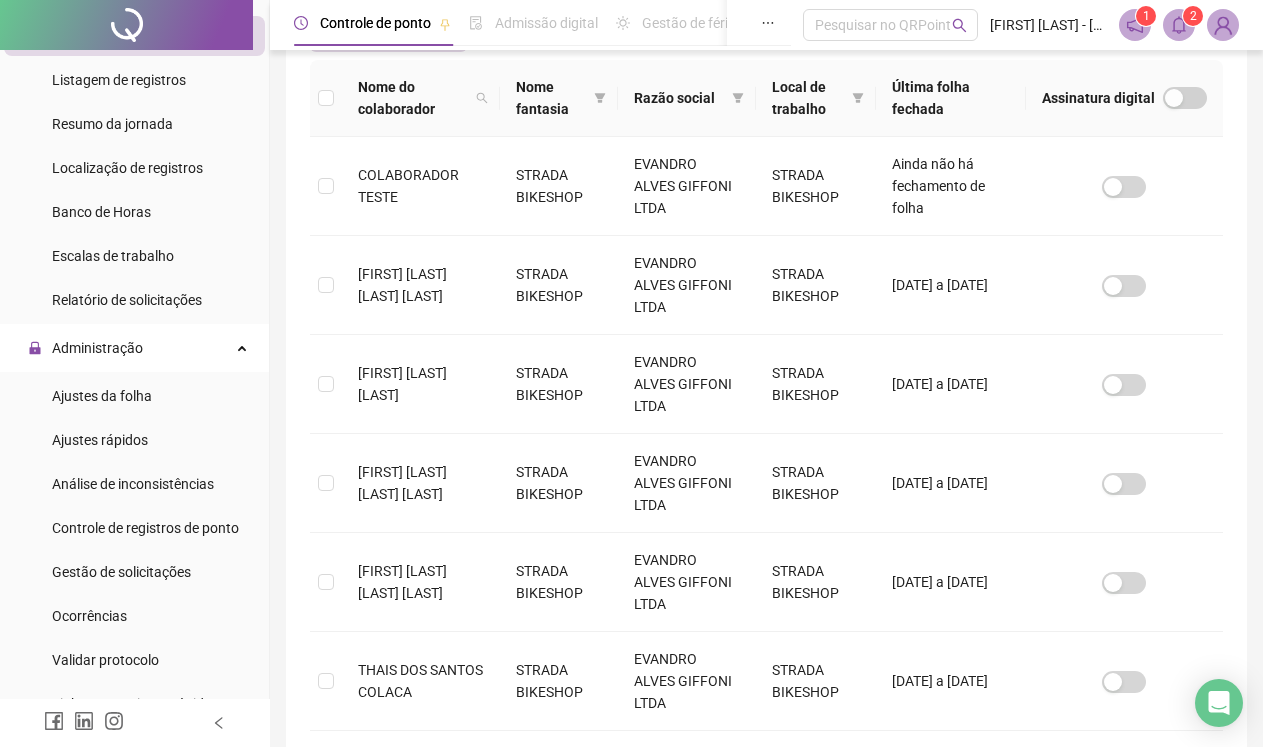 click on "Ajustes da folha" at bounding box center [102, 396] 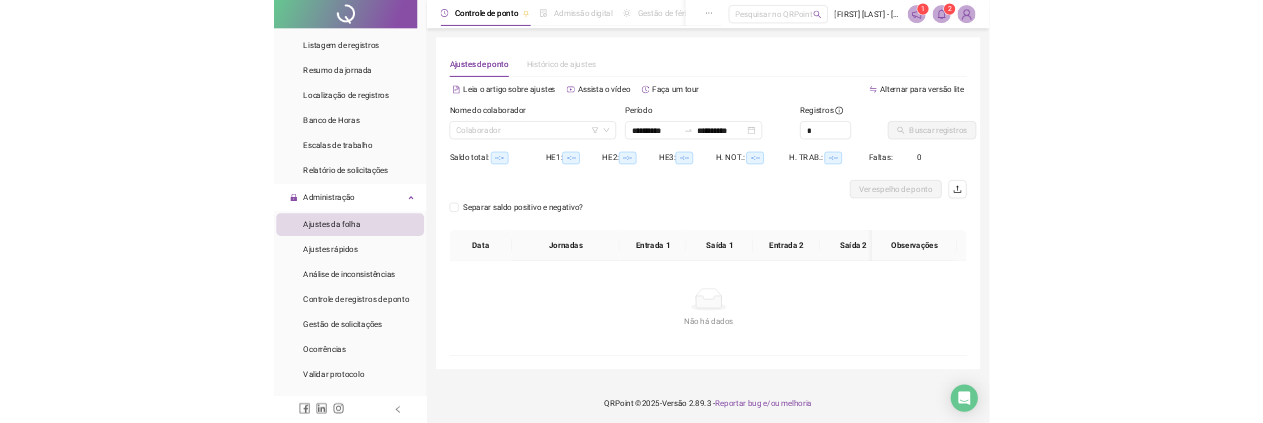 scroll, scrollTop: 8, scrollLeft: 0, axis: vertical 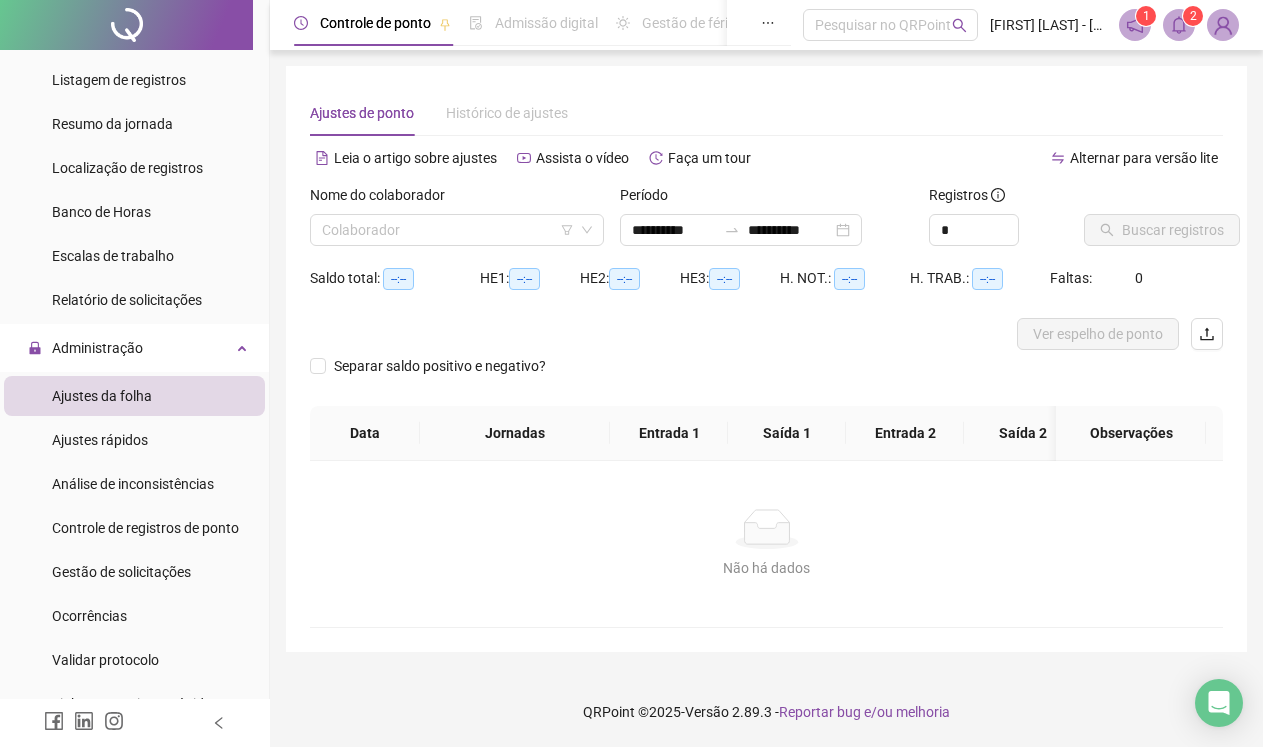 click at bounding box center (448, 230) 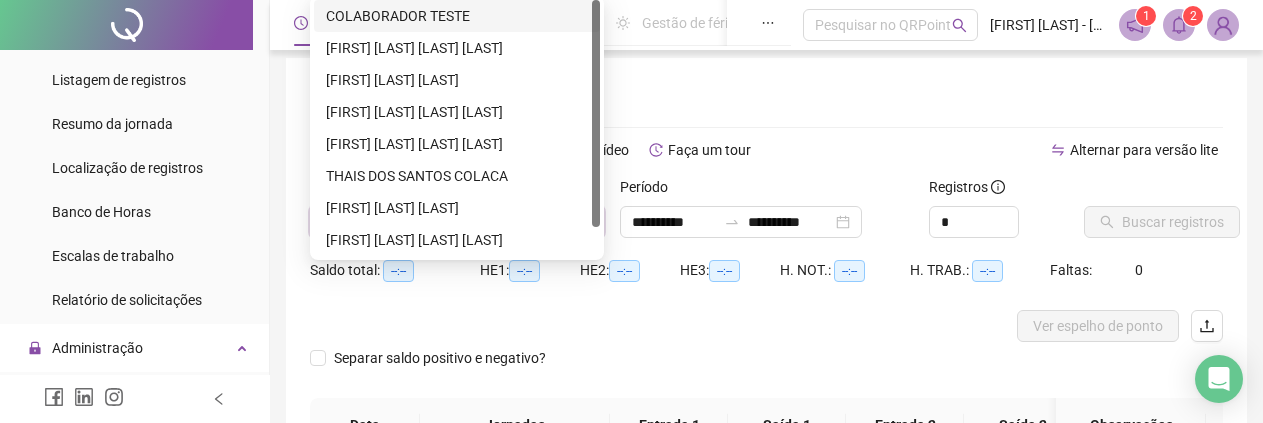 click on "[FIRST] [LAST] [LAST]" at bounding box center (457, 112) 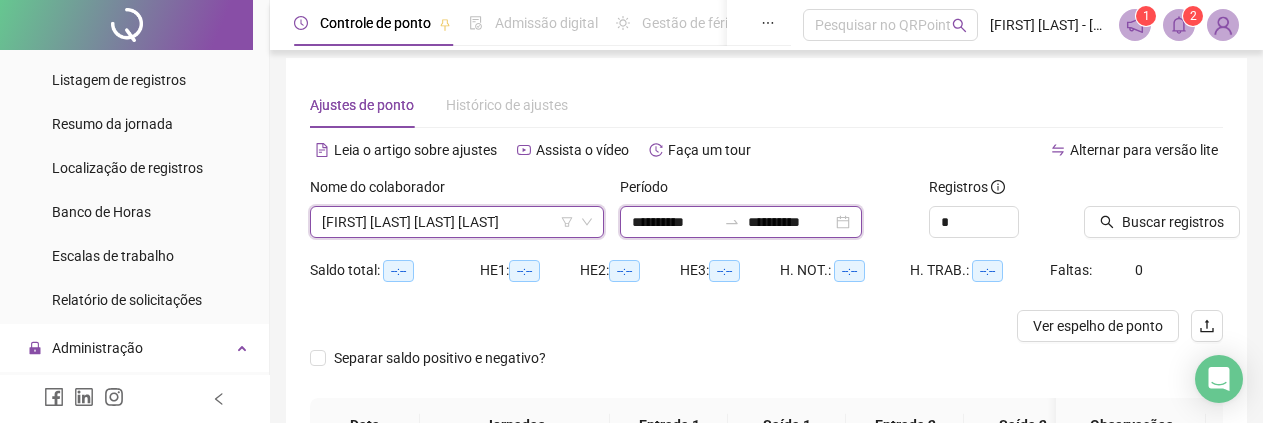 click on "**********" at bounding box center (674, 222) 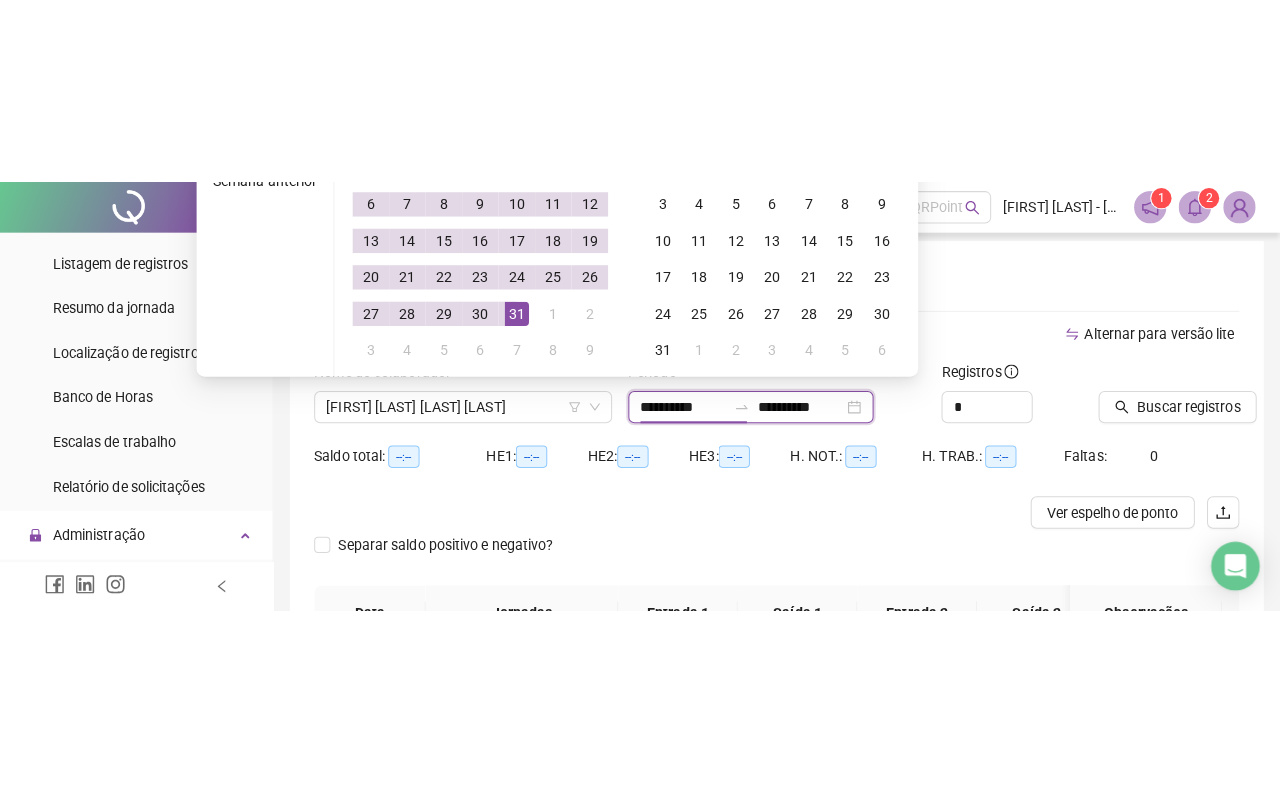 scroll, scrollTop: 0, scrollLeft: 0, axis: both 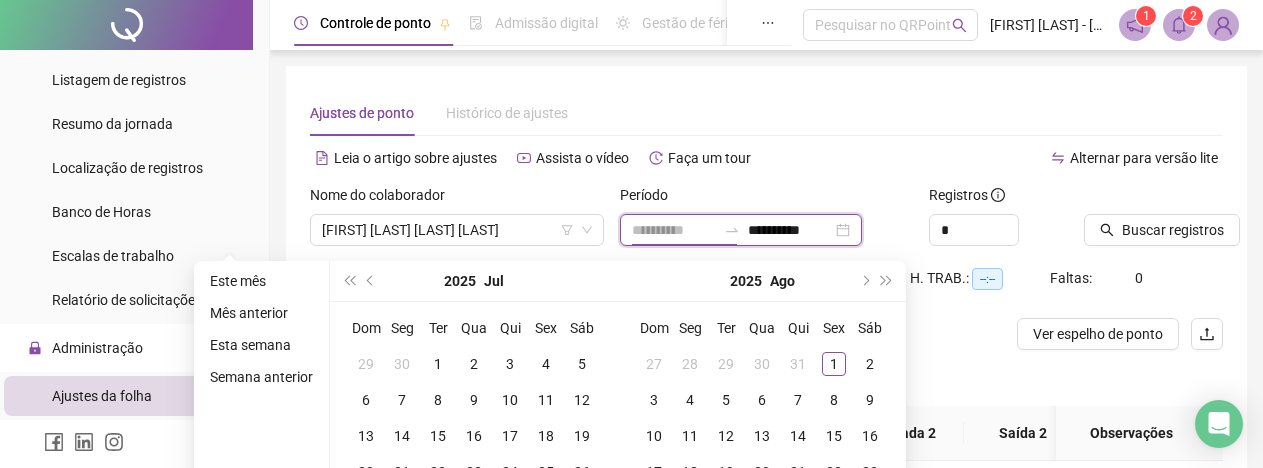 type on "**********" 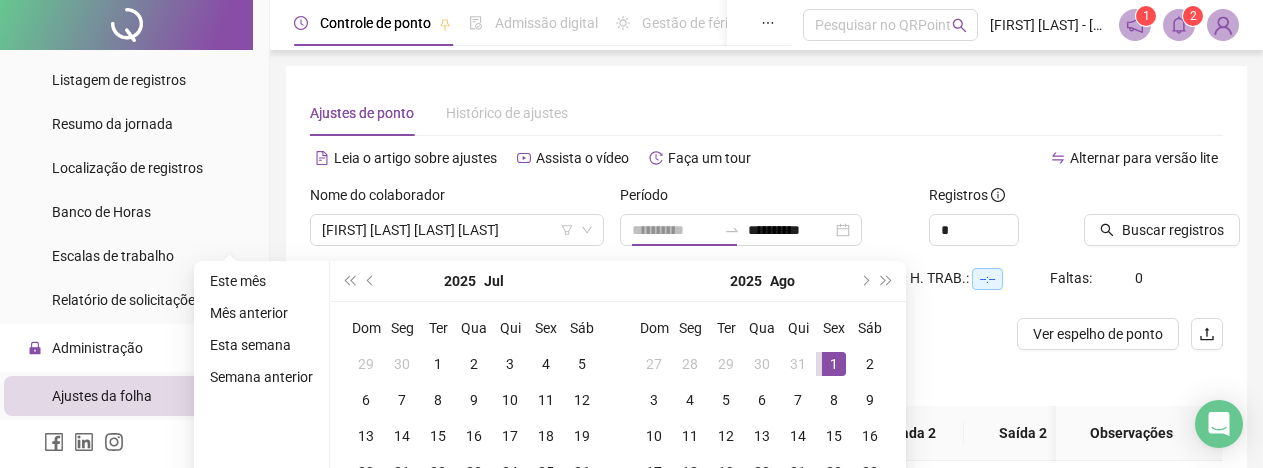 click on "1" at bounding box center (834, 364) 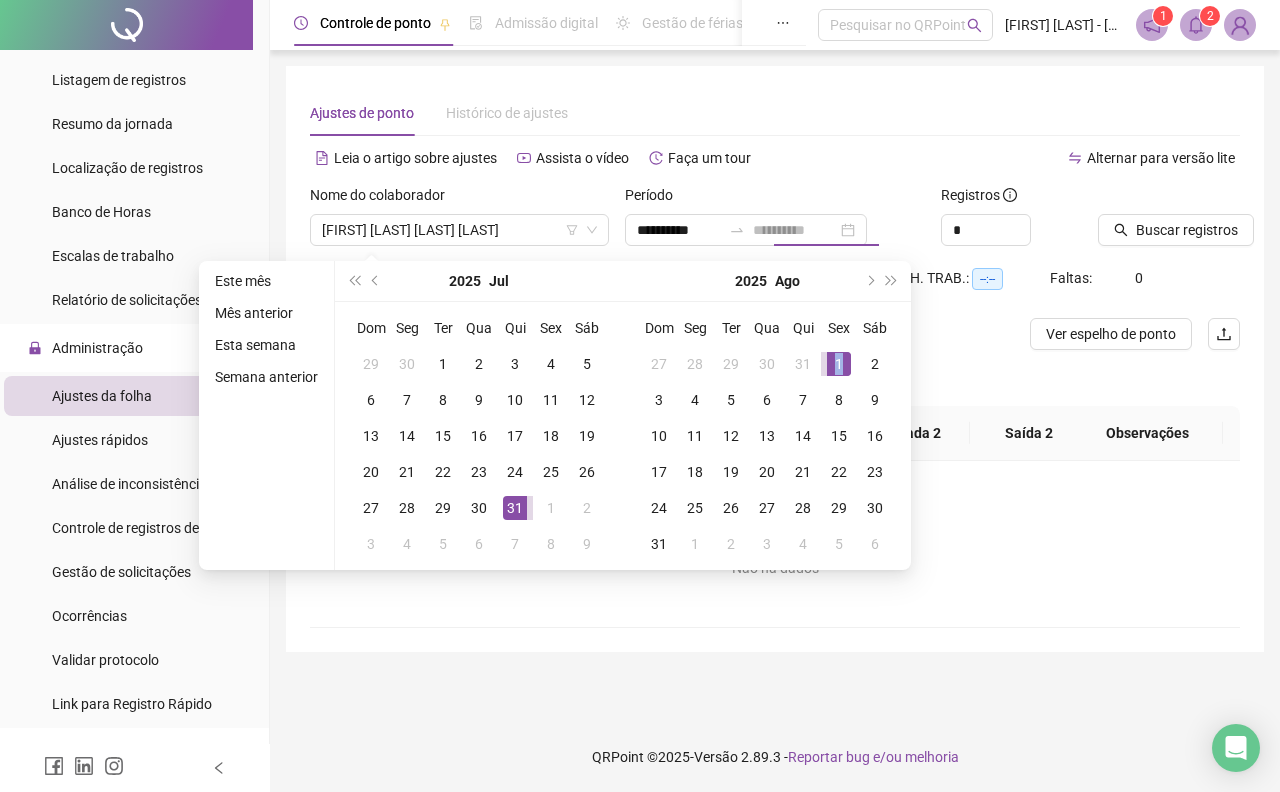 click on "1" at bounding box center [839, 364] 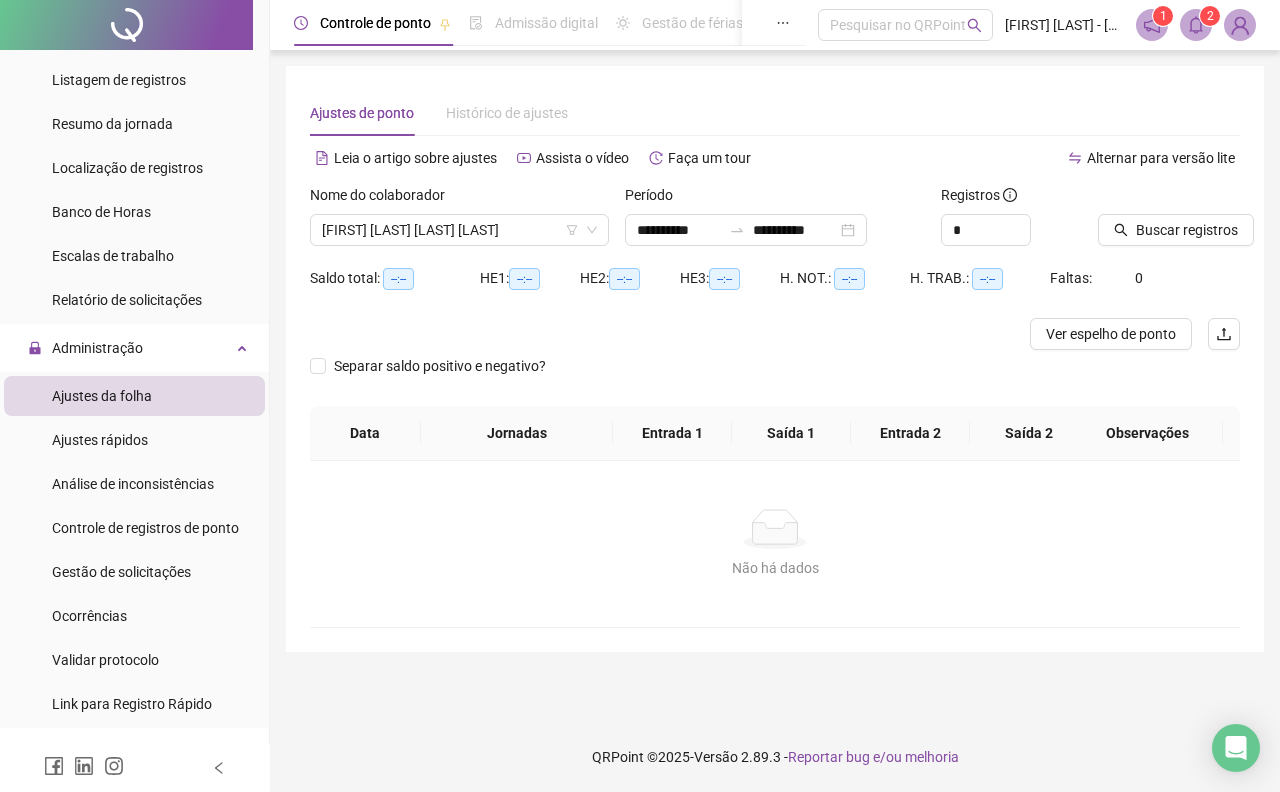 click on "Buscar registros" at bounding box center (1187, 230) 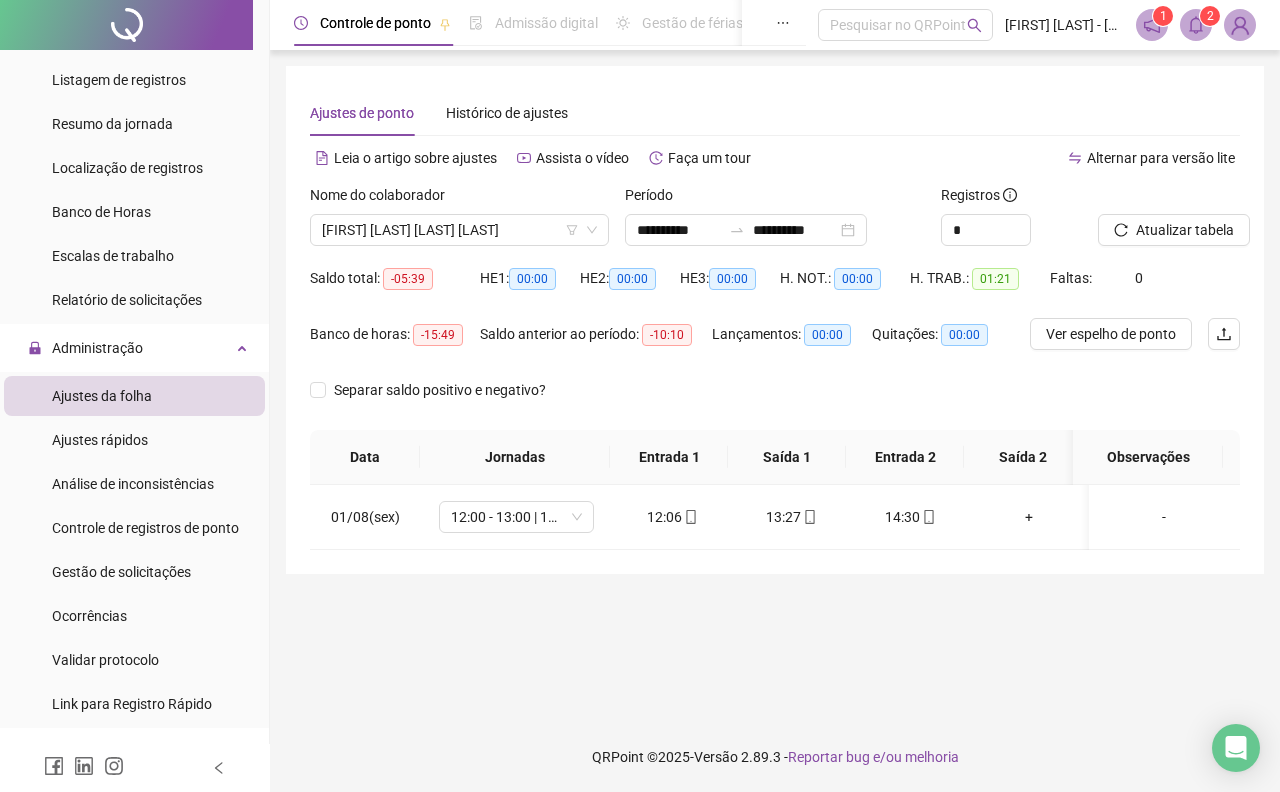 click on "Ocorrências" at bounding box center [134, 616] 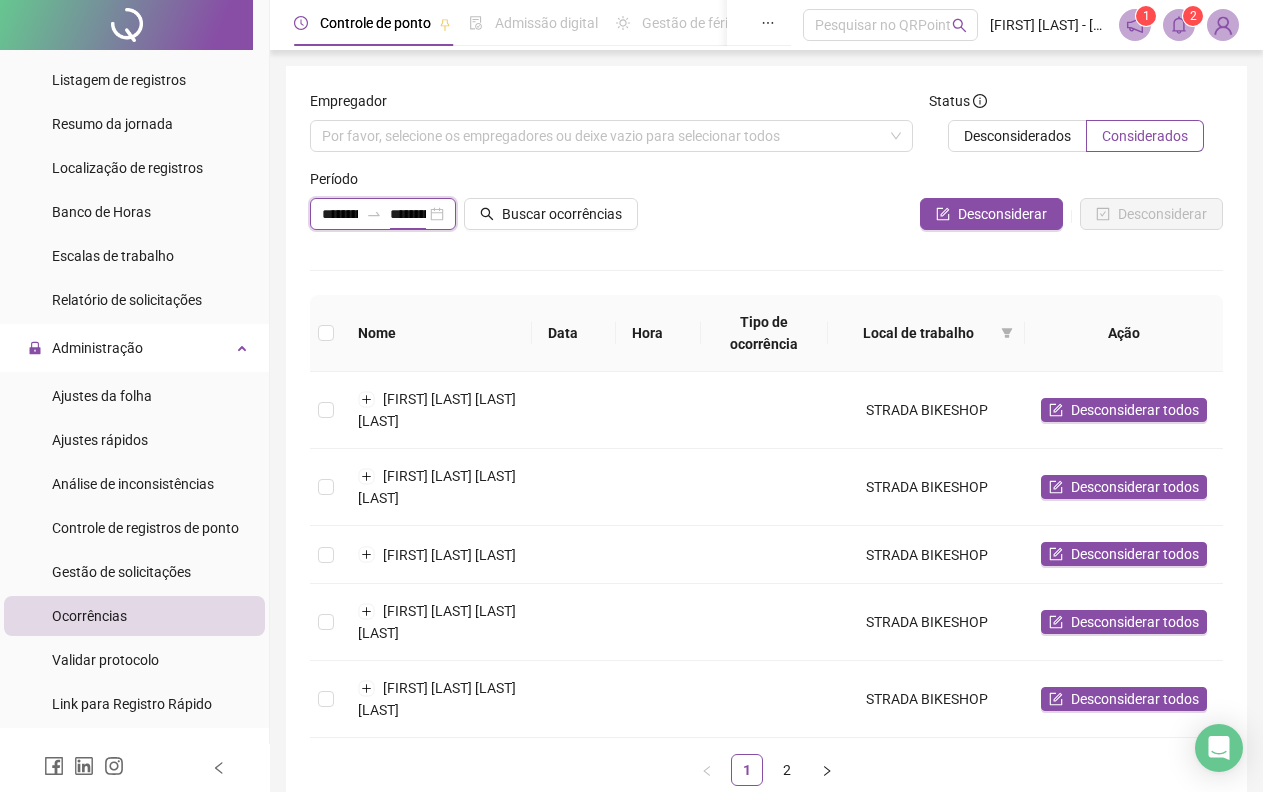 click on "**********" at bounding box center (408, 214) 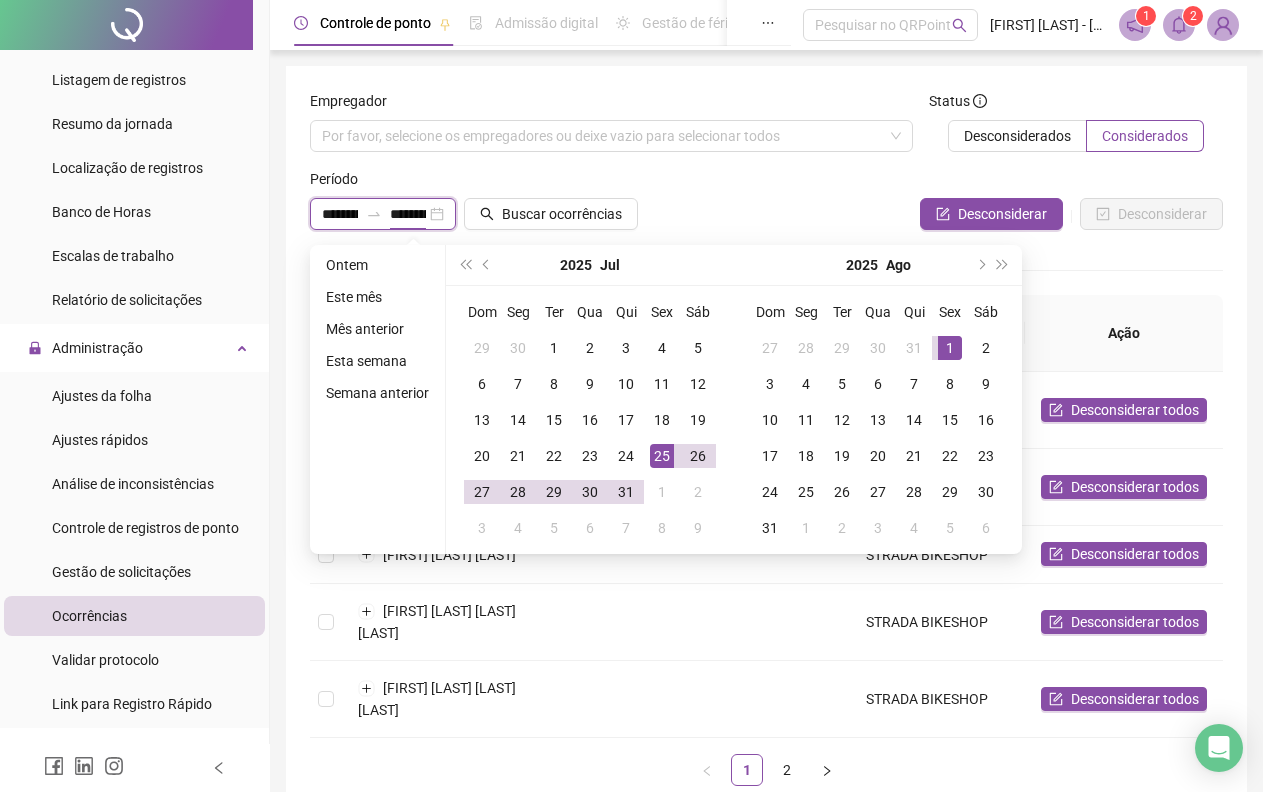 click on "**********" at bounding box center (383, 214) 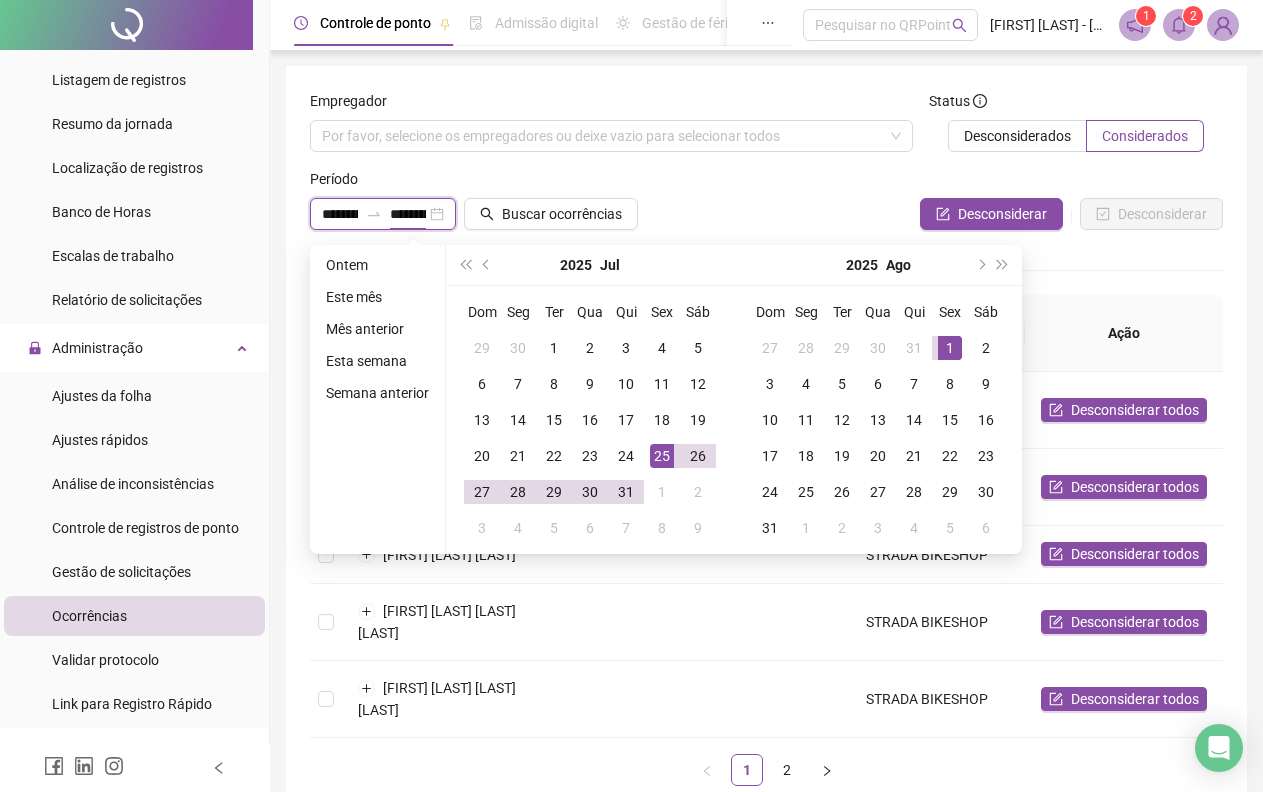 click 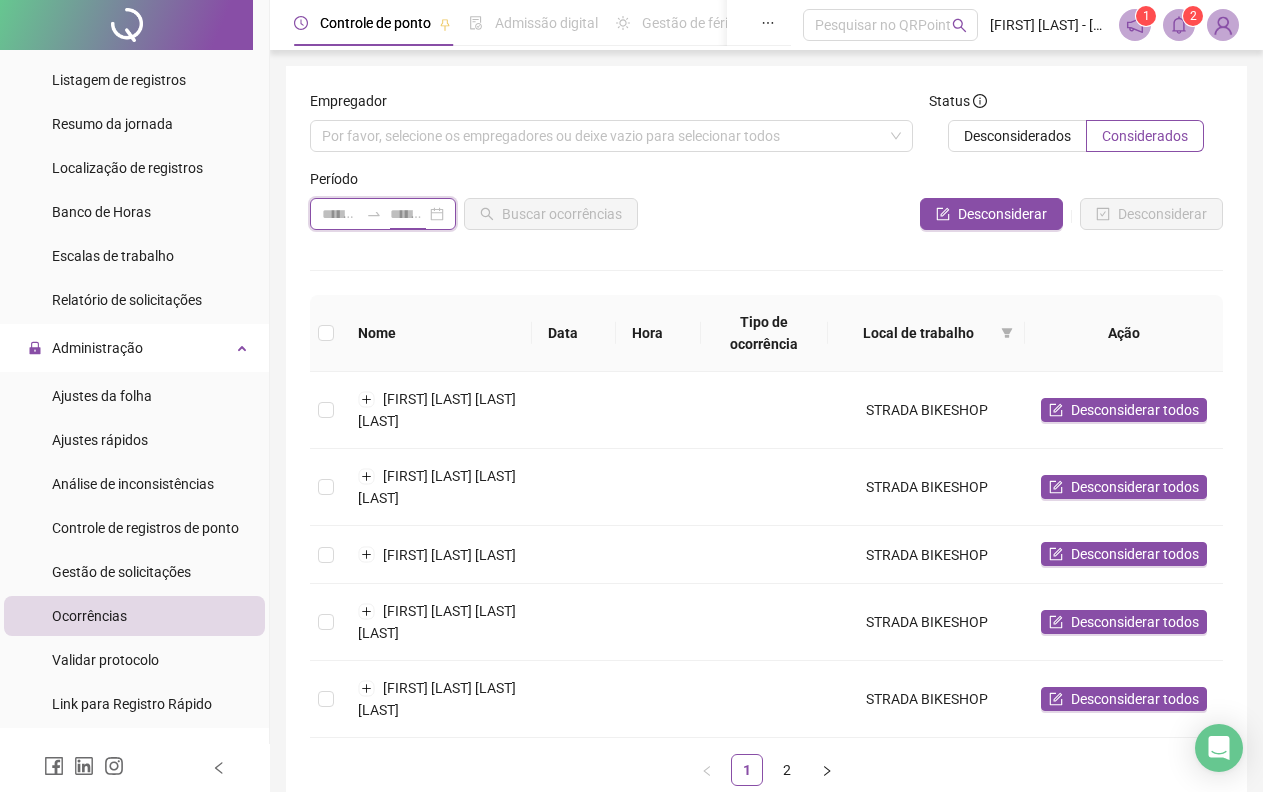 click at bounding box center (383, 214) 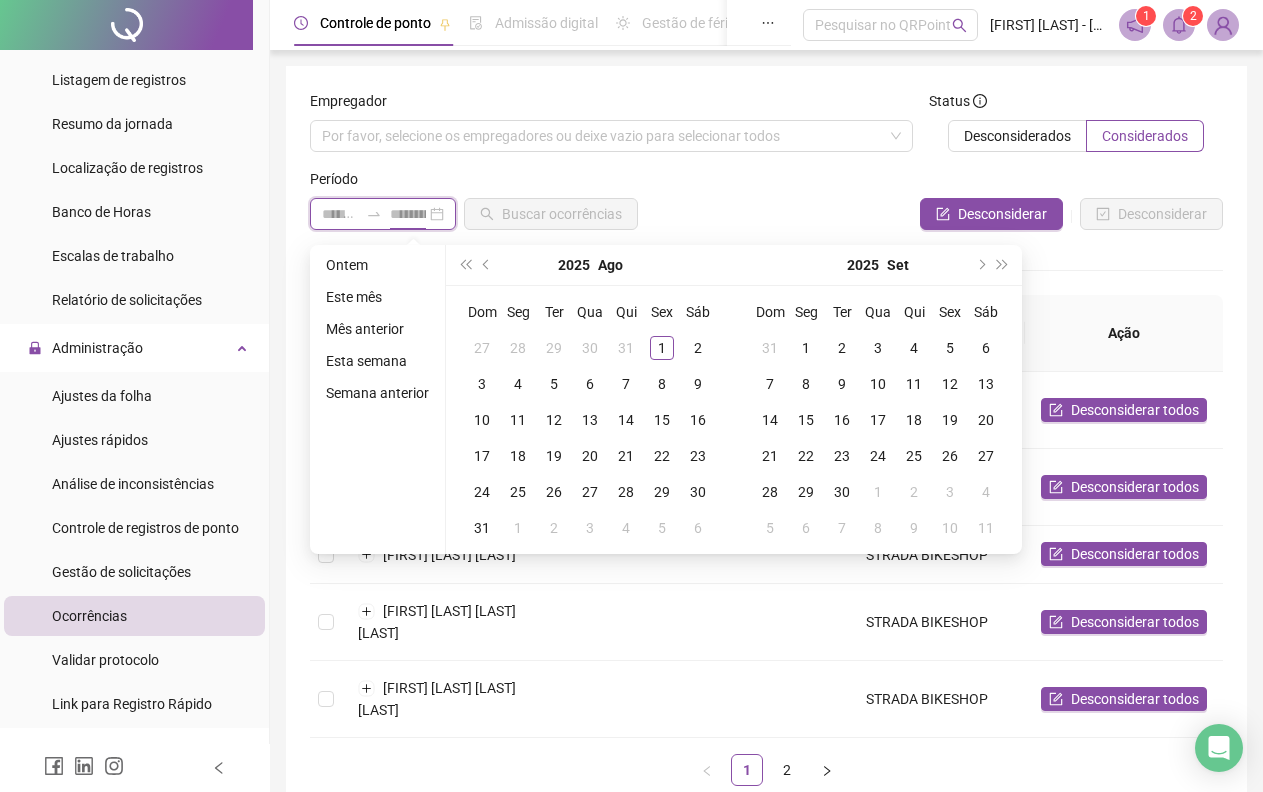 type on "**********" 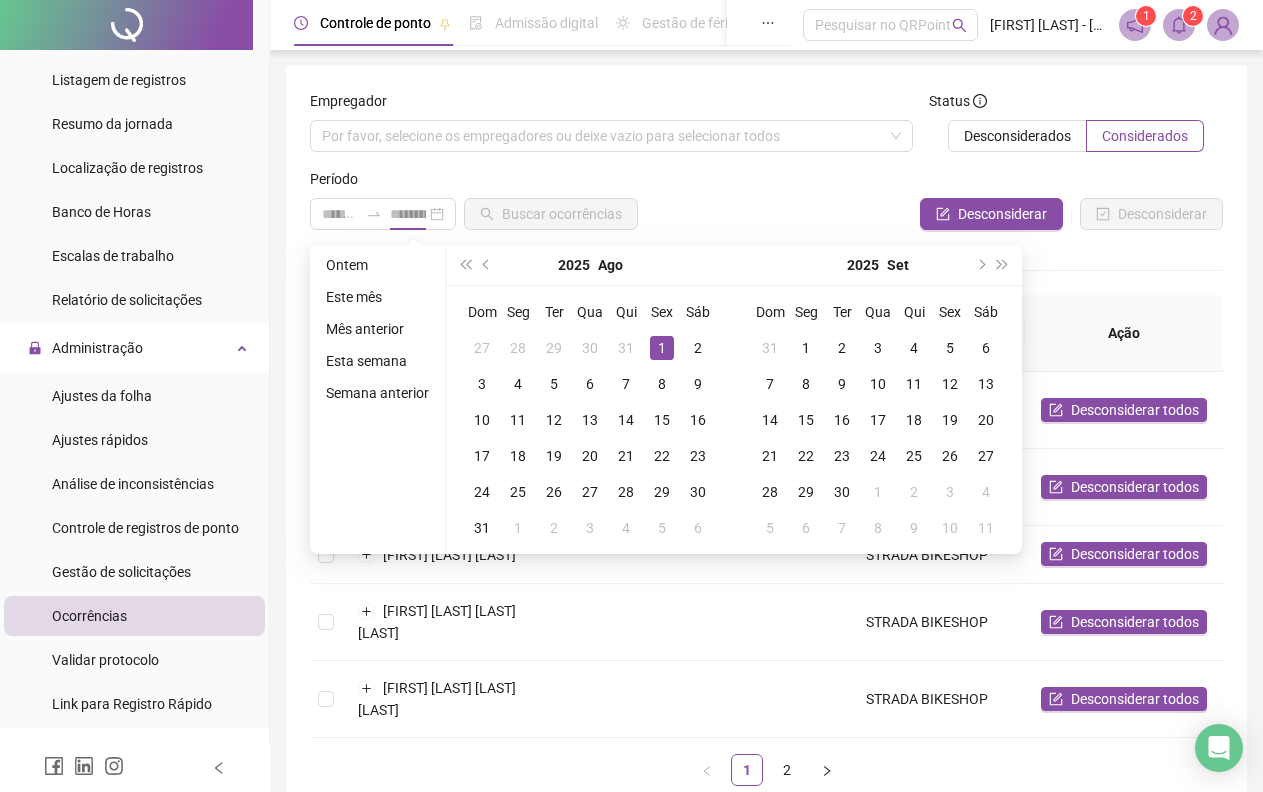 click on "1" at bounding box center [662, 348] 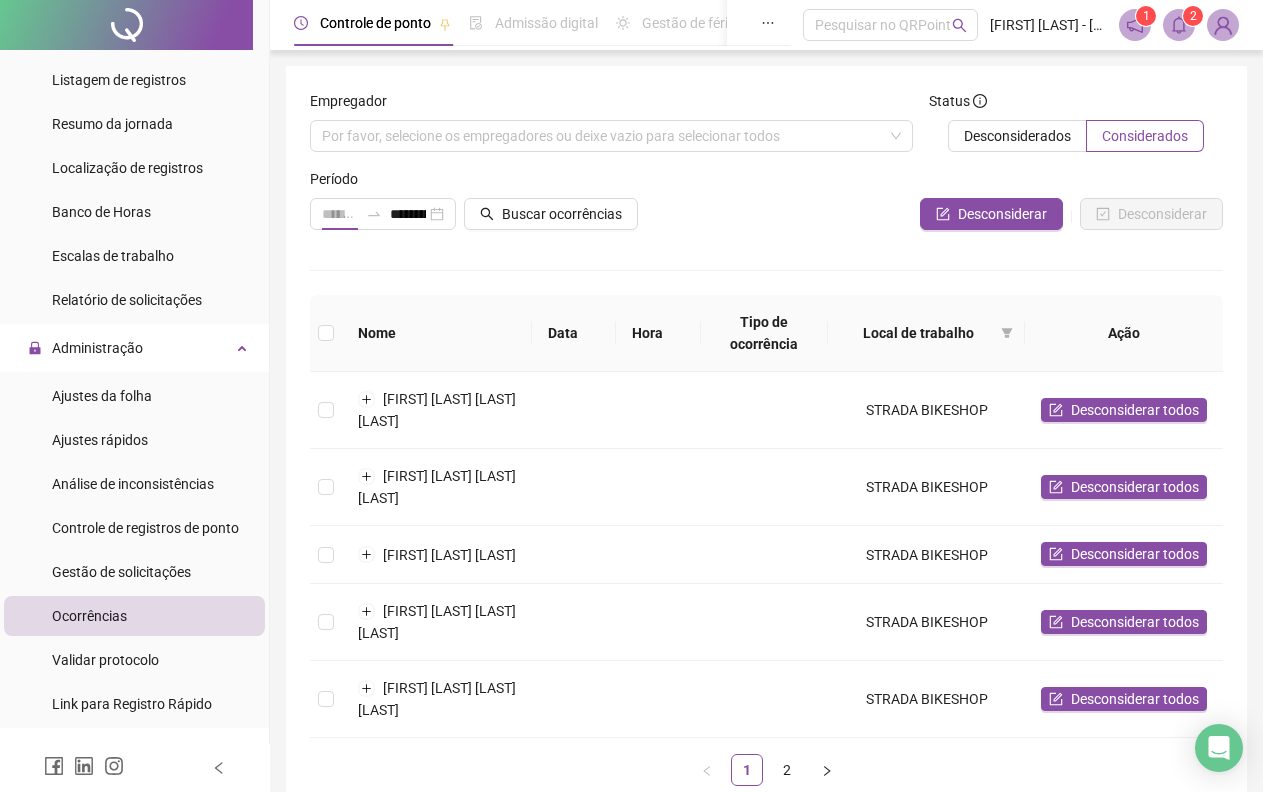 type on "**********" 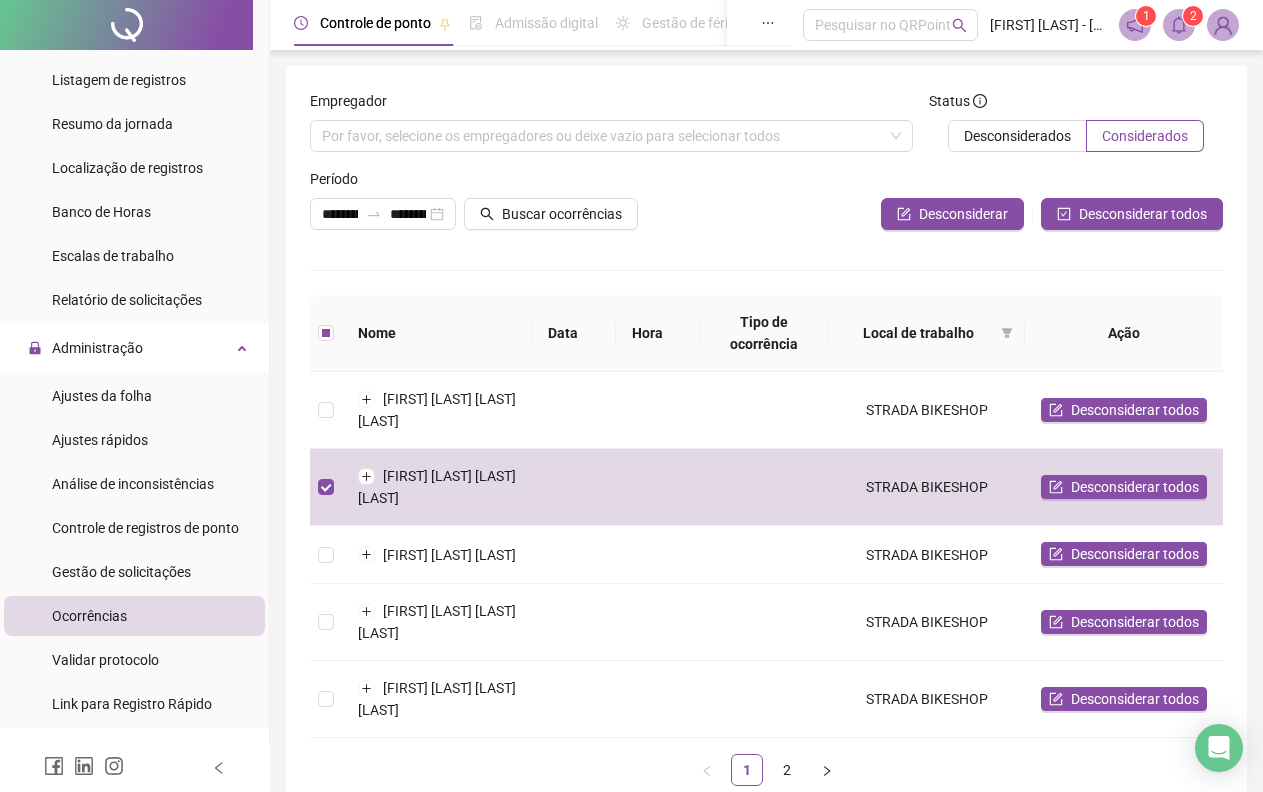 click on "Buscar ocorrências" at bounding box center (562, 214) 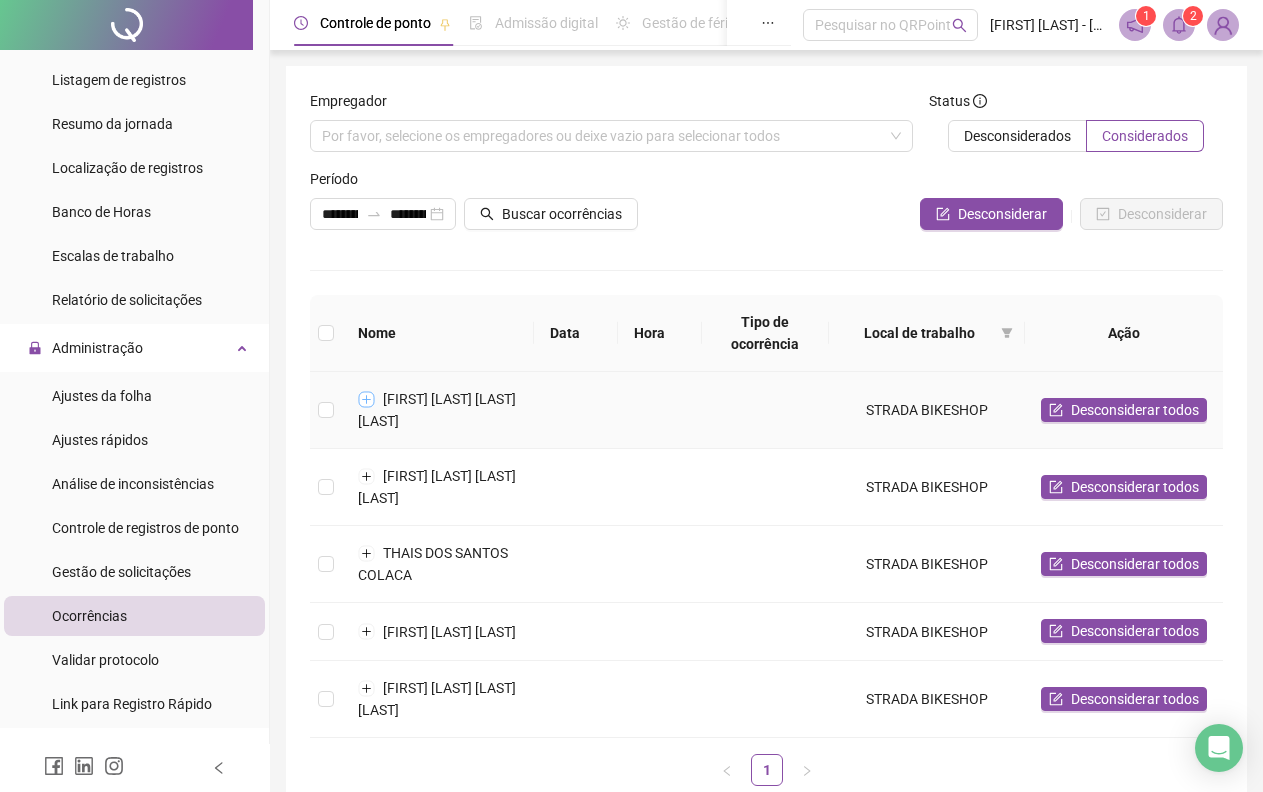 click at bounding box center (367, 399) 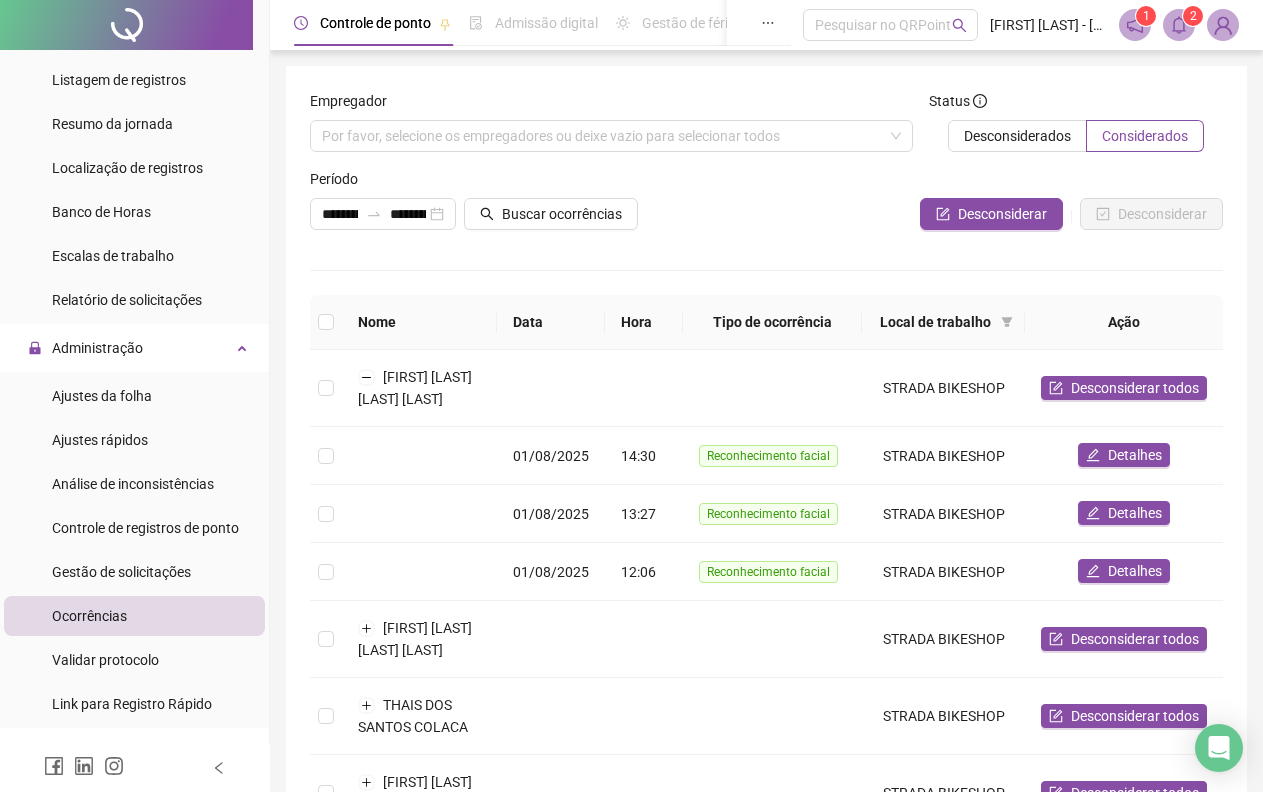 click on "Desconsiderados" at bounding box center [1017, 136] 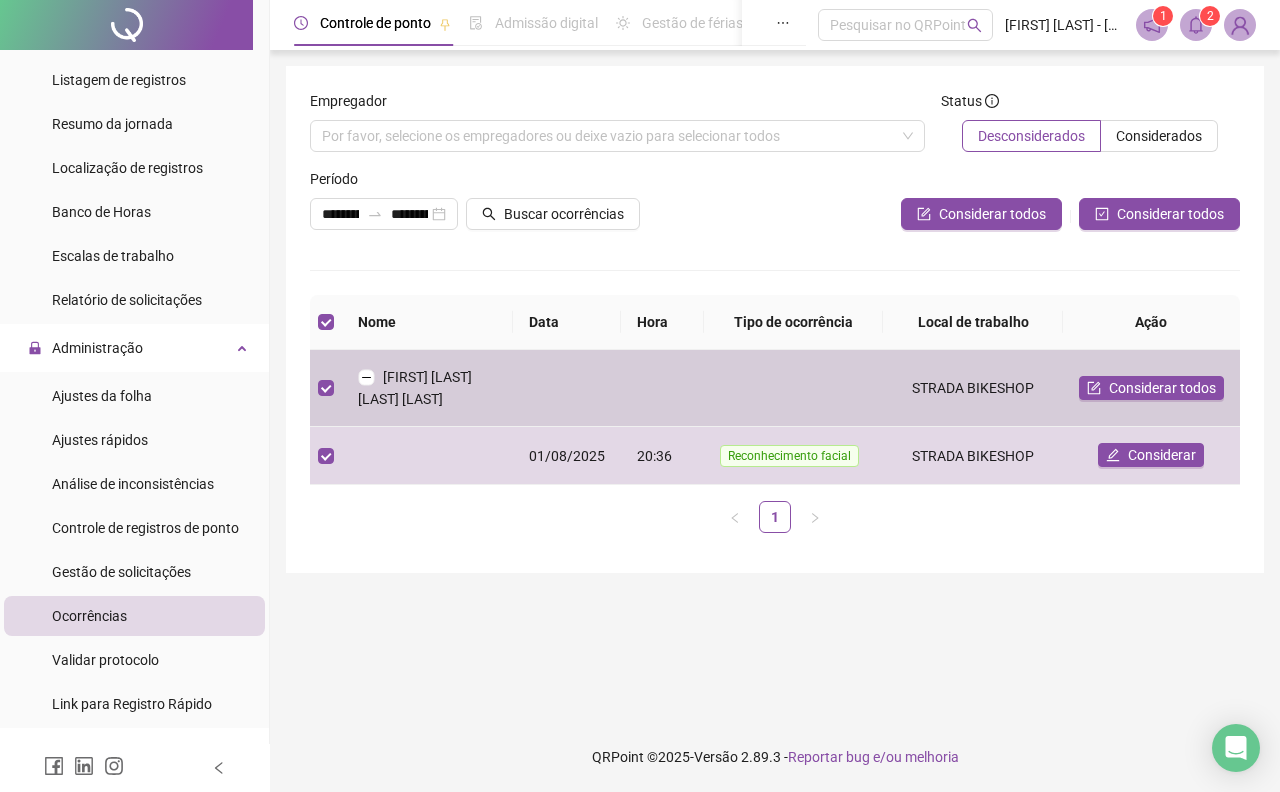 click on "Considerar todos" at bounding box center (1162, 388) 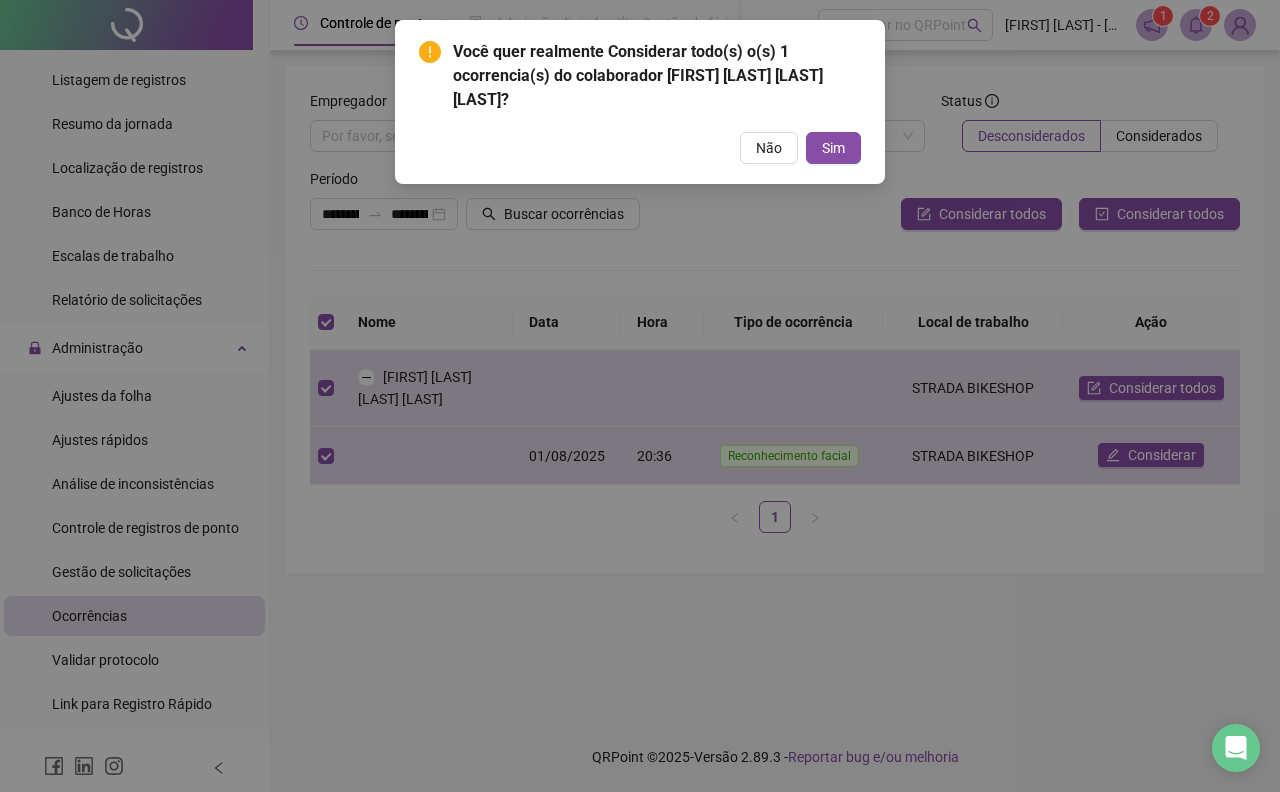 click on "Sim" at bounding box center [833, 148] 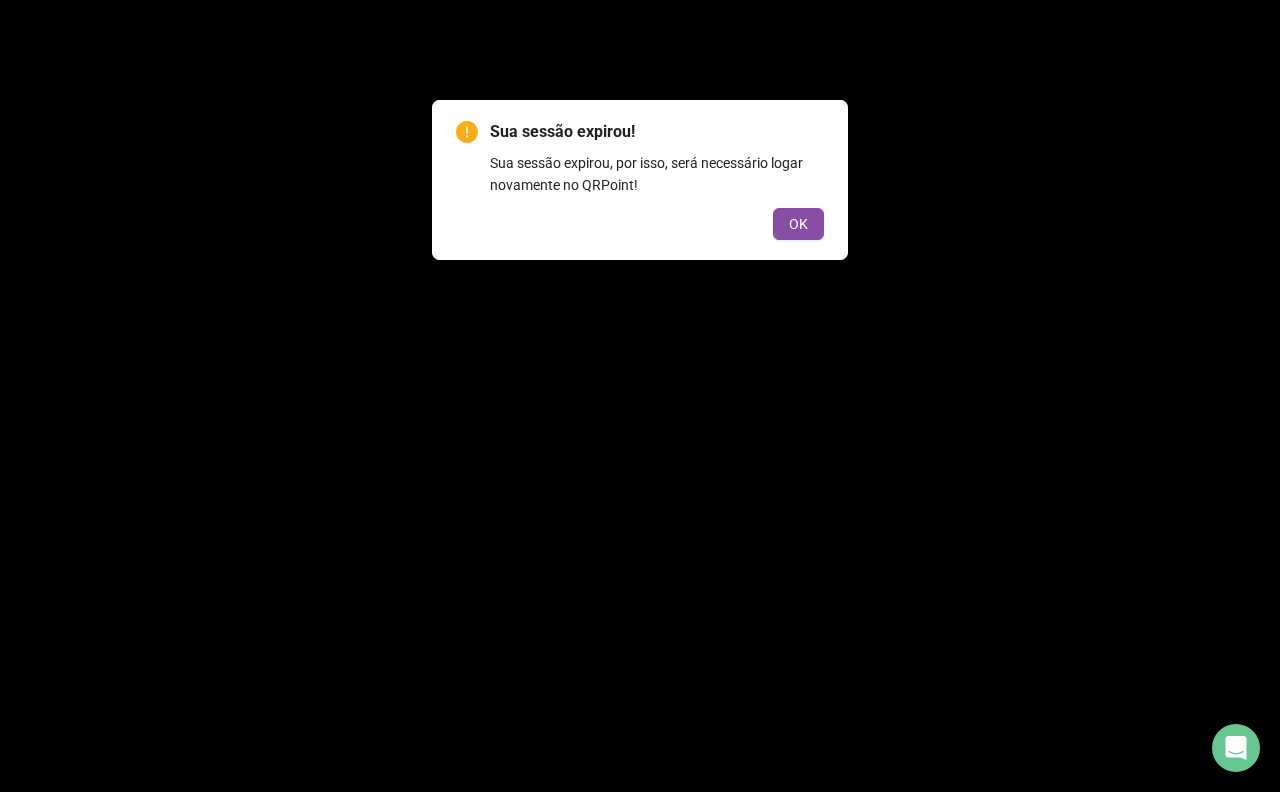 click on "OK" at bounding box center [798, 224] 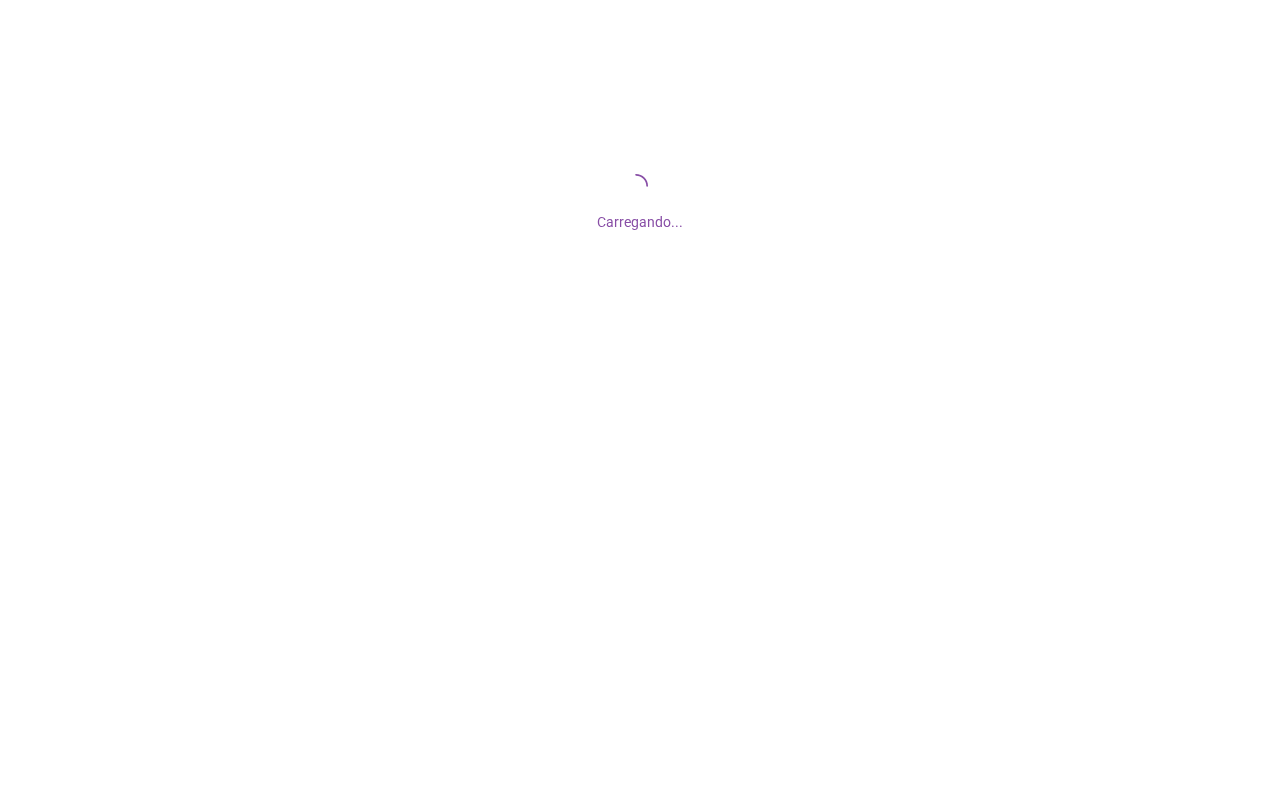 scroll, scrollTop: 0, scrollLeft: 0, axis: both 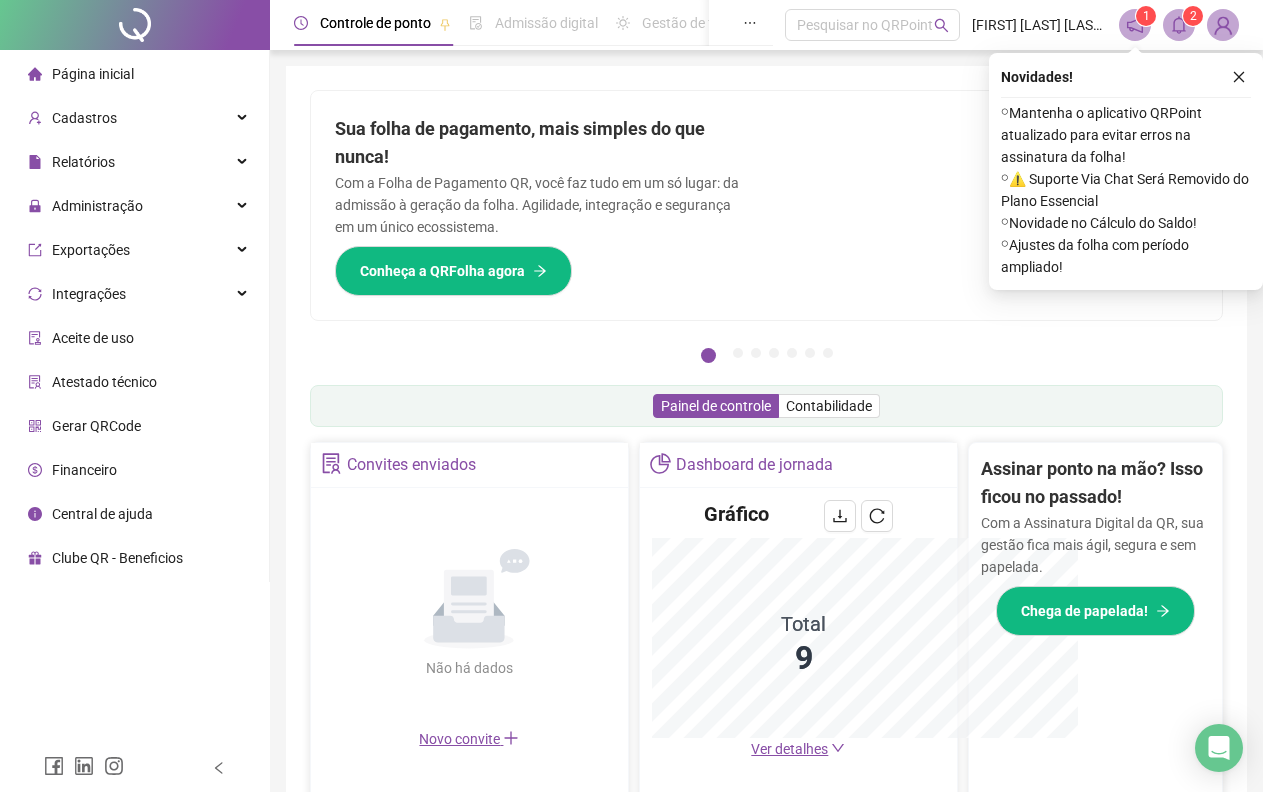click 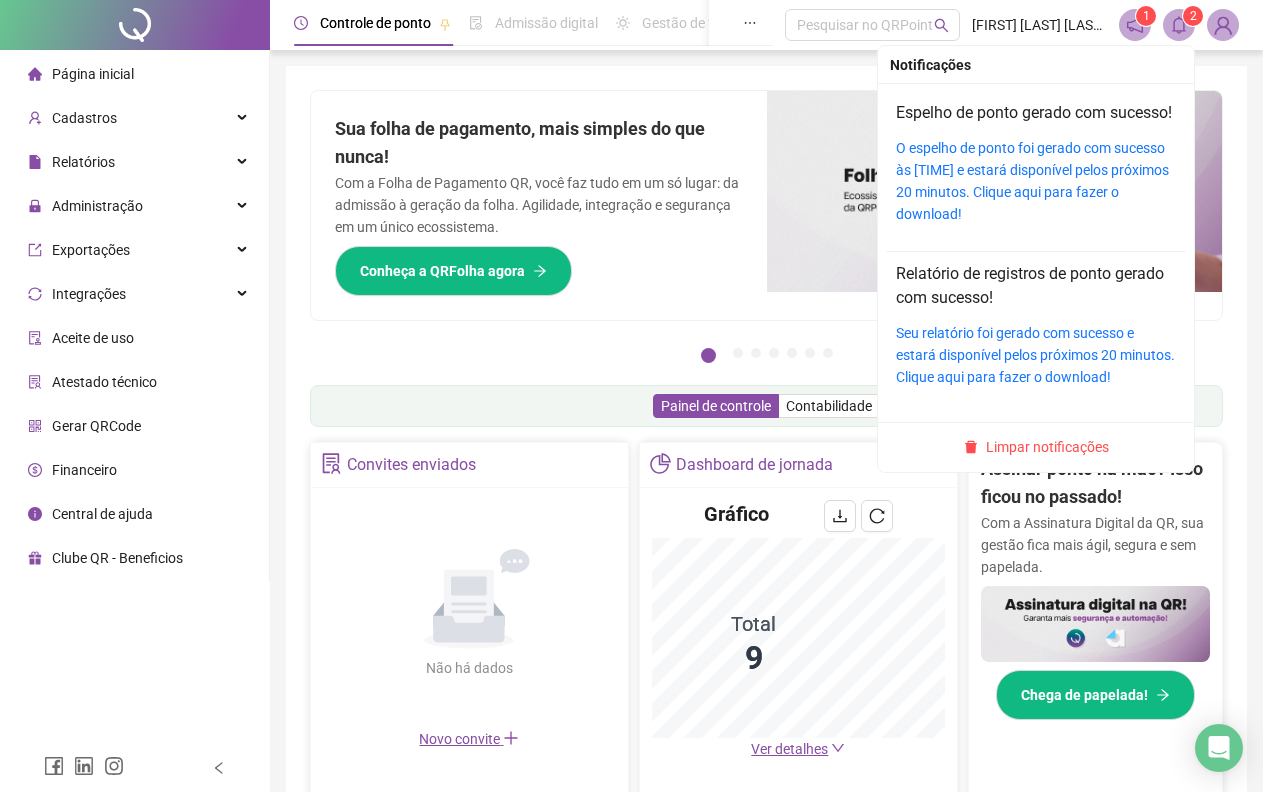 click on "Limpar notificações" at bounding box center [1047, 447] 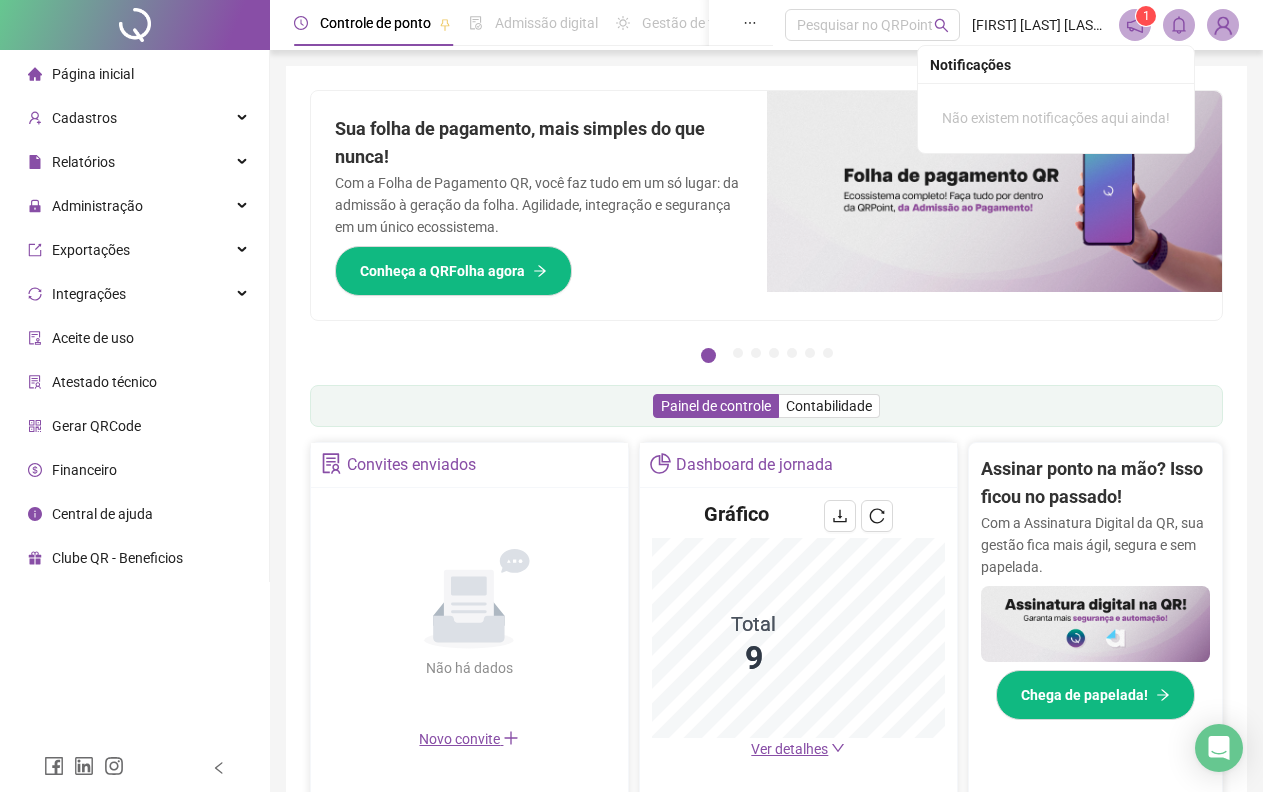click on "Relatórios" at bounding box center (134, 162) 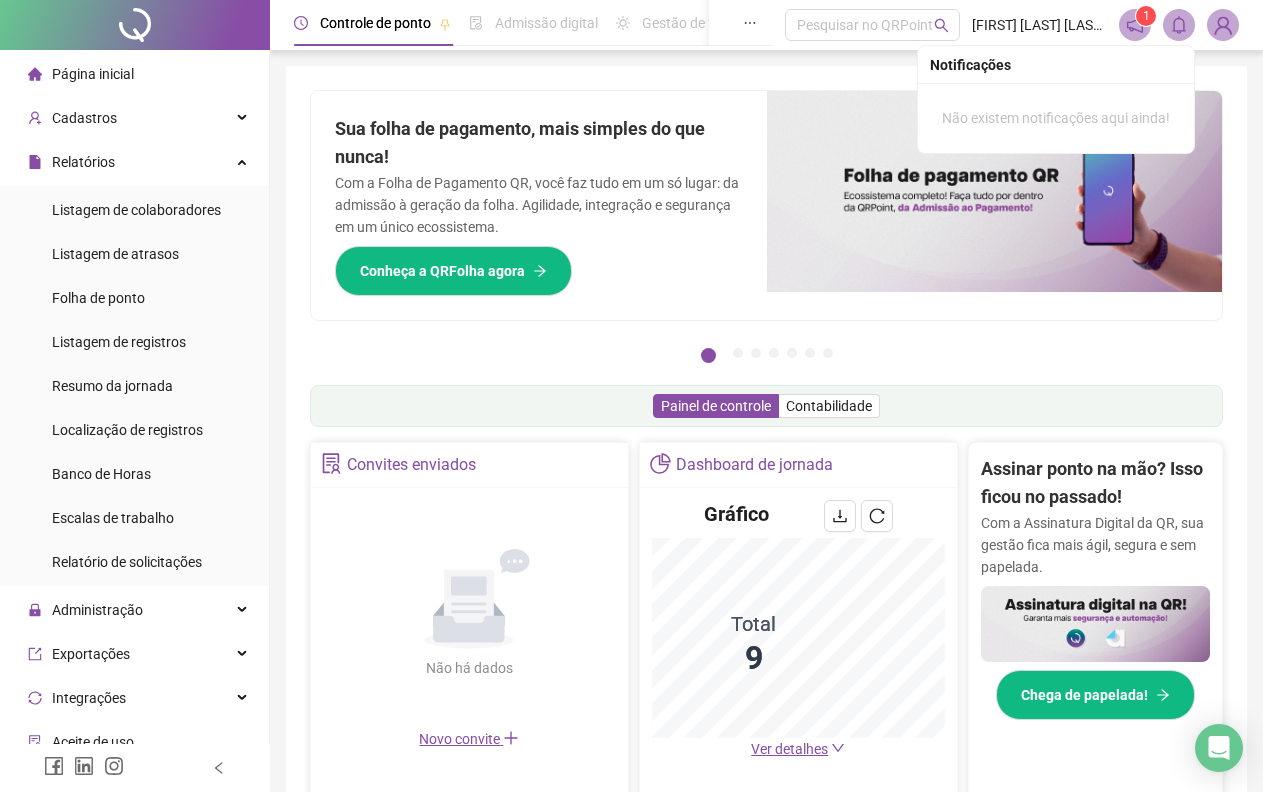 click on "Folha de ponto" at bounding box center [98, 298] 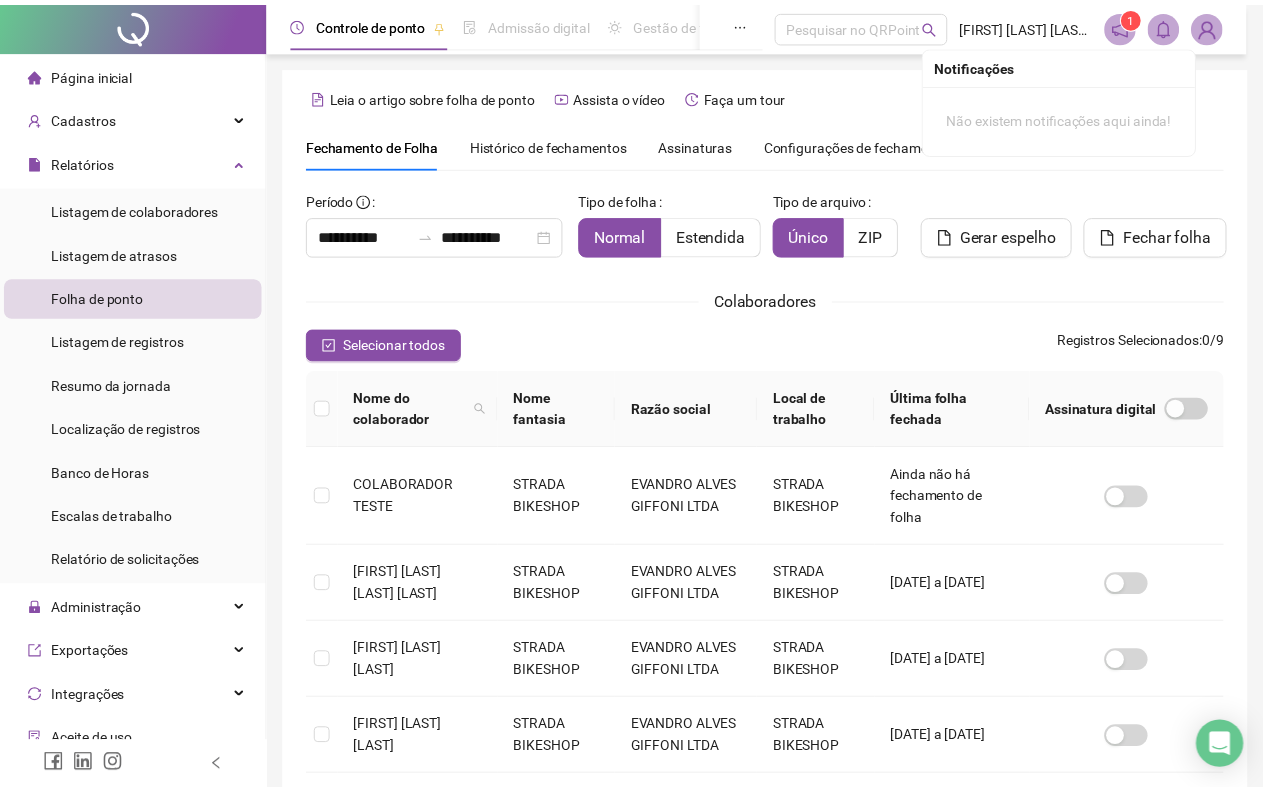 scroll, scrollTop: 13, scrollLeft: 0, axis: vertical 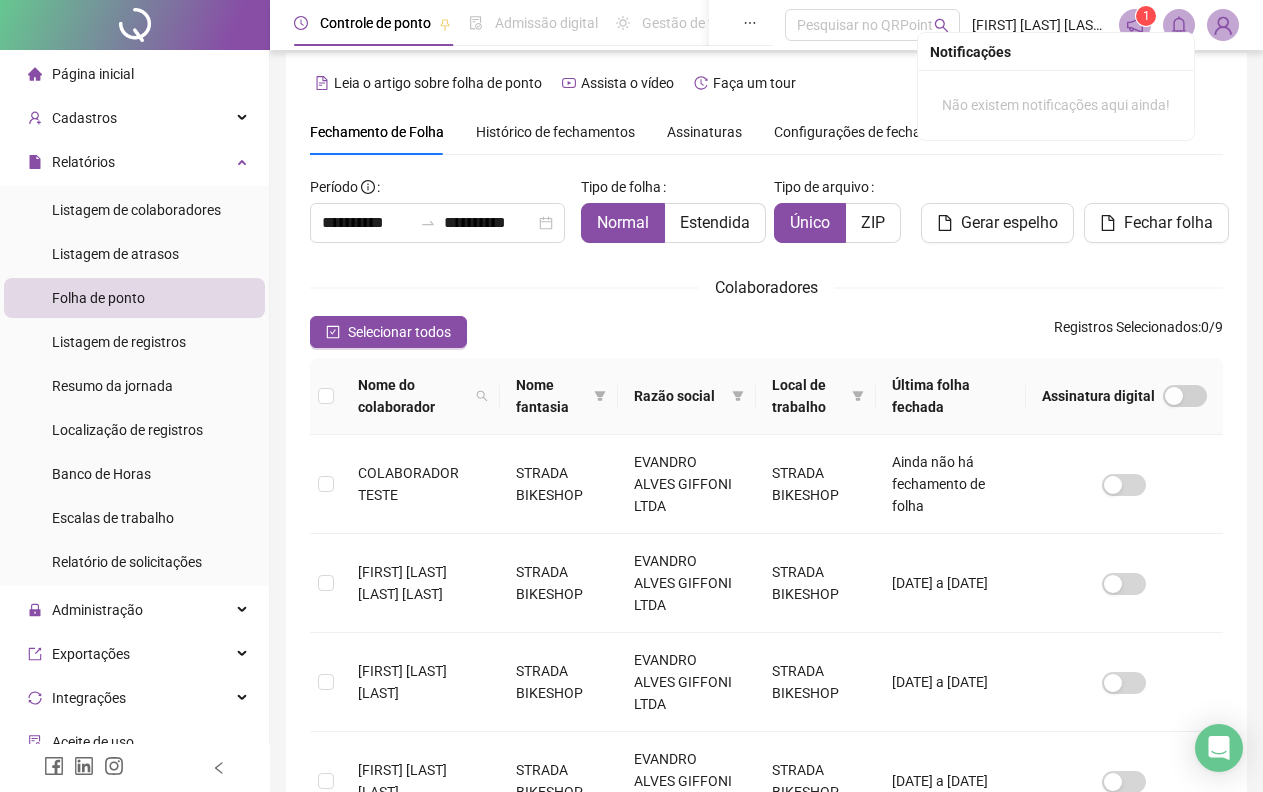 click 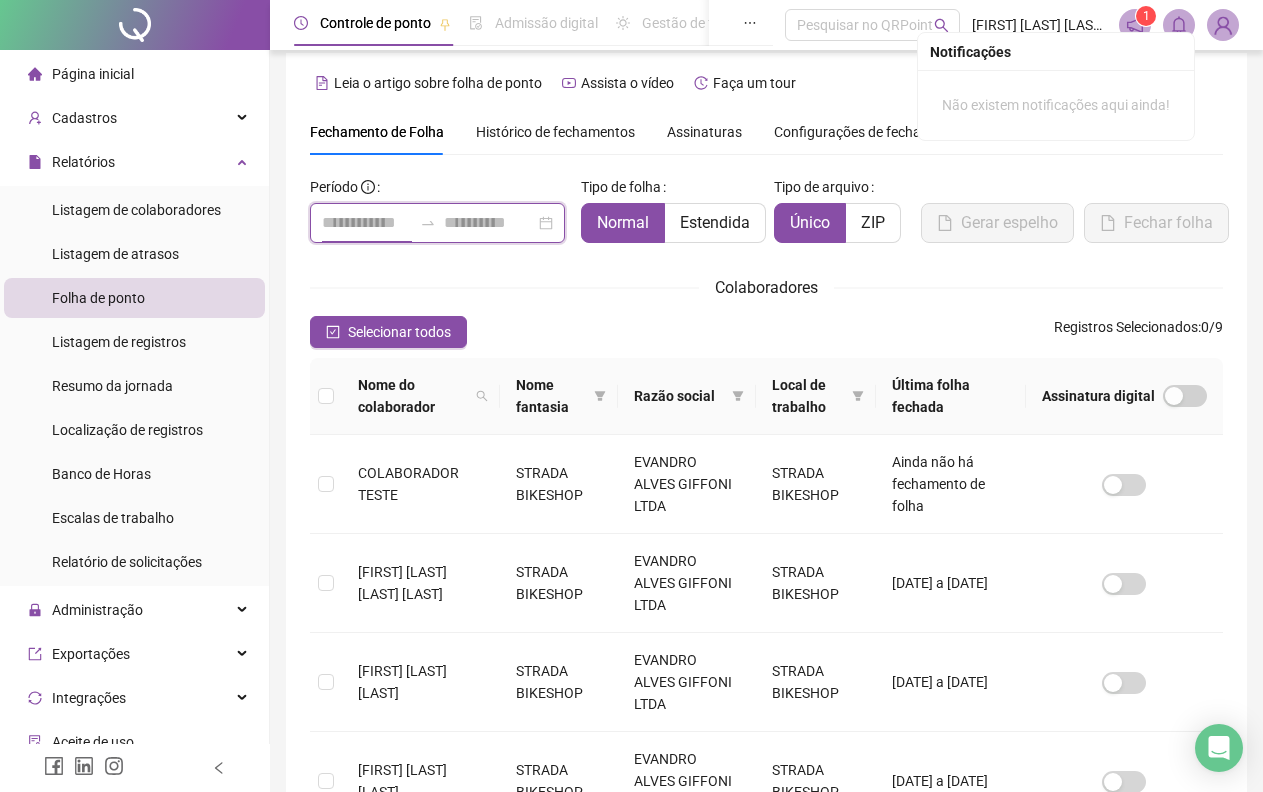 click at bounding box center (367, 223) 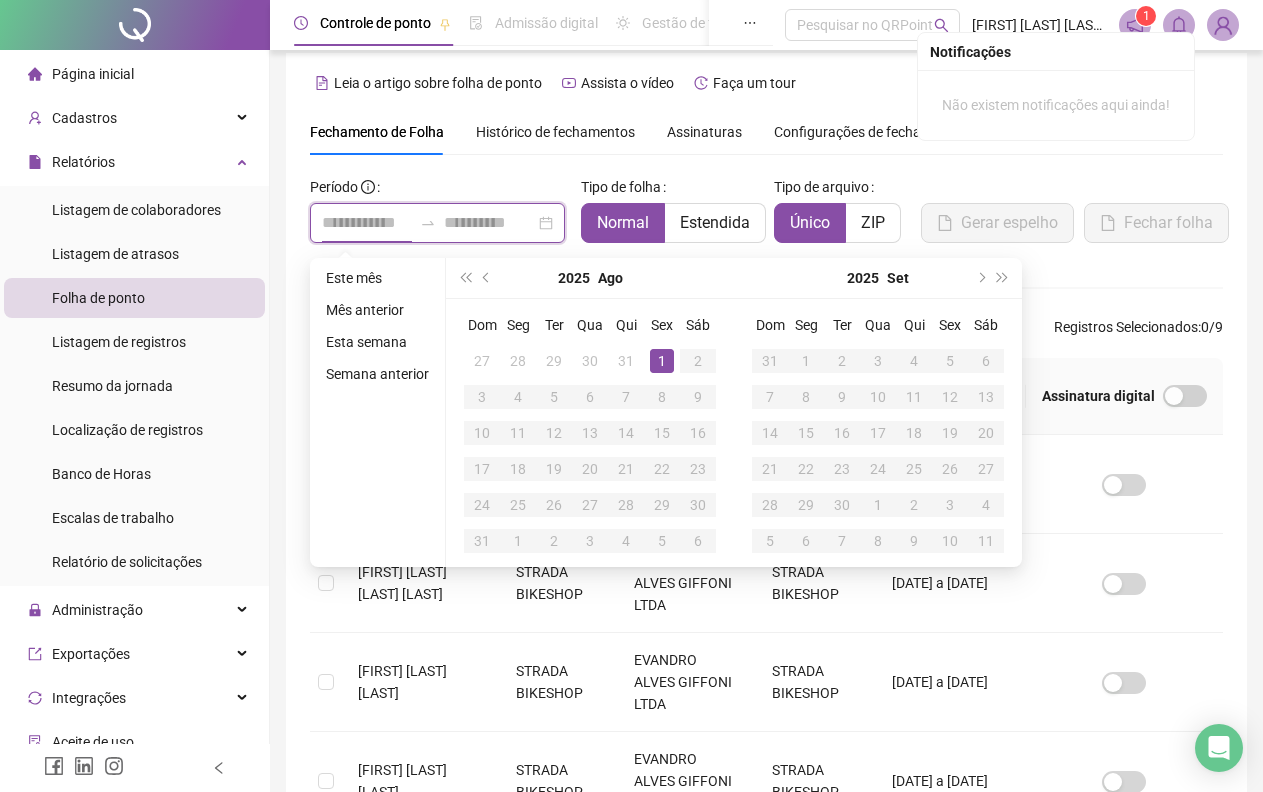type on "**********" 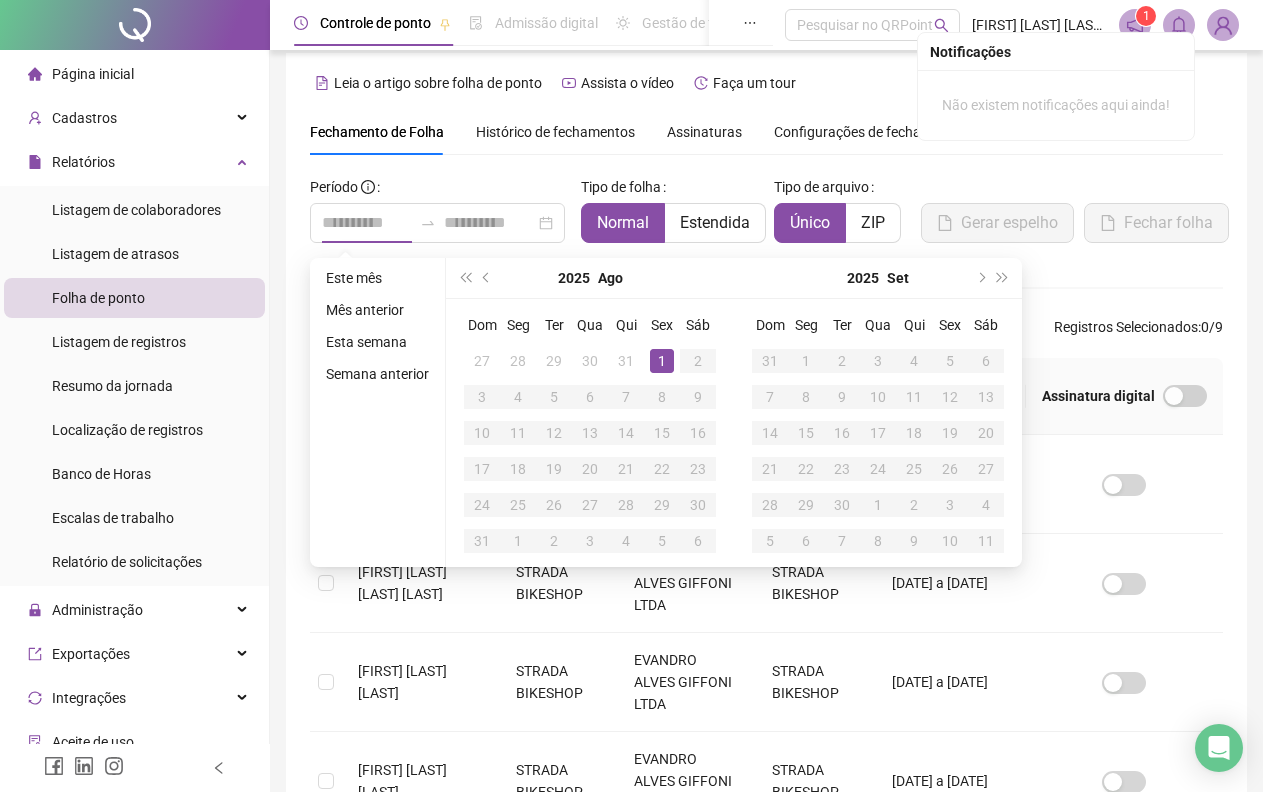 click on "1" at bounding box center (662, 361) 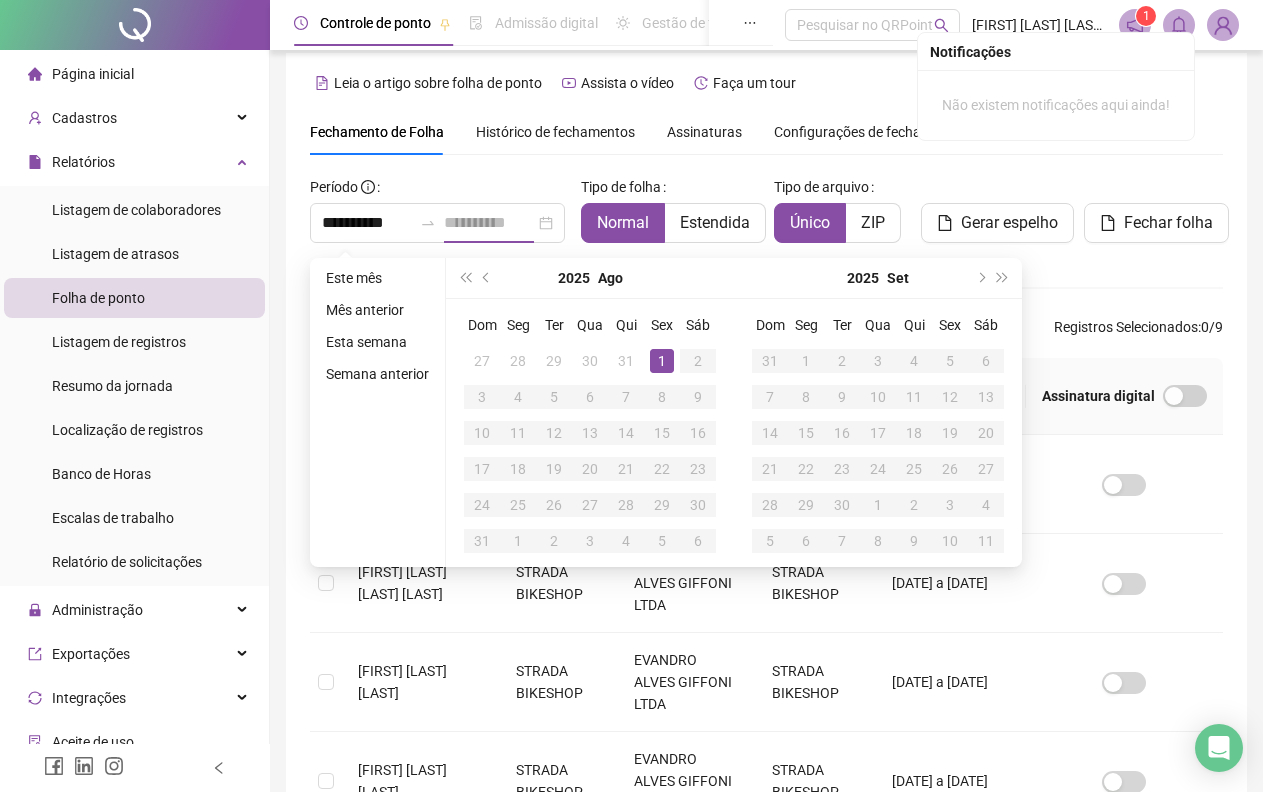 type on "**********" 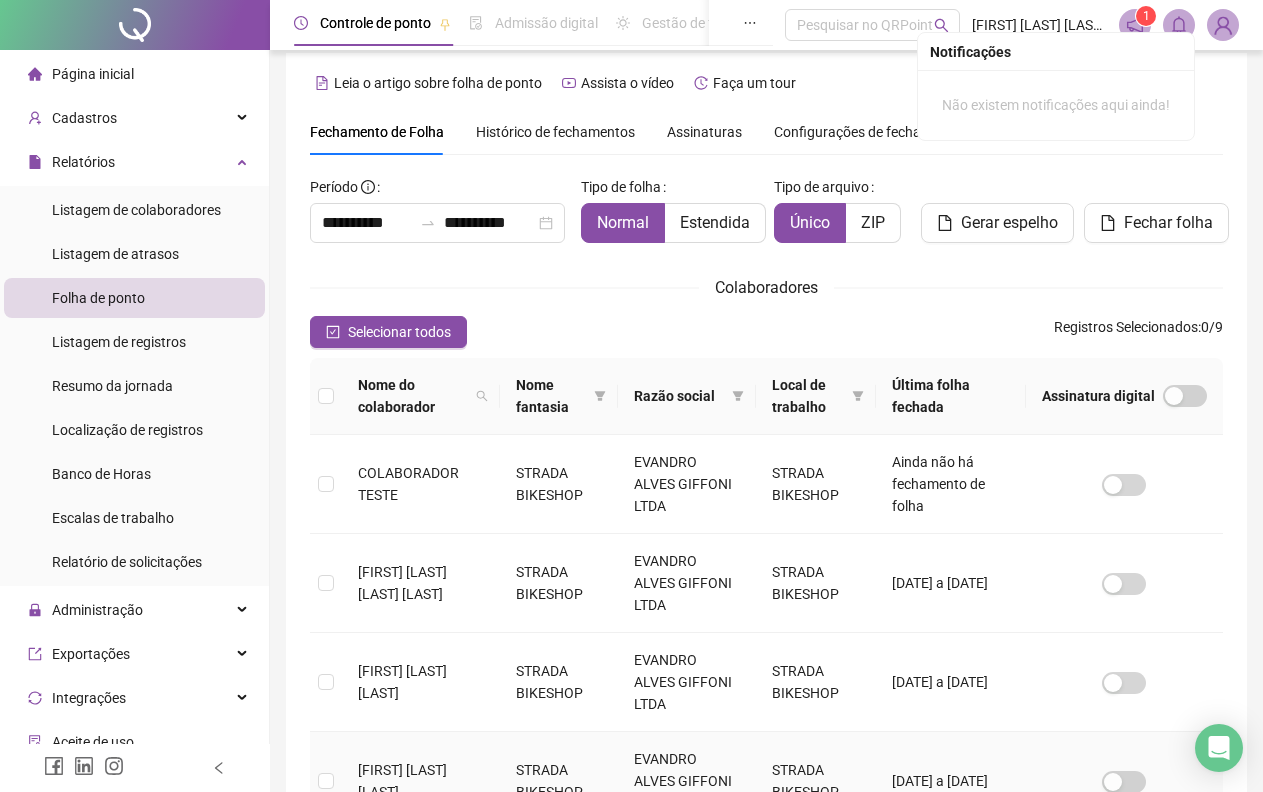 click at bounding box center (326, 781) 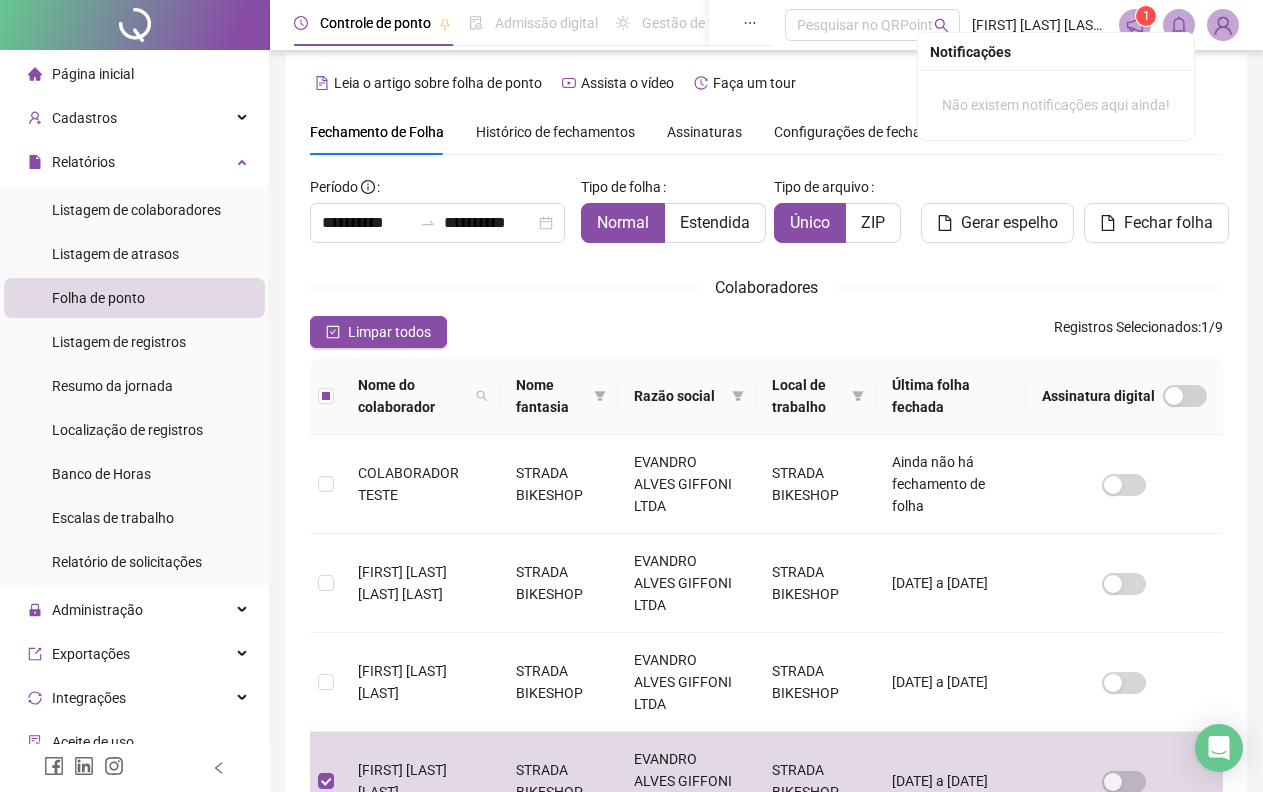click on "Gerar espelho" at bounding box center [1009, 223] 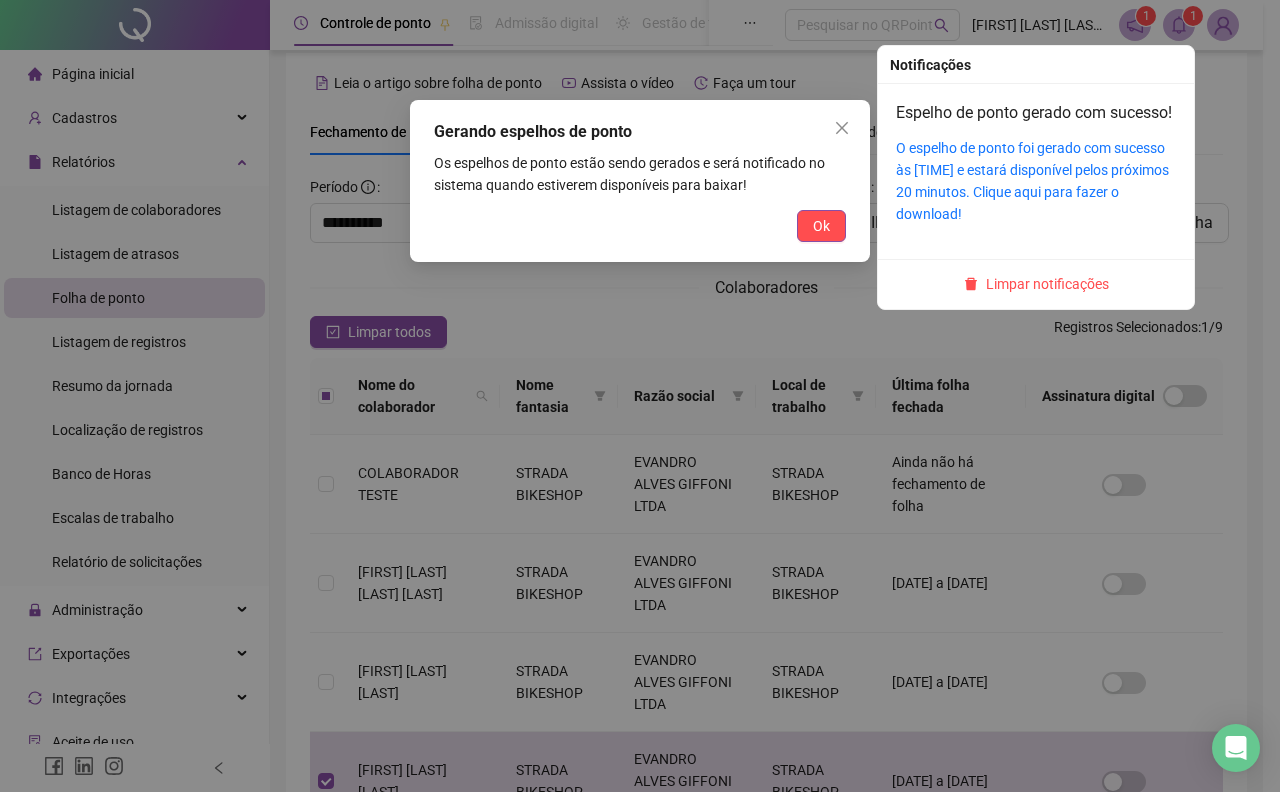 click on "Ok" at bounding box center [821, 226] 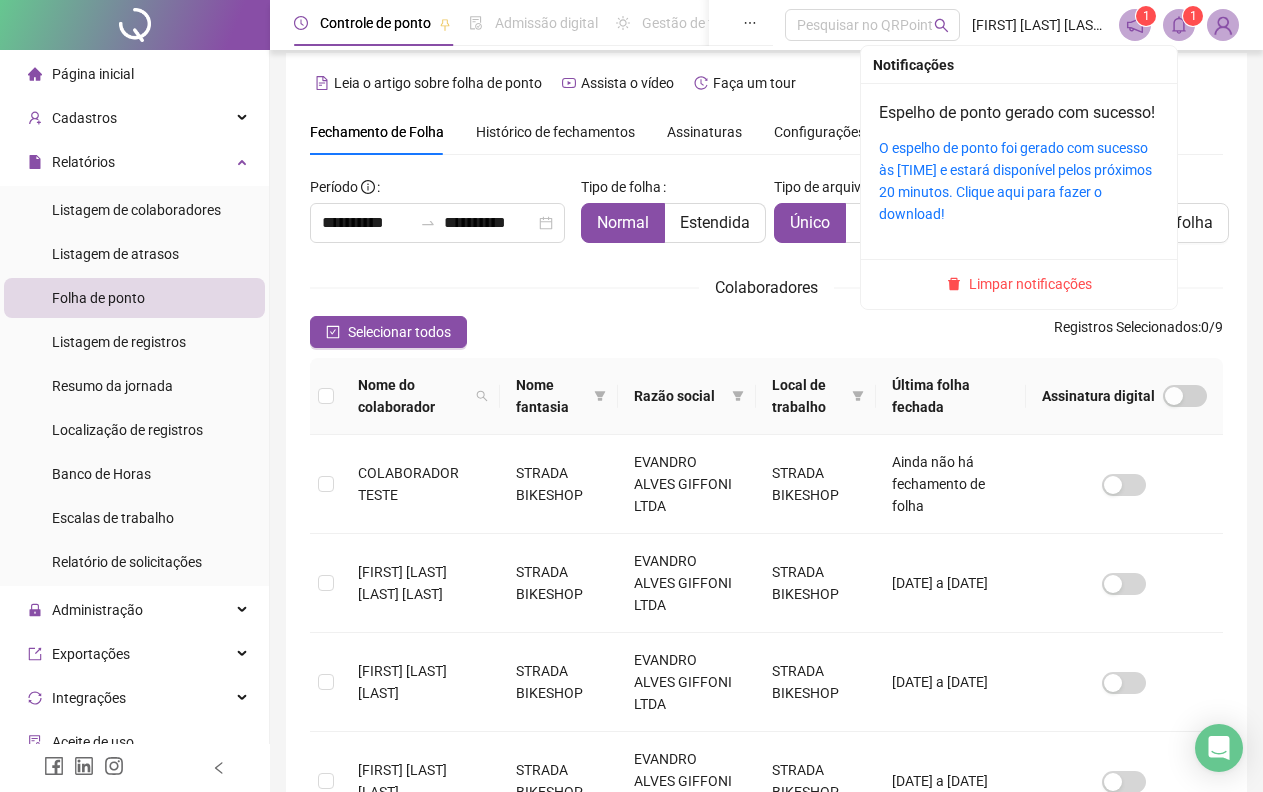 click on "O espelho de ponto foi gerado com sucesso às [TIME] e estará disponível pelos próximos 20 minutos.
Clique aqui para fazer o download!" at bounding box center (1015, 181) 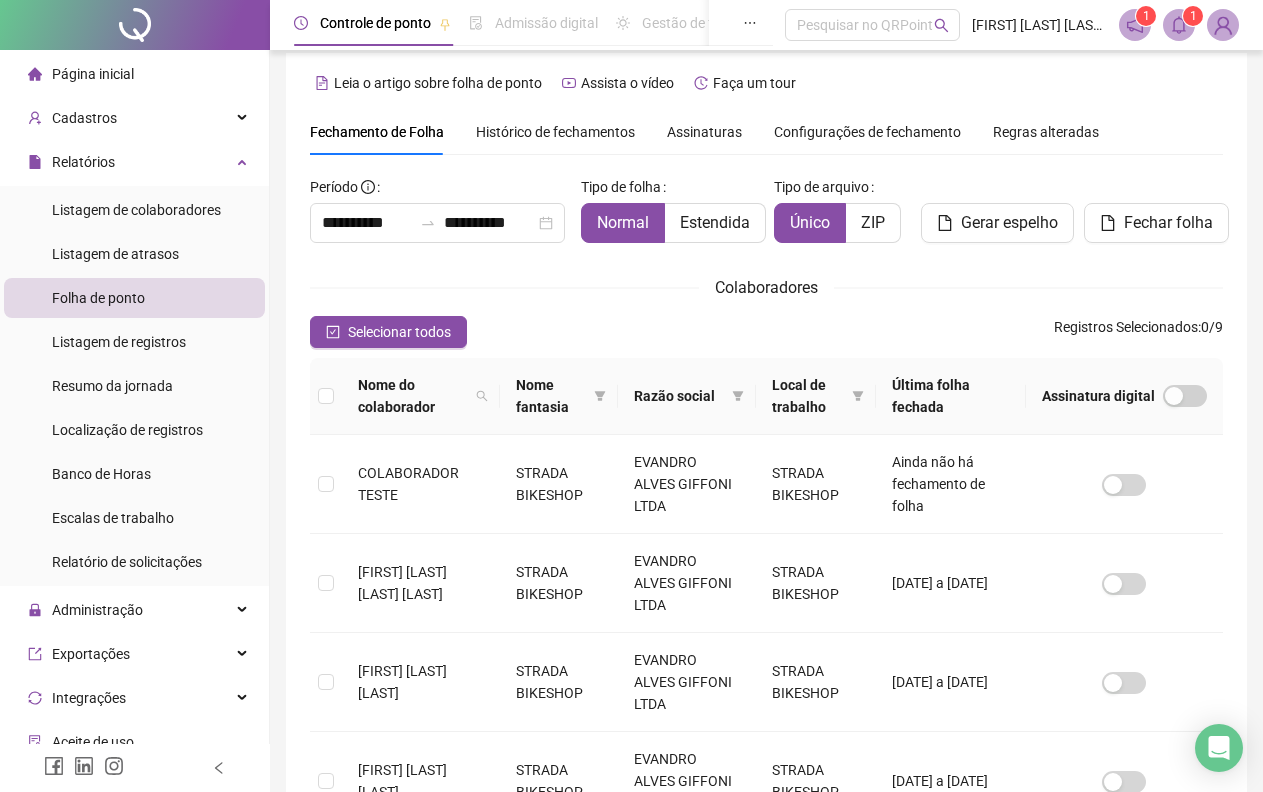 click on "Administração" at bounding box center [97, 610] 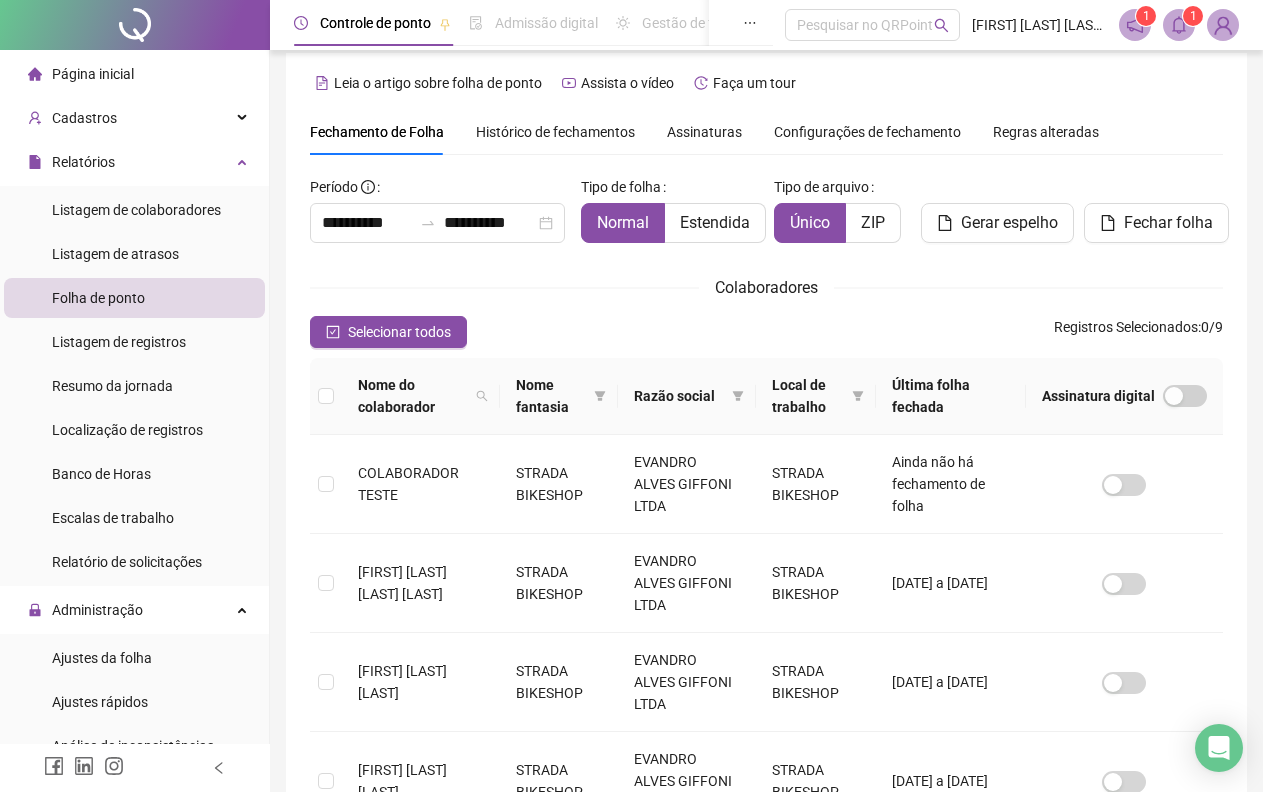 scroll, scrollTop: 554, scrollLeft: 0, axis: vertical 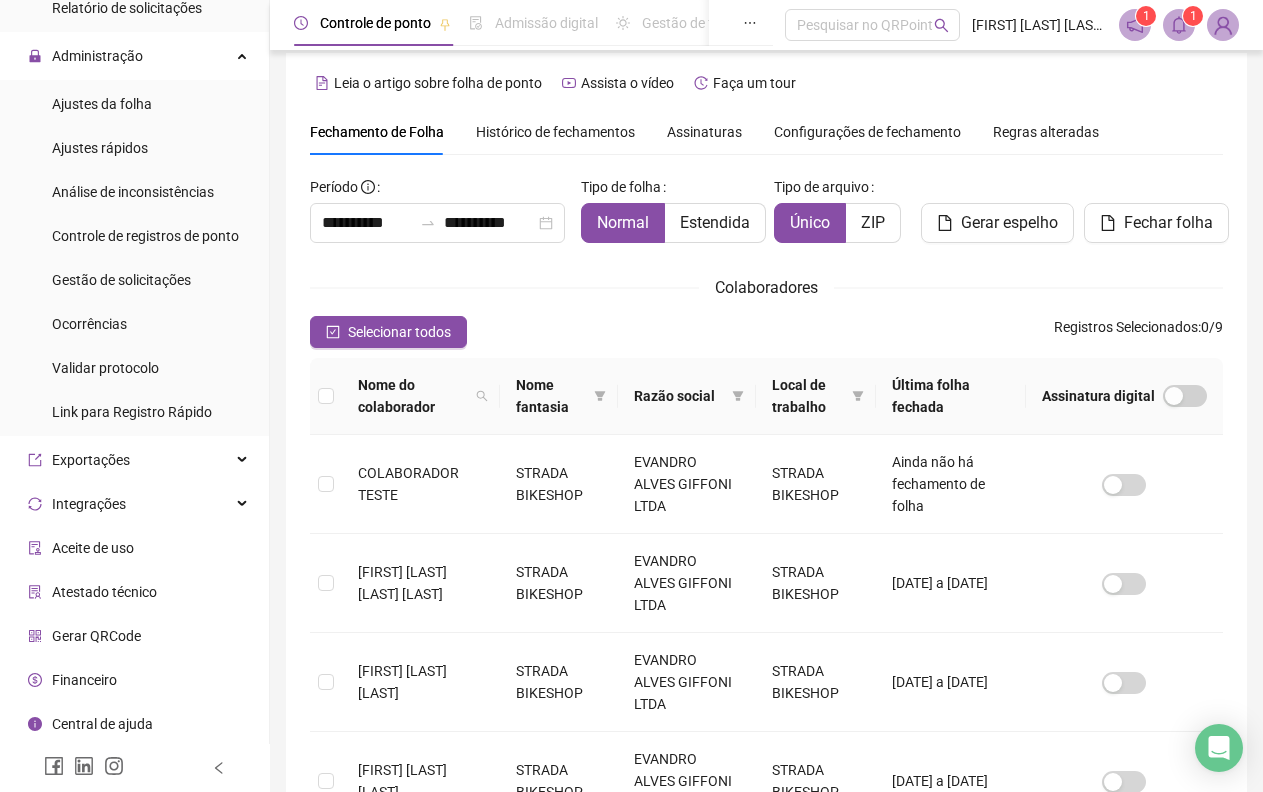 click on "Gestão de solicitações" at bounding box center (121, 280) 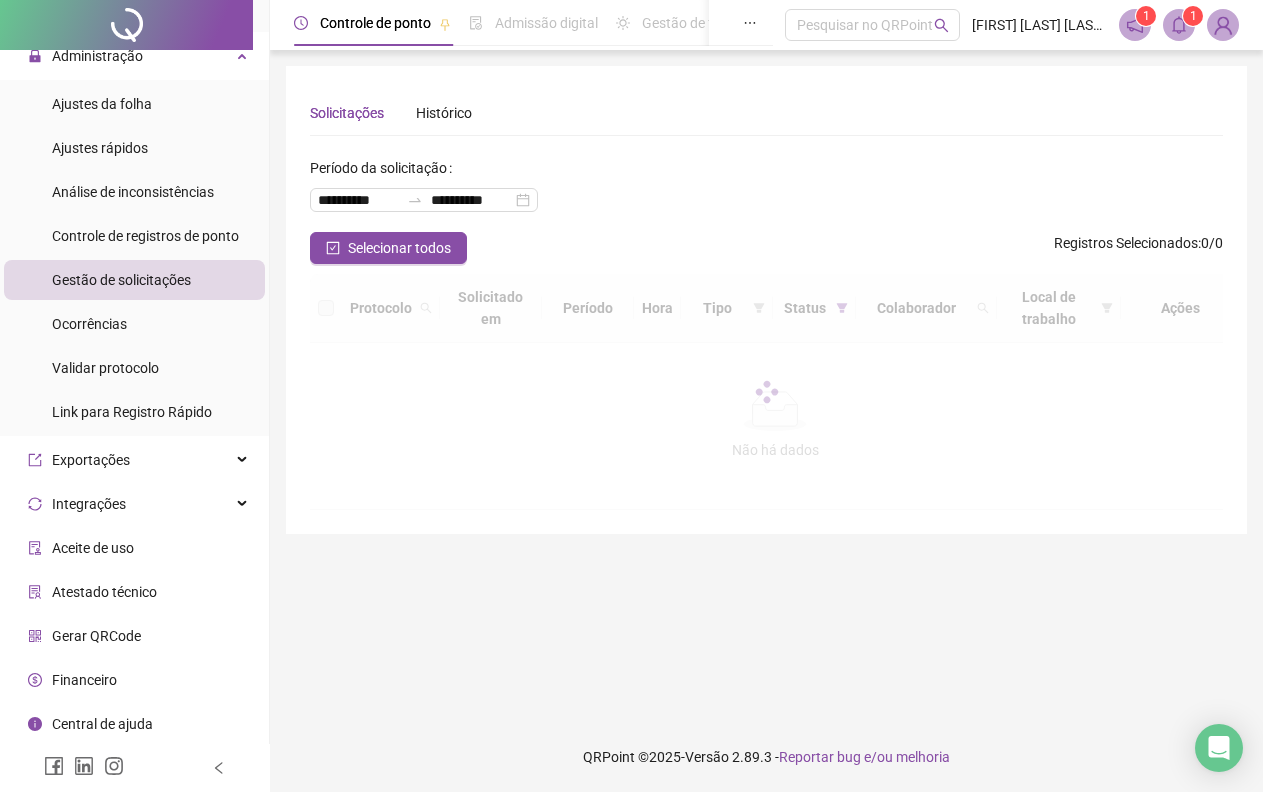 scroll, scrollTop: 0, scrollLeft: 0, axis: both 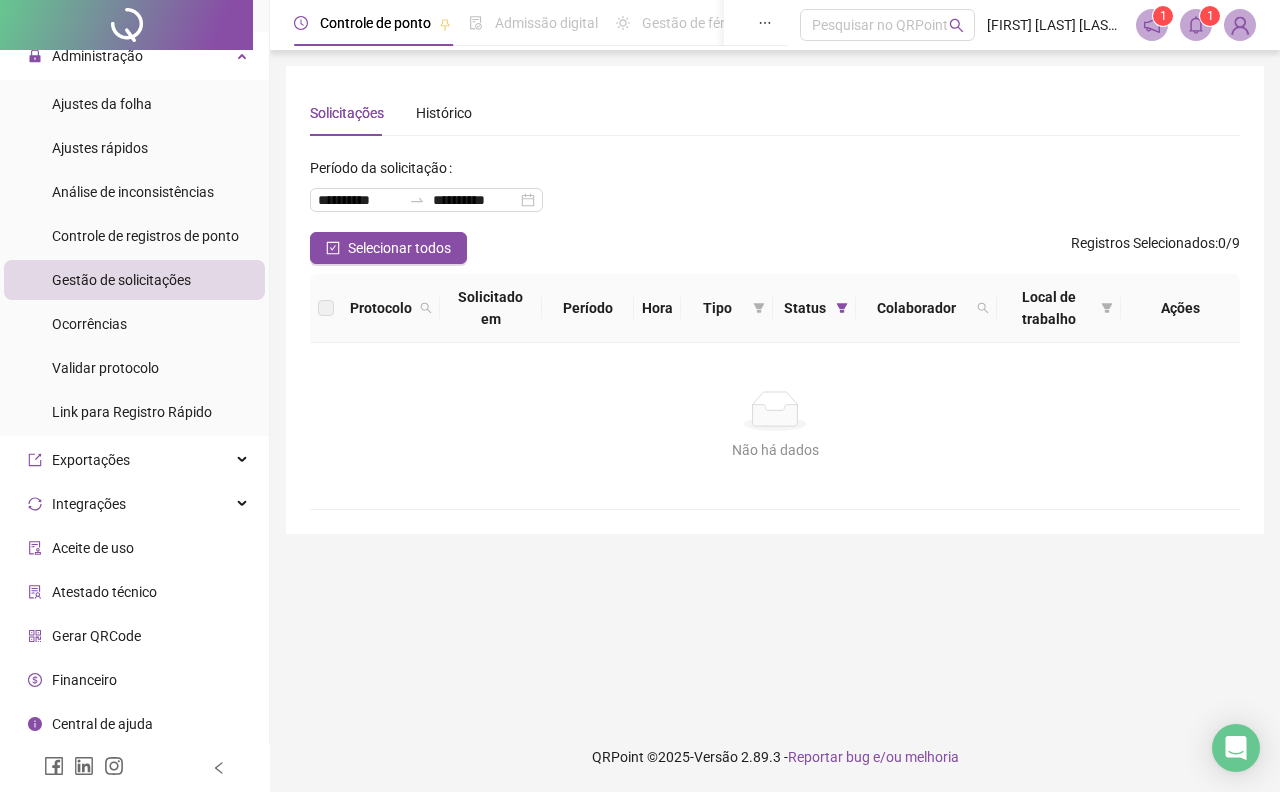click on "**********" at bounding box center [426, 200] 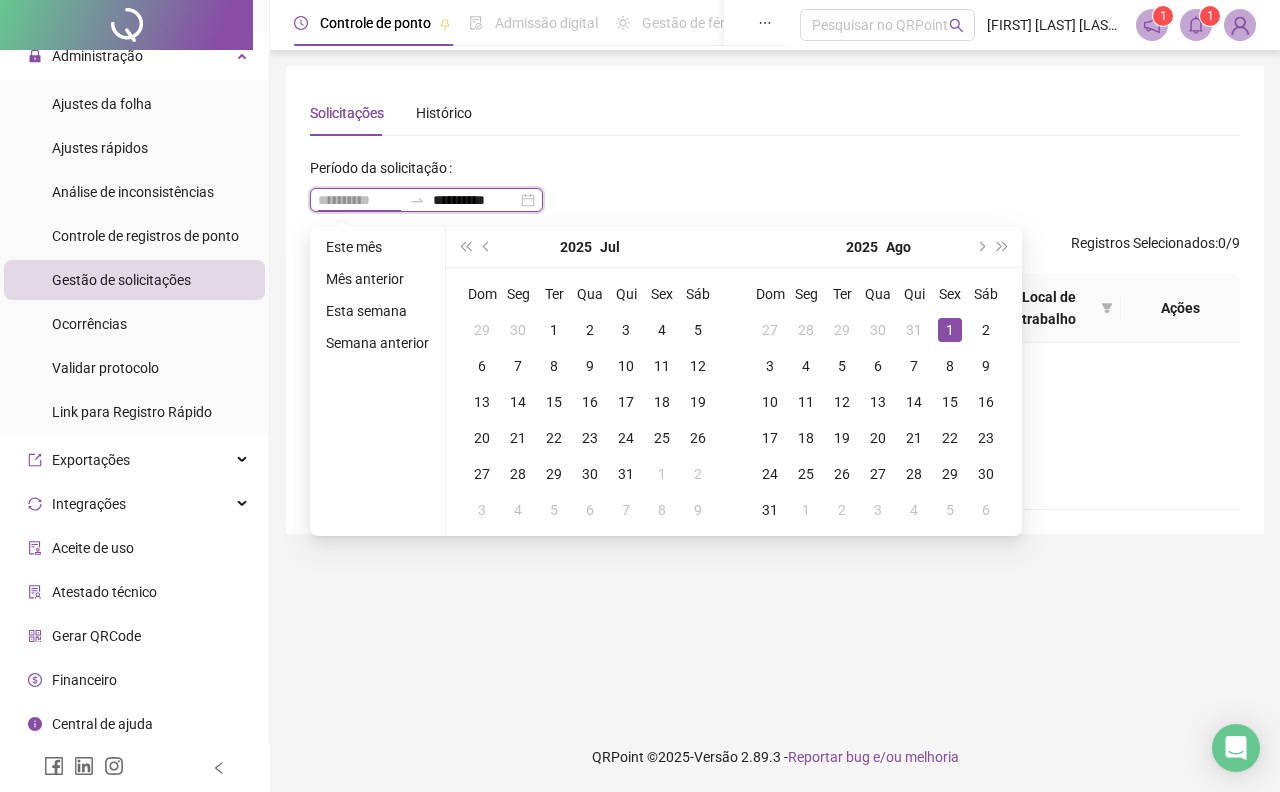 type on "**********" 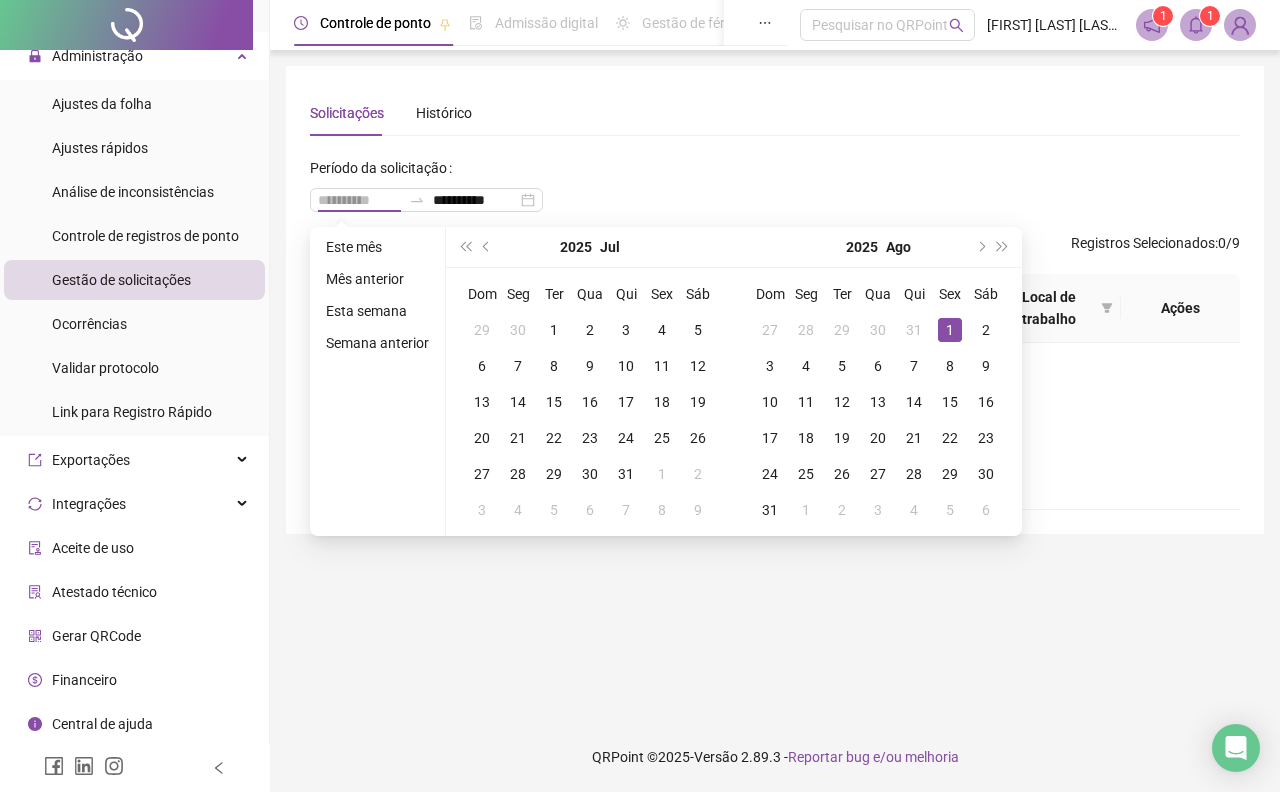 click on "1" at bounding box center [950, 330] 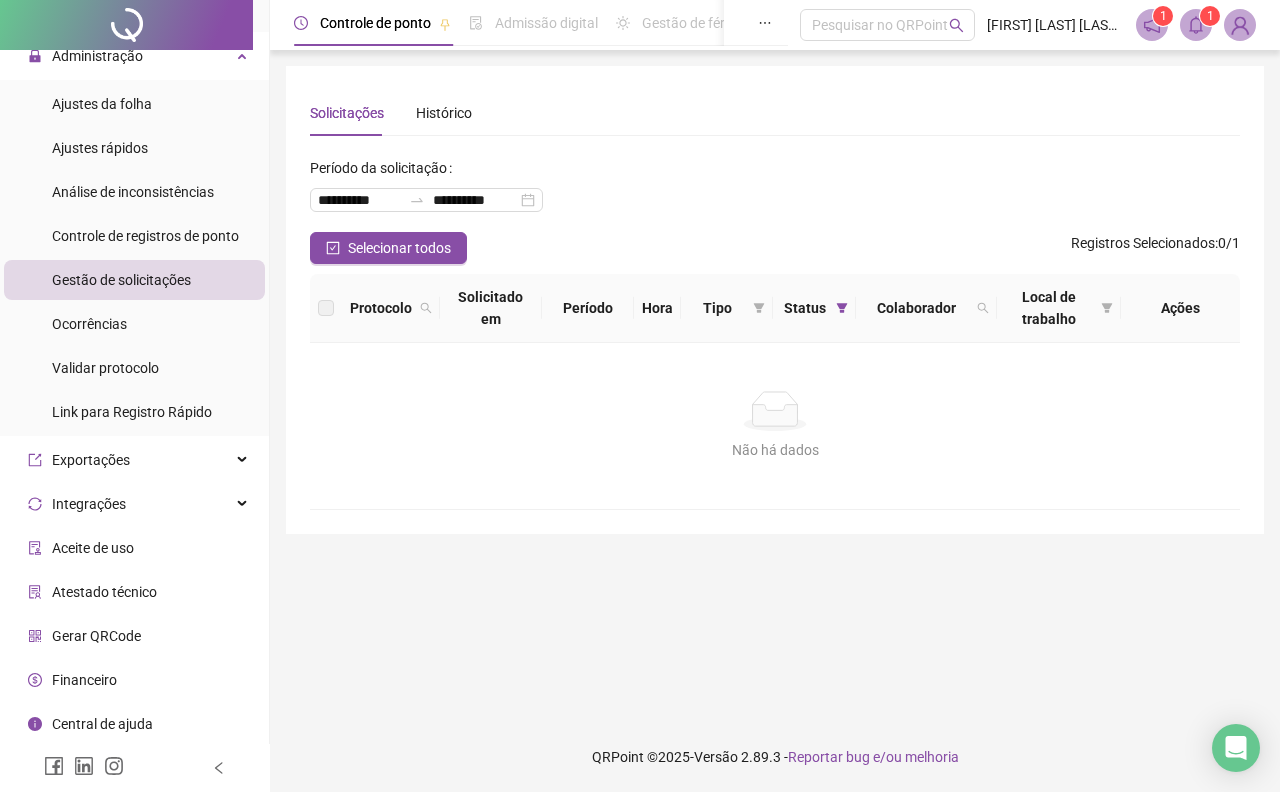 click on "Selecionar todos" at bounding box center [388, 248] 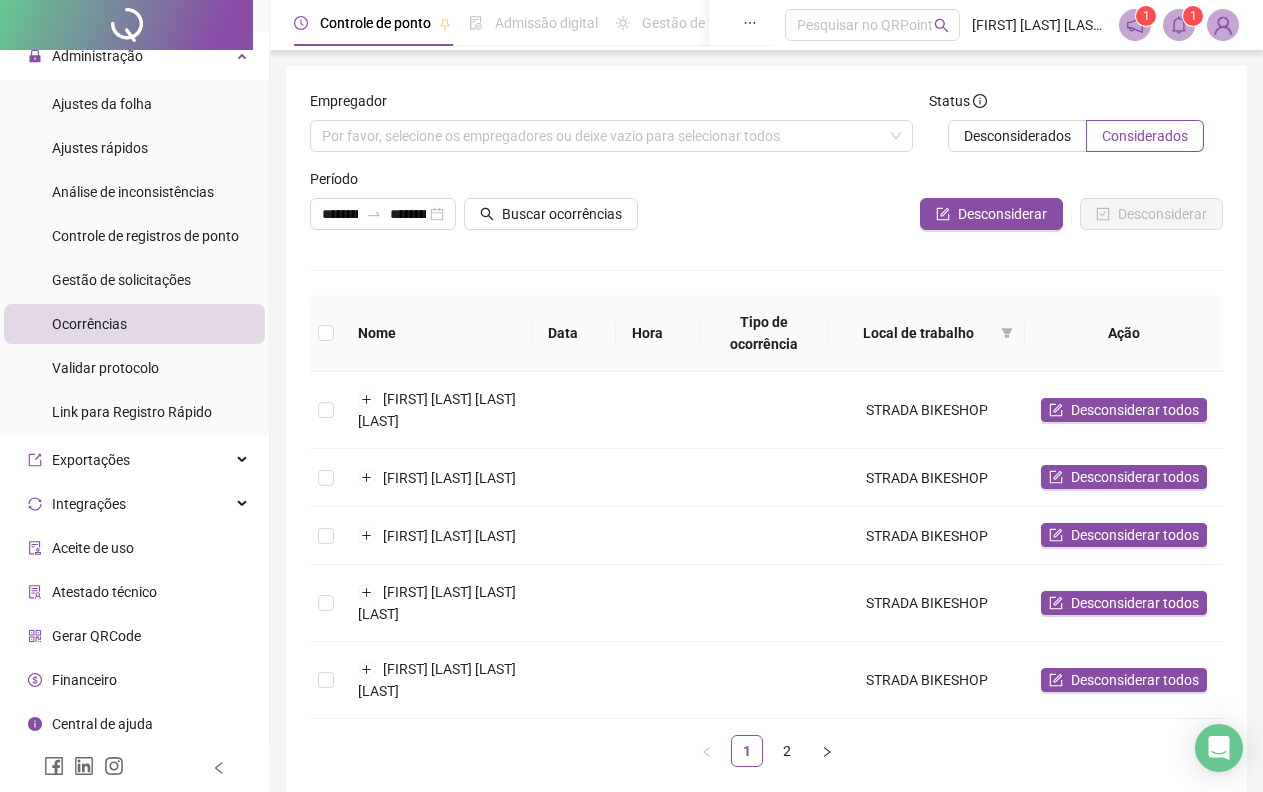 click on "**********" at bounding box center (383, 214) 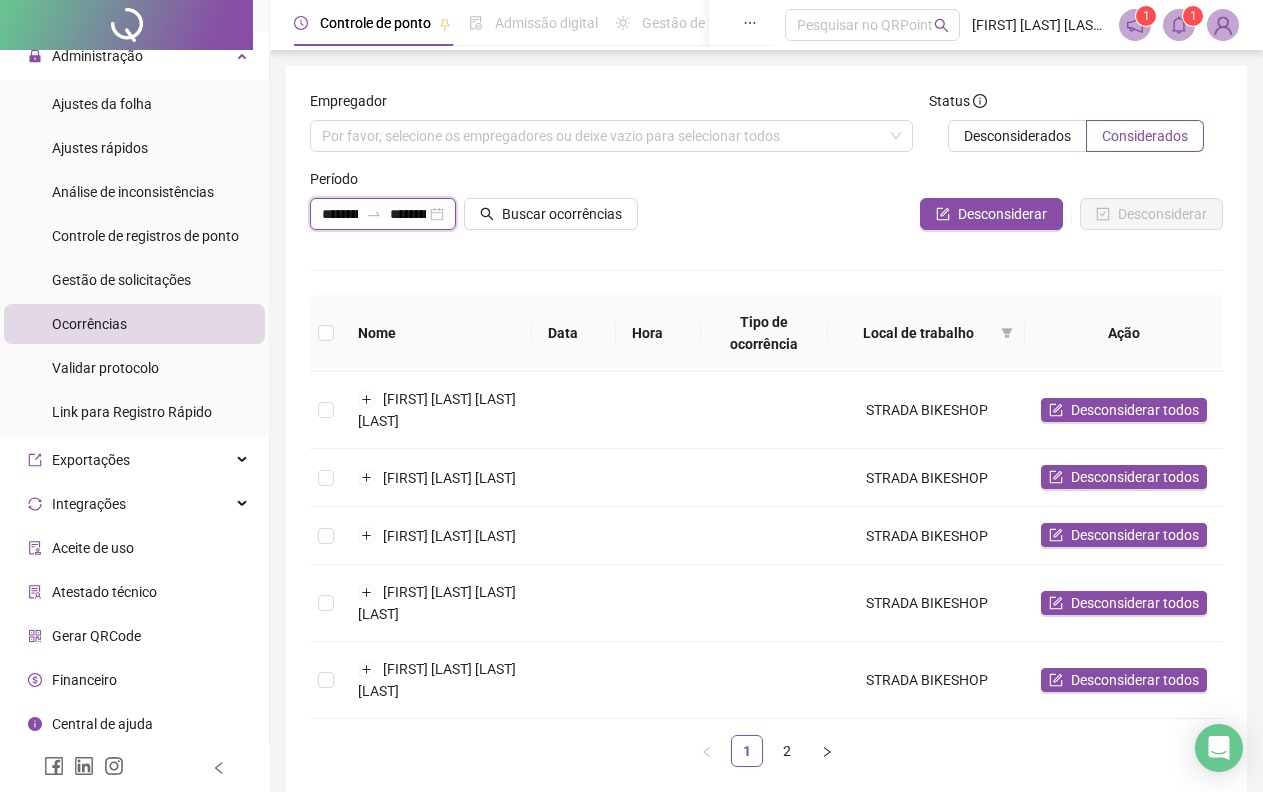 scroll, scrollTop: 0, scrollLeft: 35, axis: horizontal 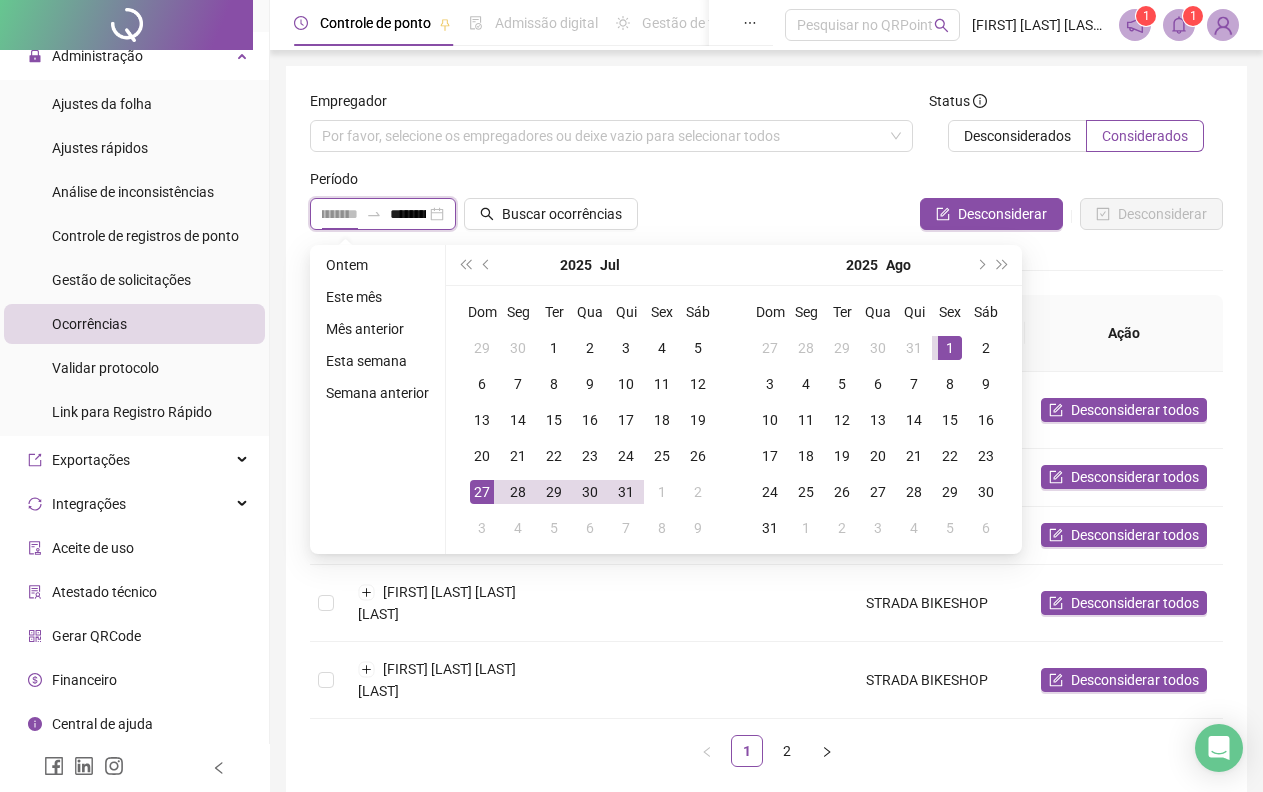 type on "**********" 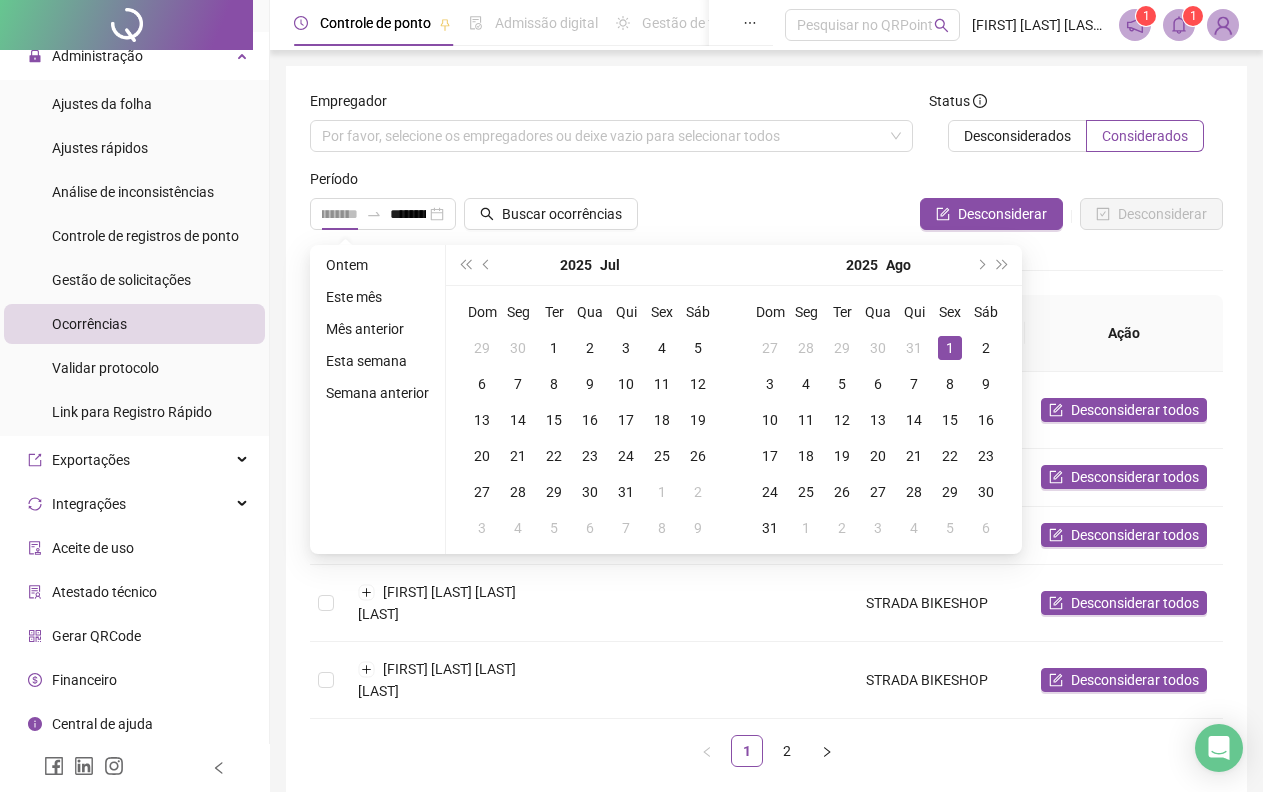 click on "1" at bounding box center (950, 348) 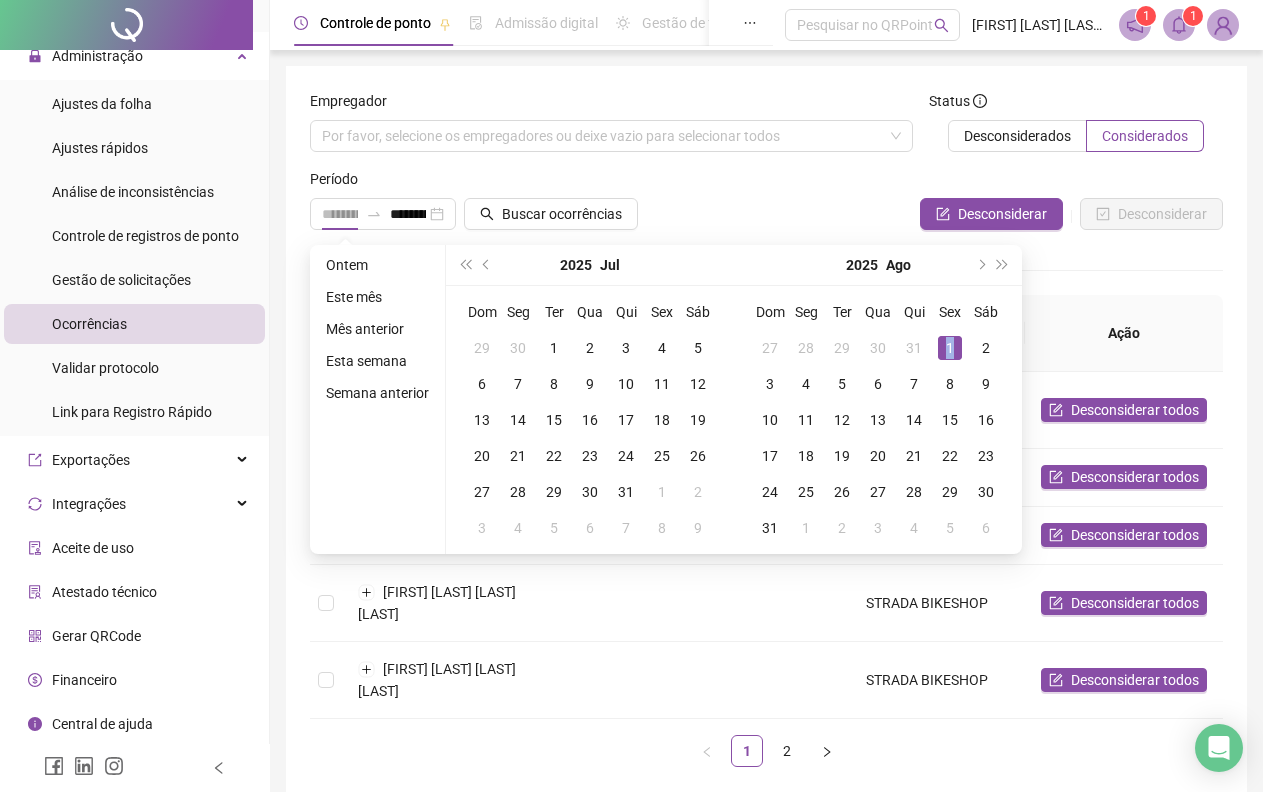 click on "1" at bounding box center (950, 348) 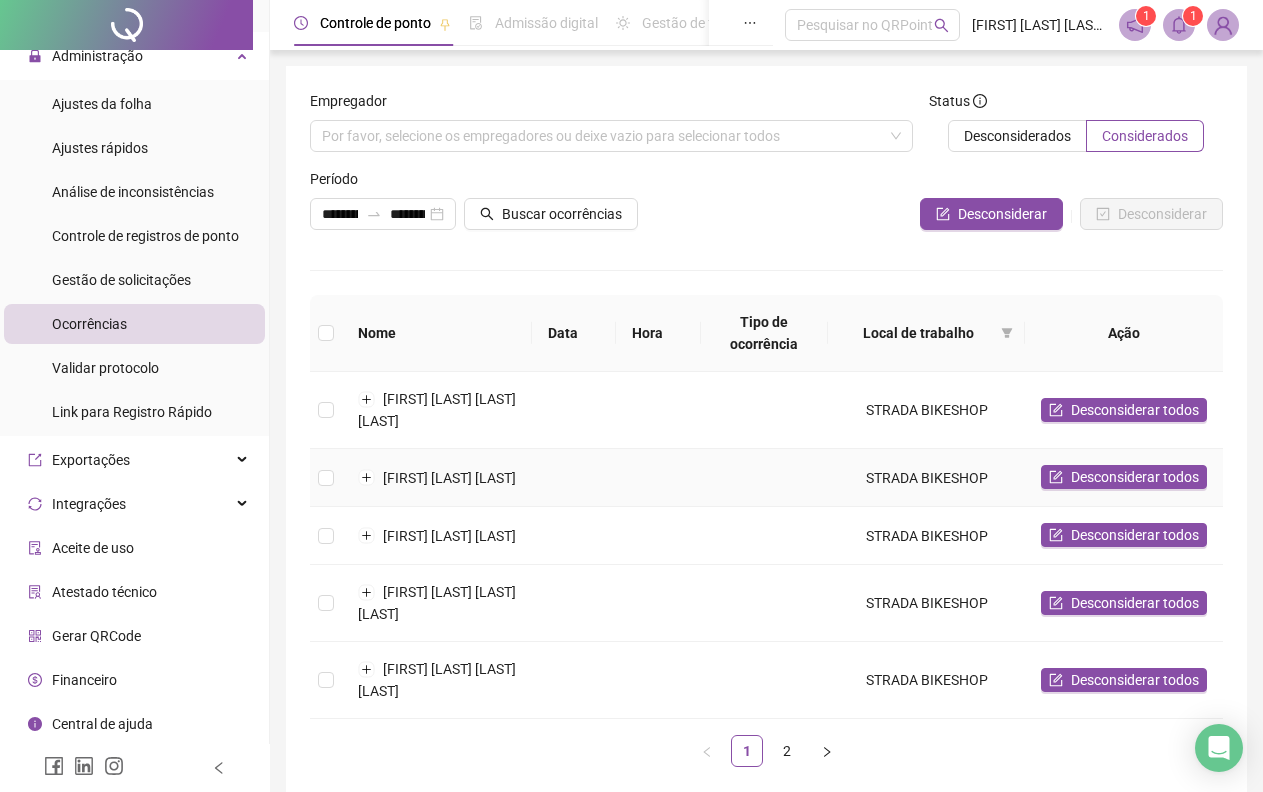 click at bounding box center (326, 478) 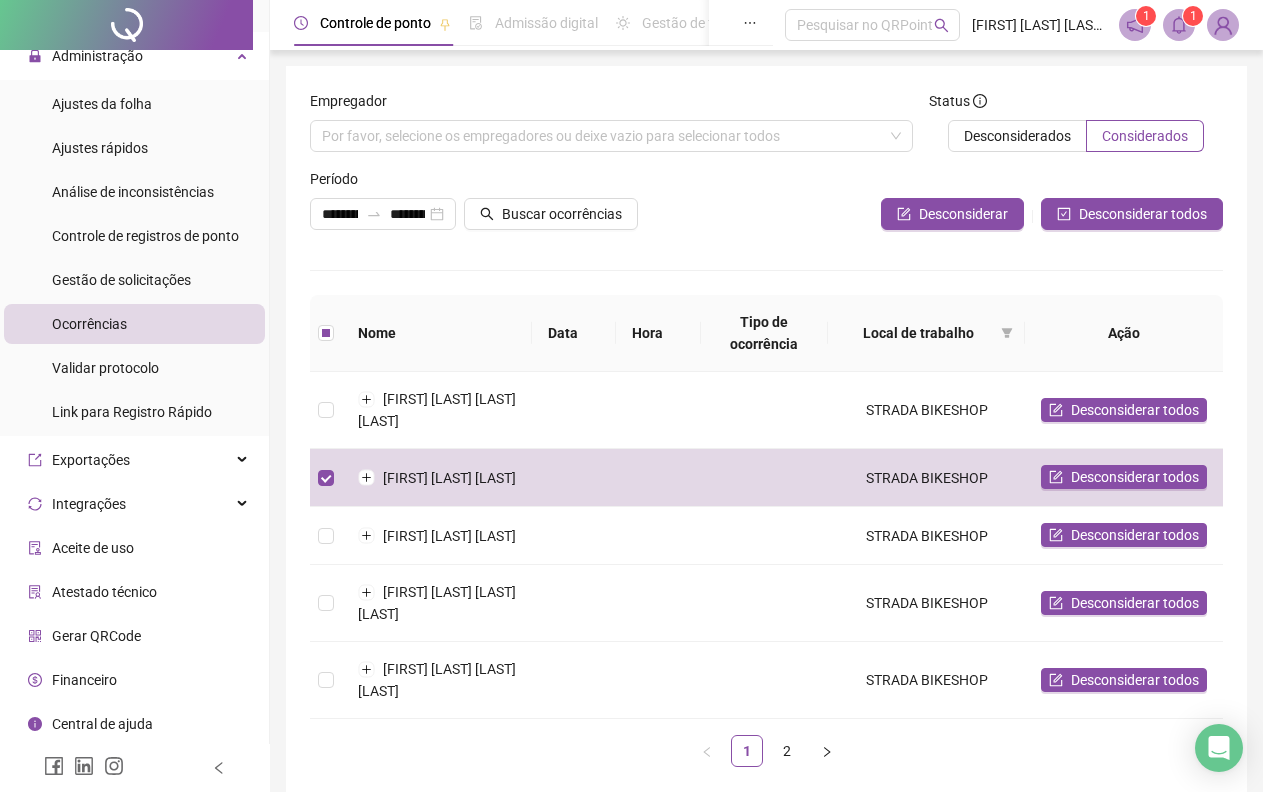 click on "Buscar ocorrências" at bounding box center [562, 214] 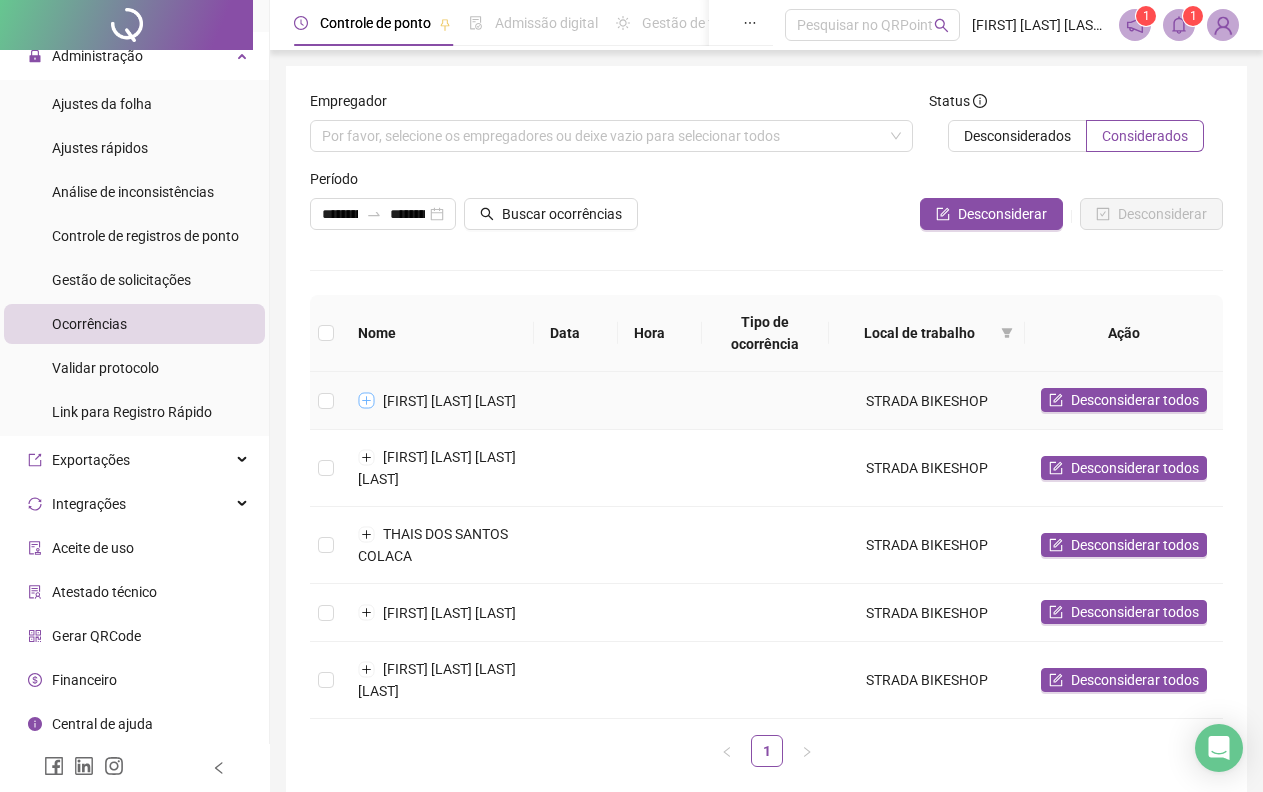 click at bounding box center (367, 401) 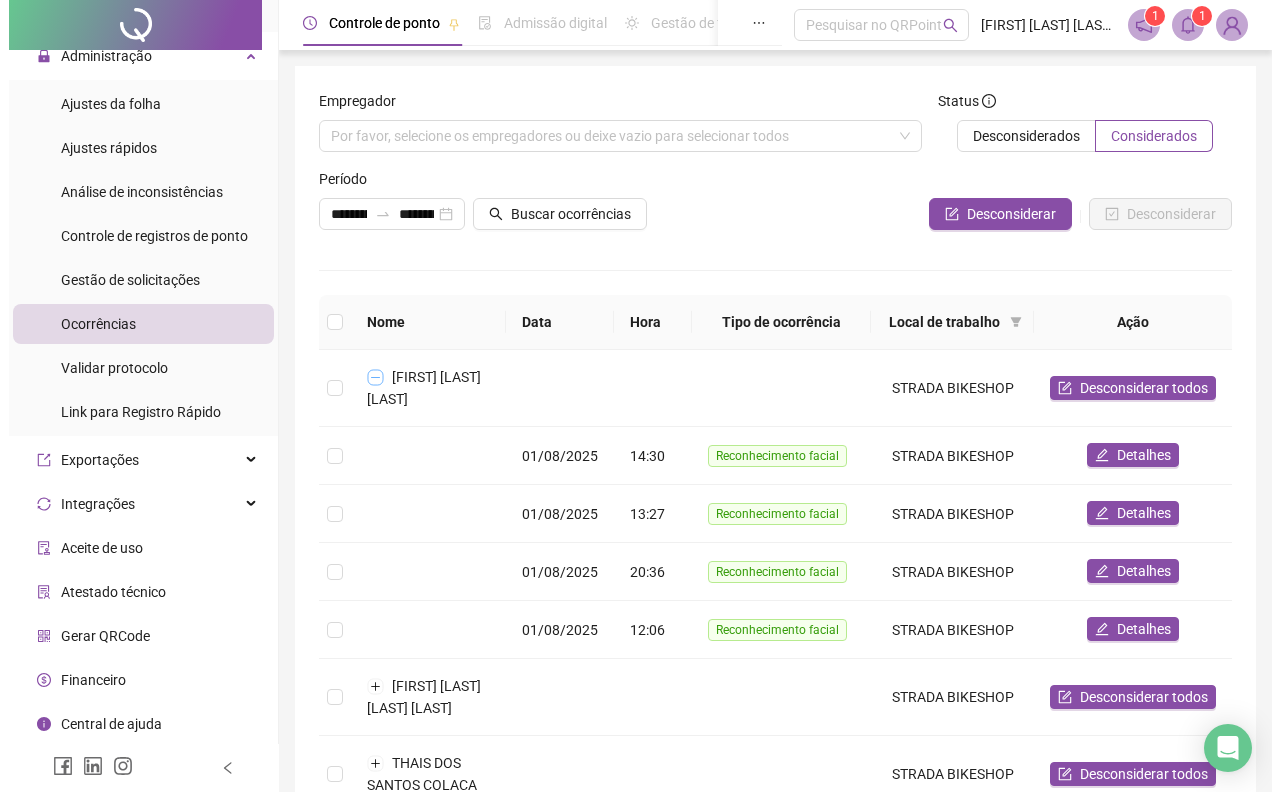 scroll, scrollTop: 0, scrollLeft: 0, axis: both 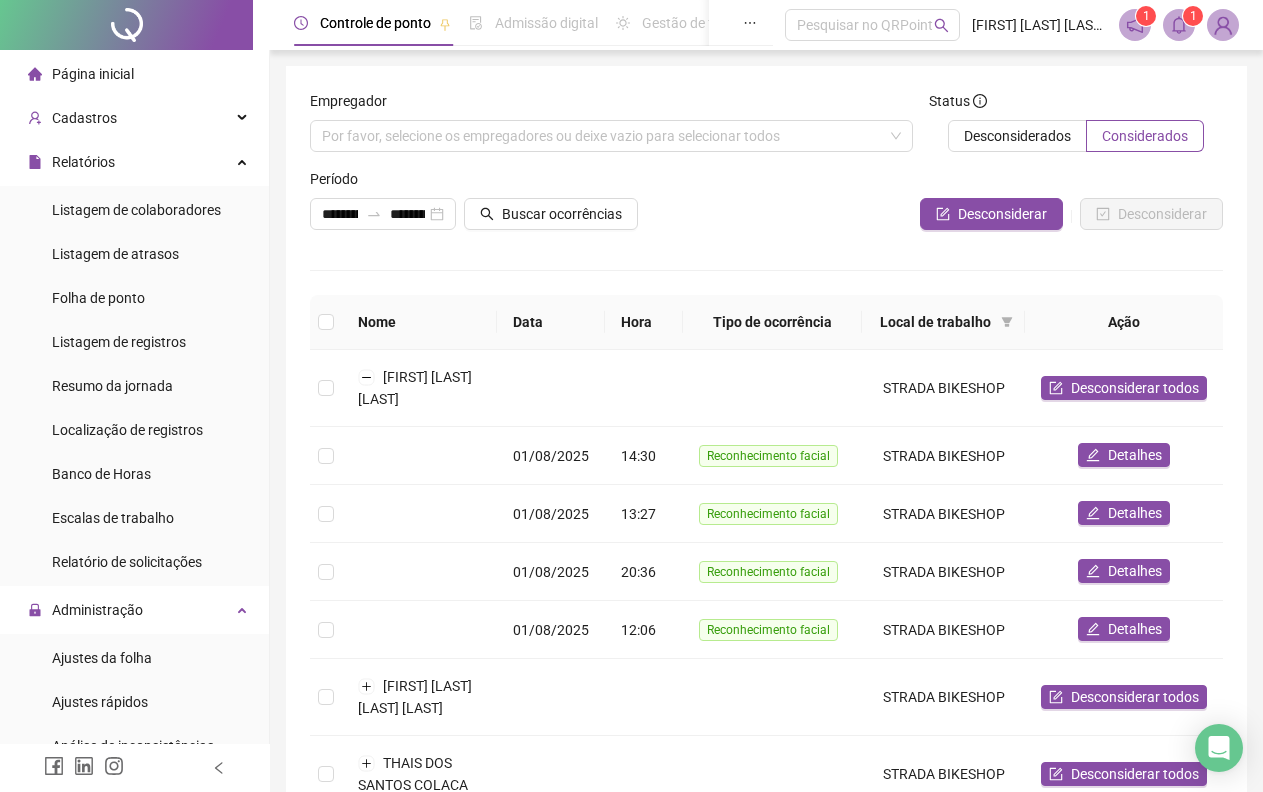 click on "Folha de ponto" at bounding box center [98, 298] 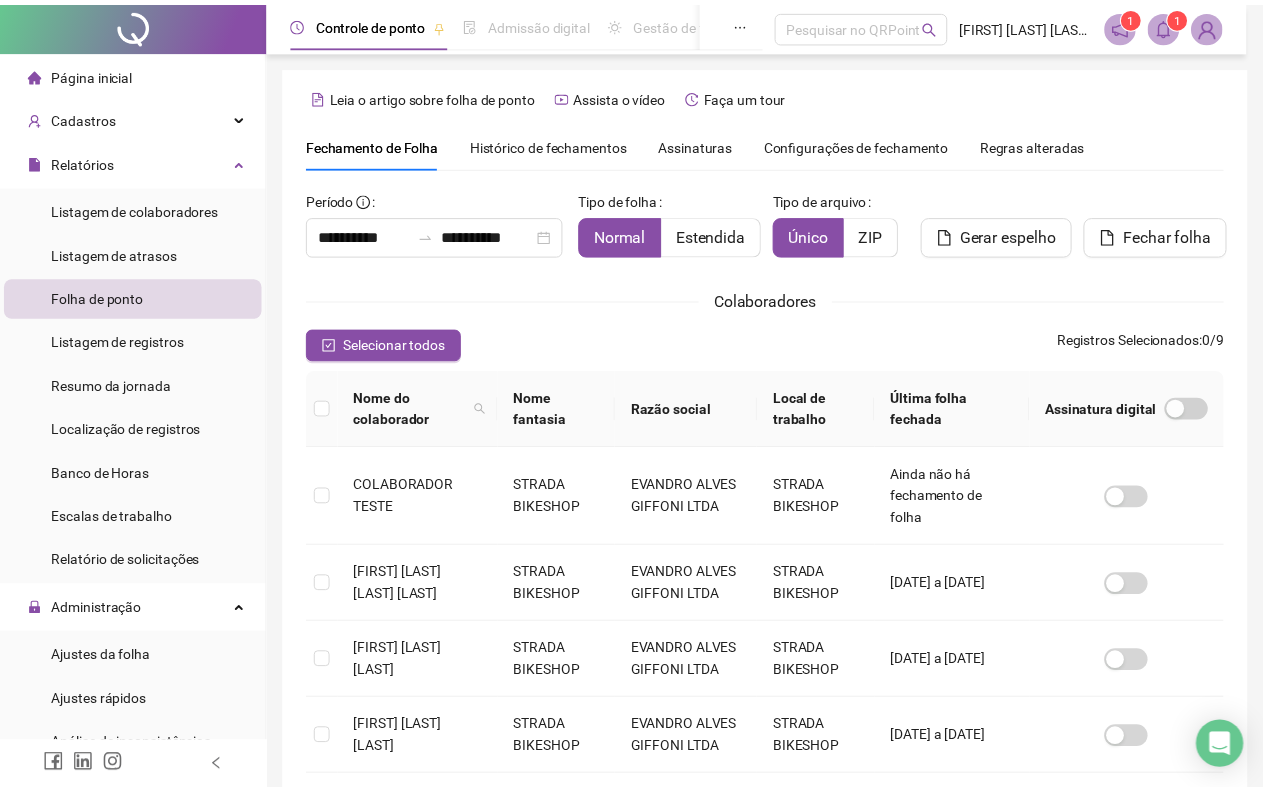 scroll, scrollTop: 13, scrollLeft: 0, axis: vertical 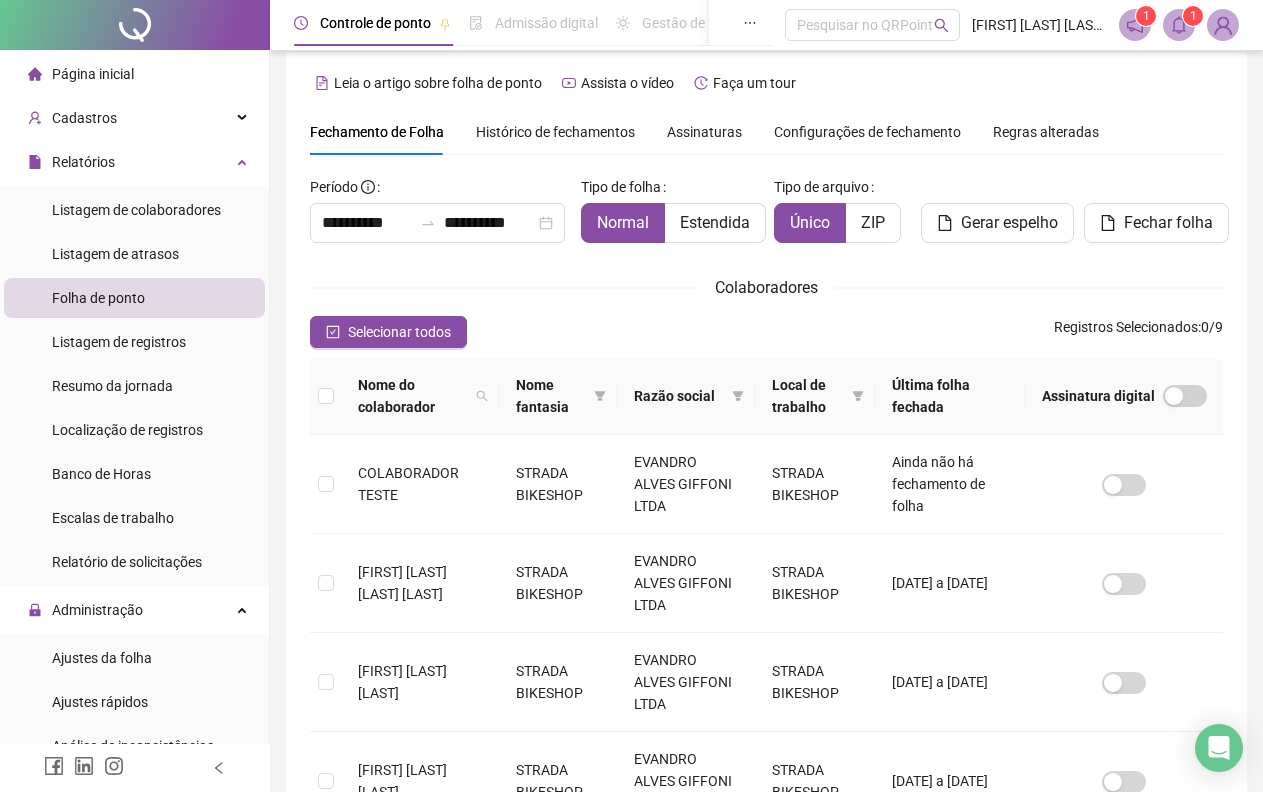 click on "Ajustes da folha" at bounding box center (102, 658) 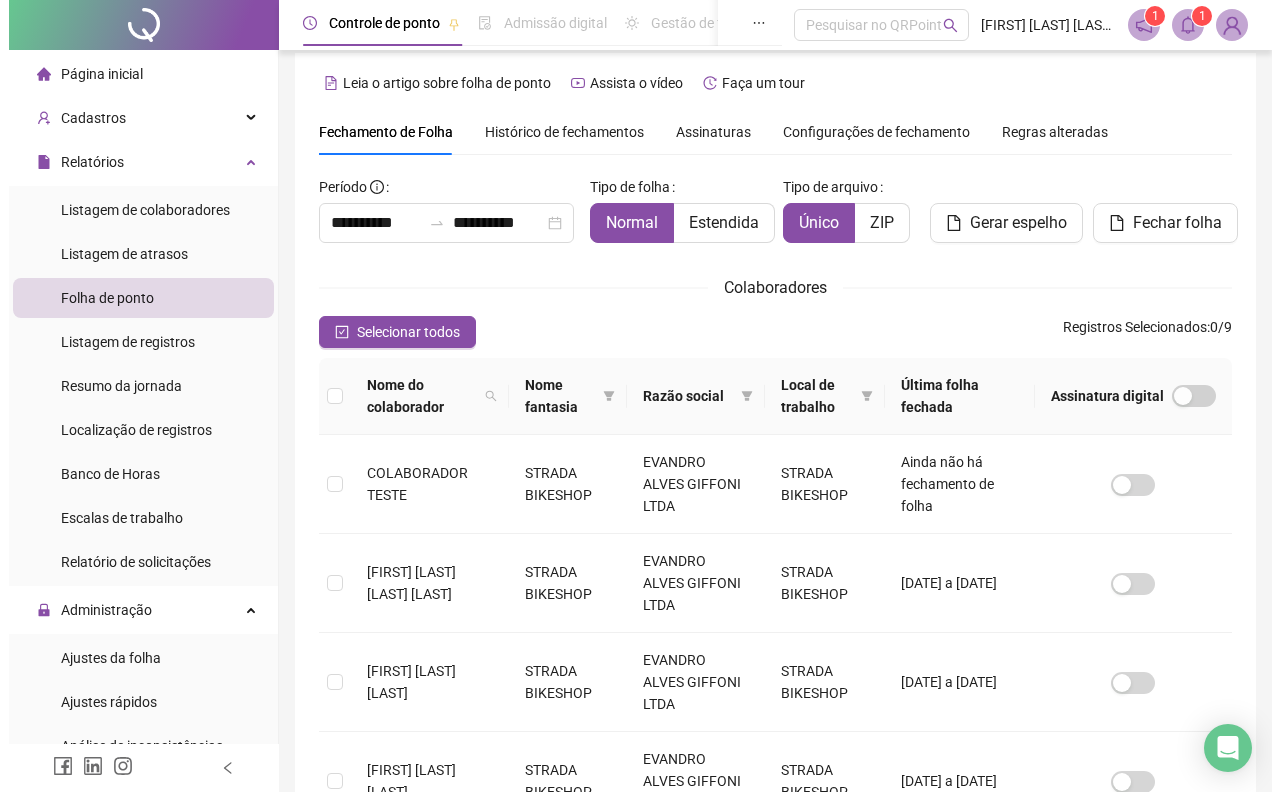 scroll, scrollTop: 0, scrollLeft: 0, axis: both 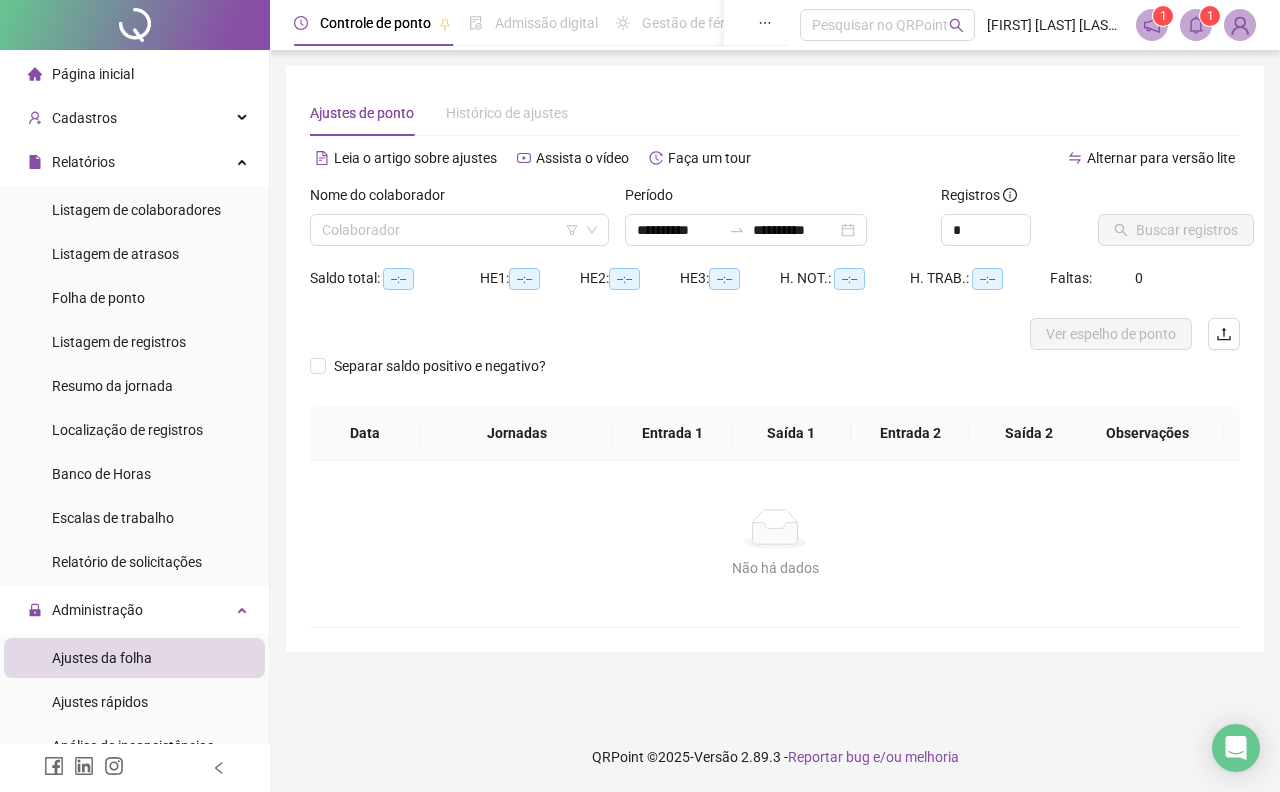 click on "Ajustes da folha" at bounding box center (102, 658) 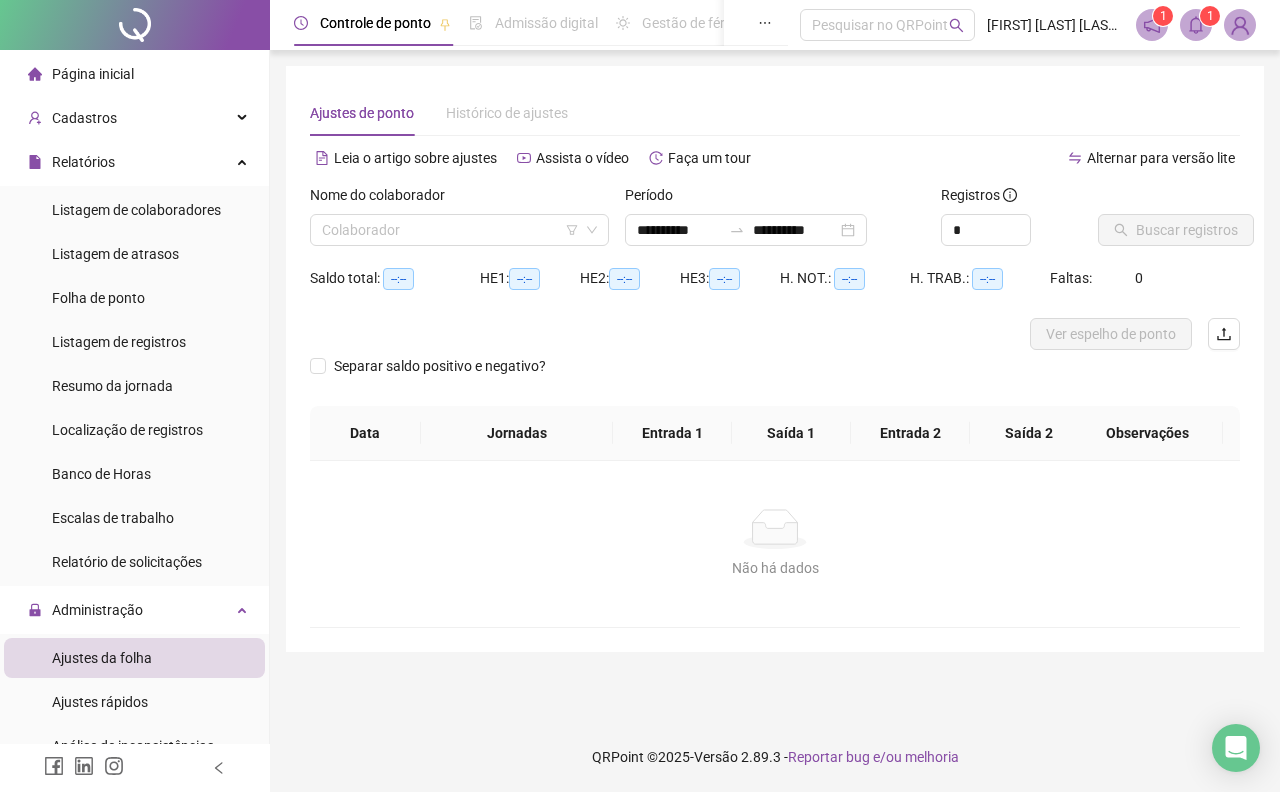click on "Folha de ponto" at bounding box center [134, 298] 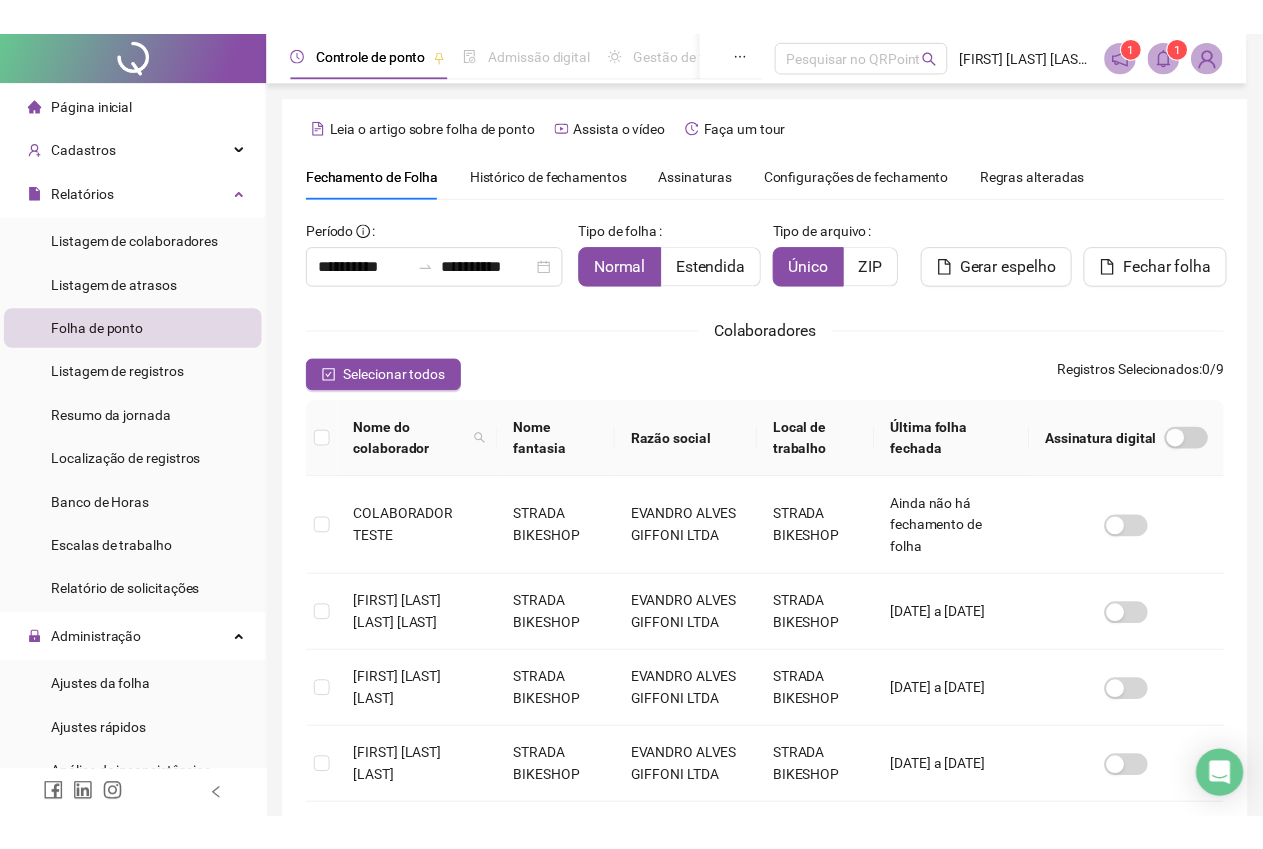 scroll, scrollTop: 13, scrollLeft: 0, axis: vertical 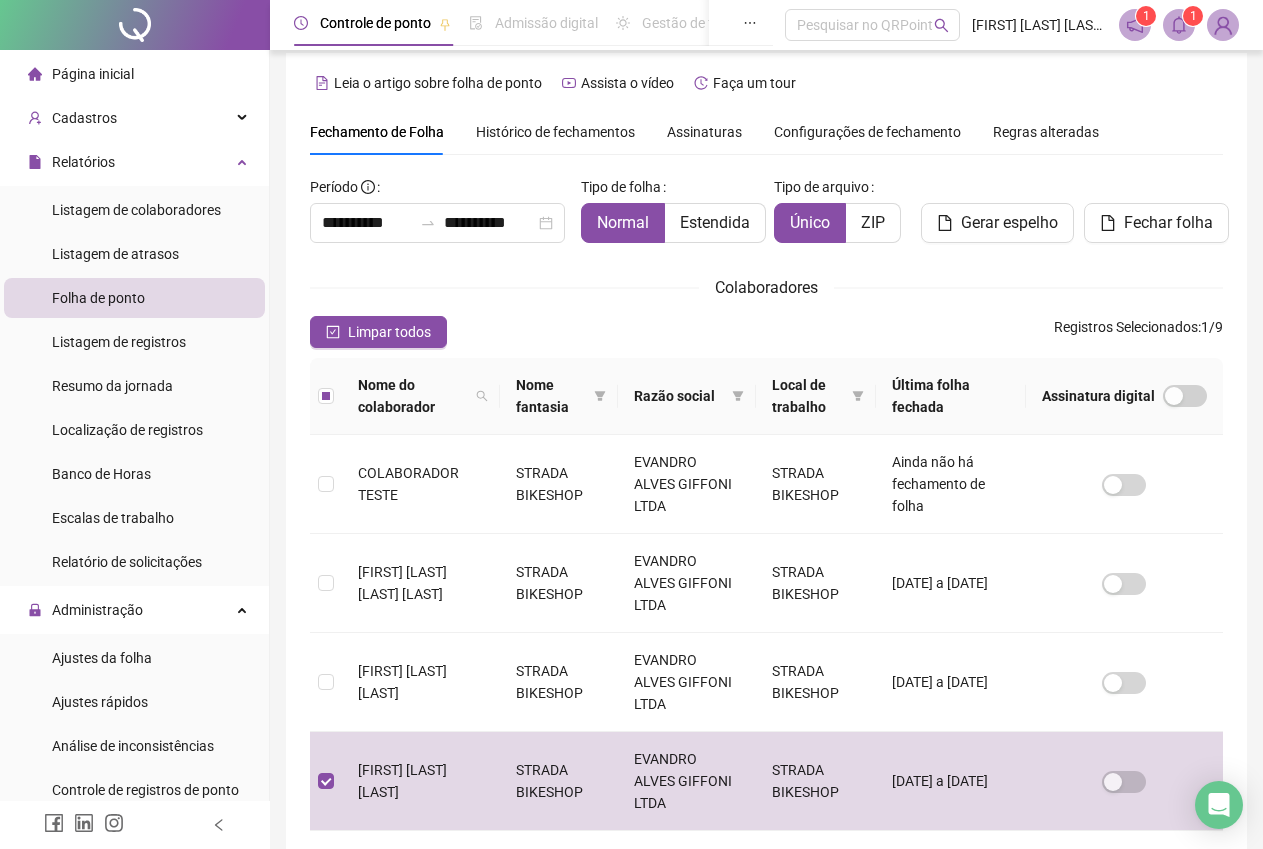 click 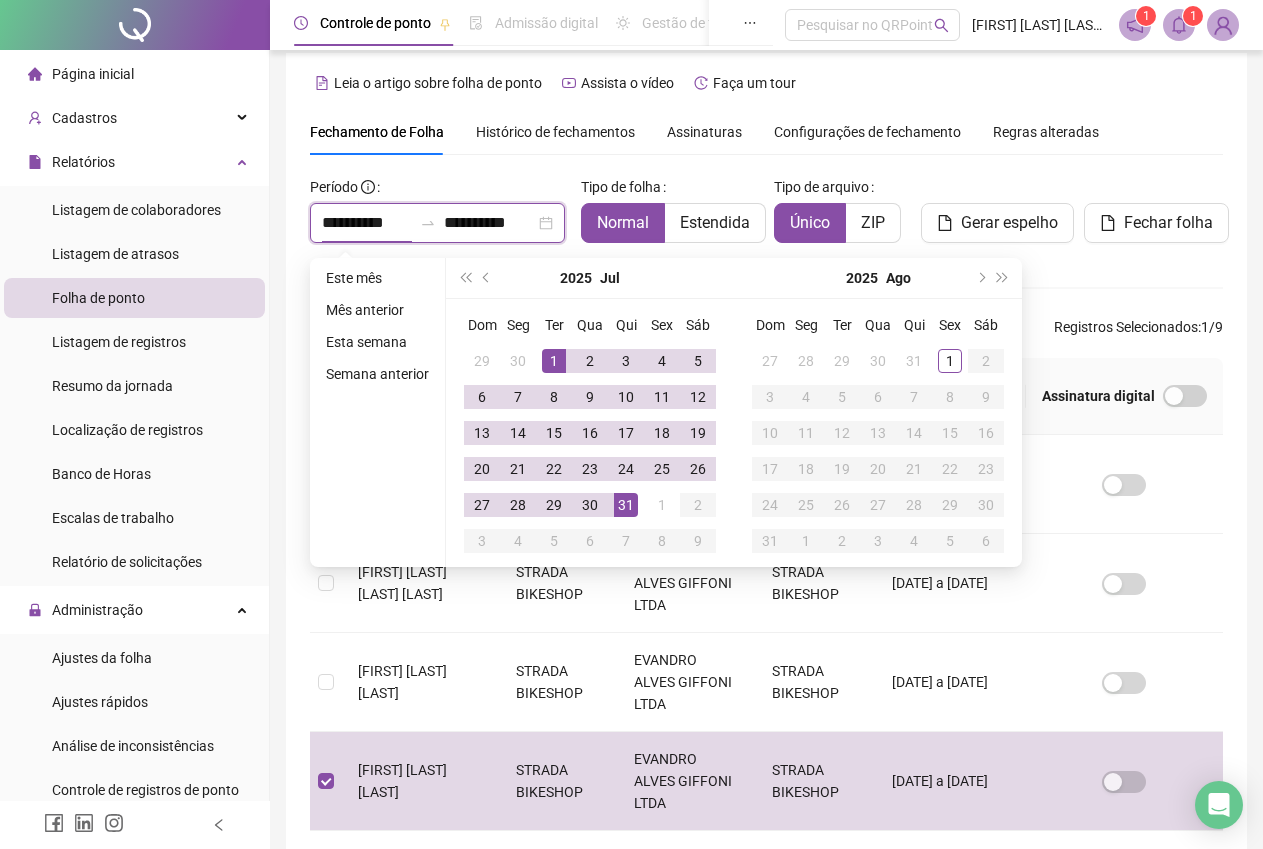type on "**********" 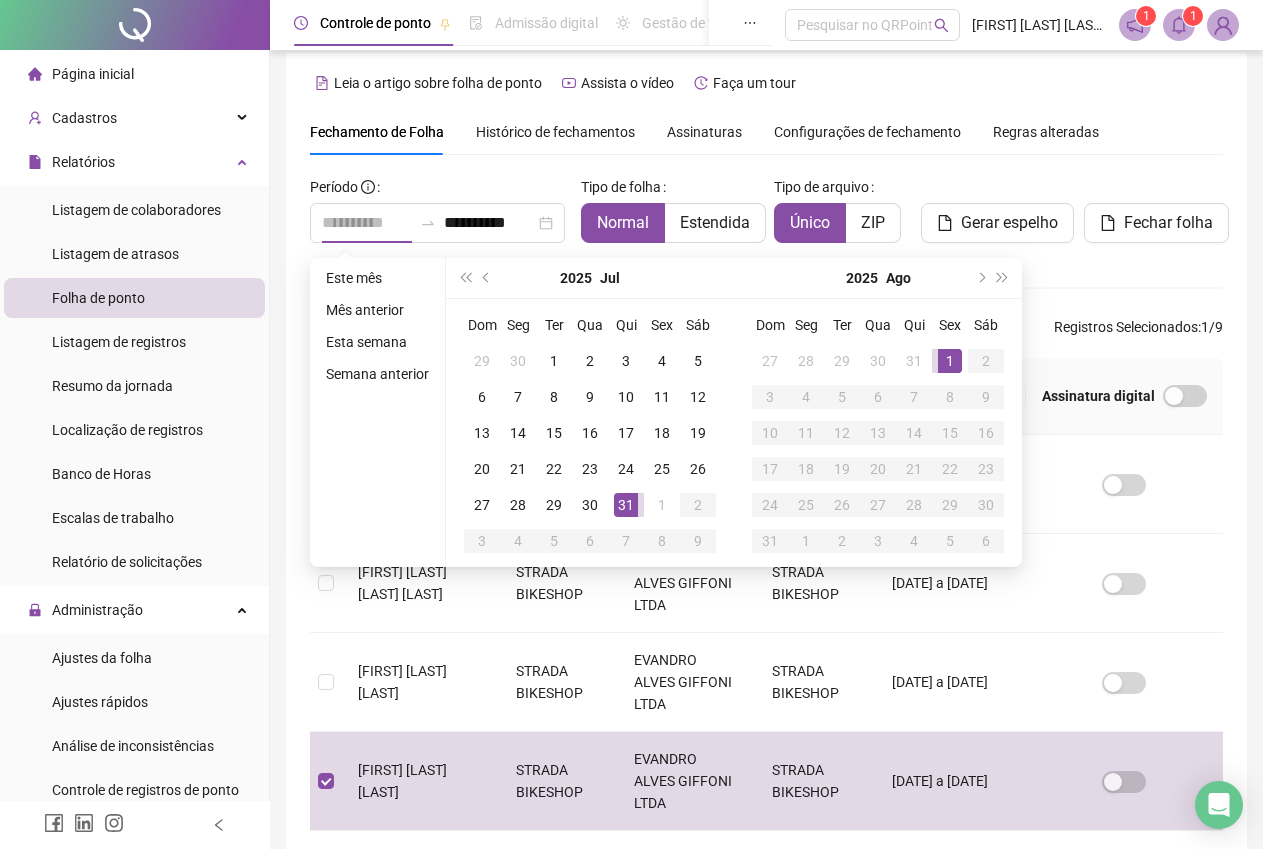 click on "1" at bounding box center (950, 361) 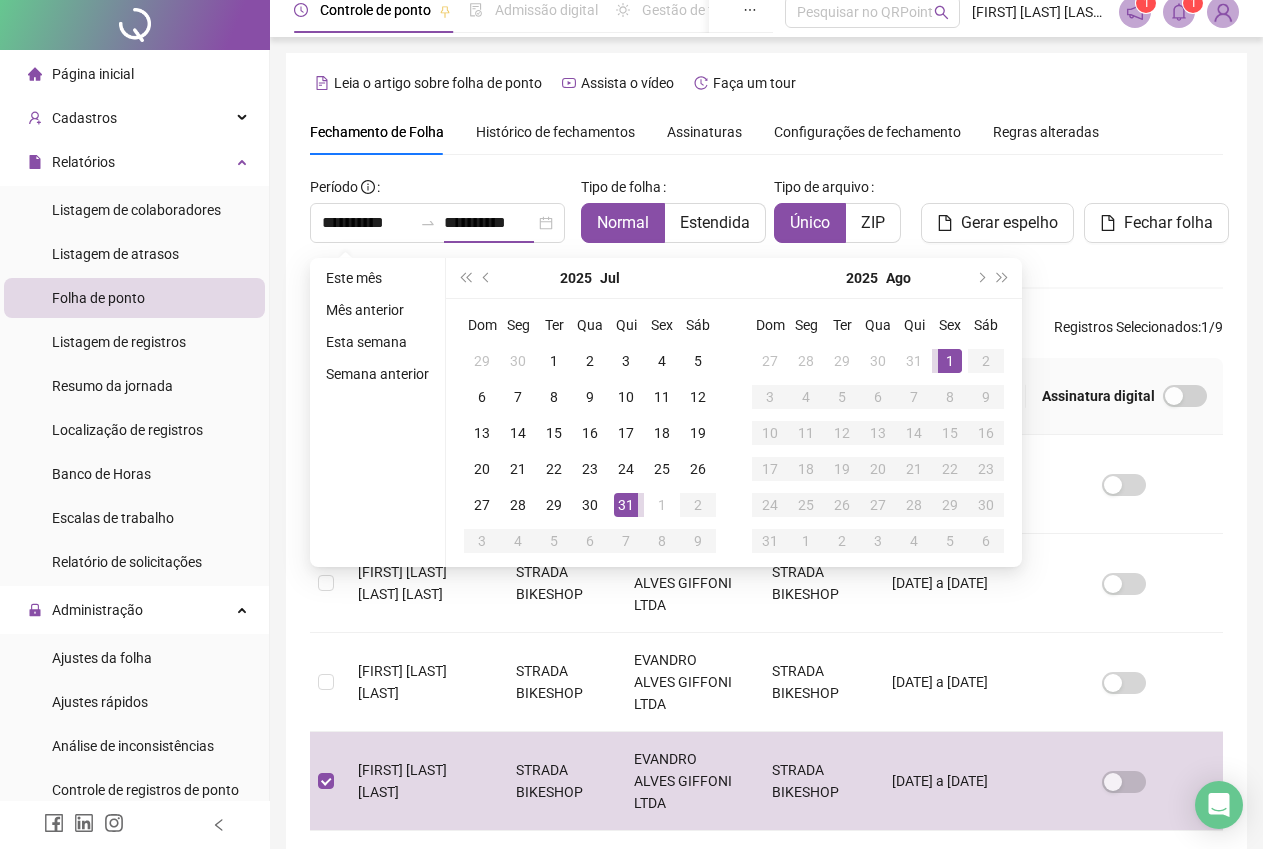 type on "**********" 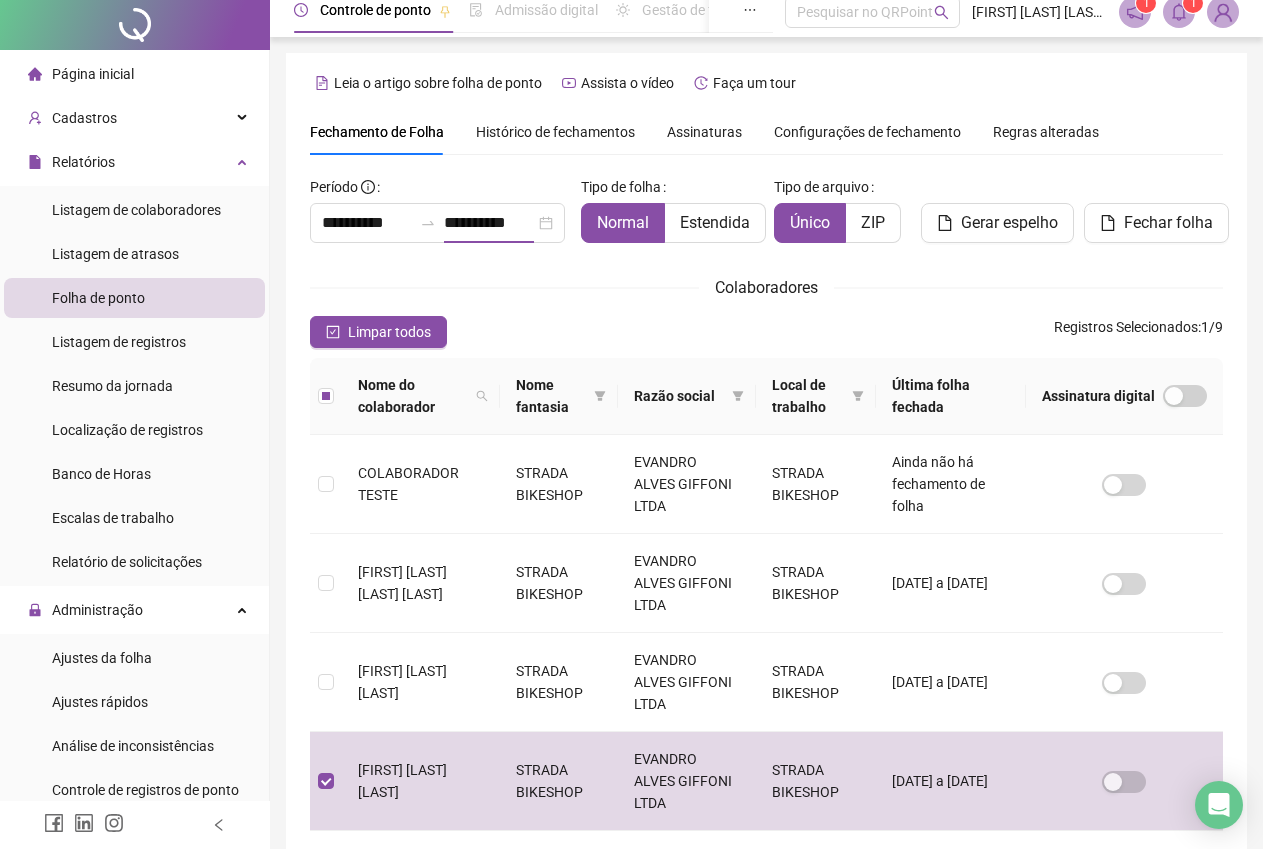scroll, scrollTop: 0, scrollLeft: 0, axis: both 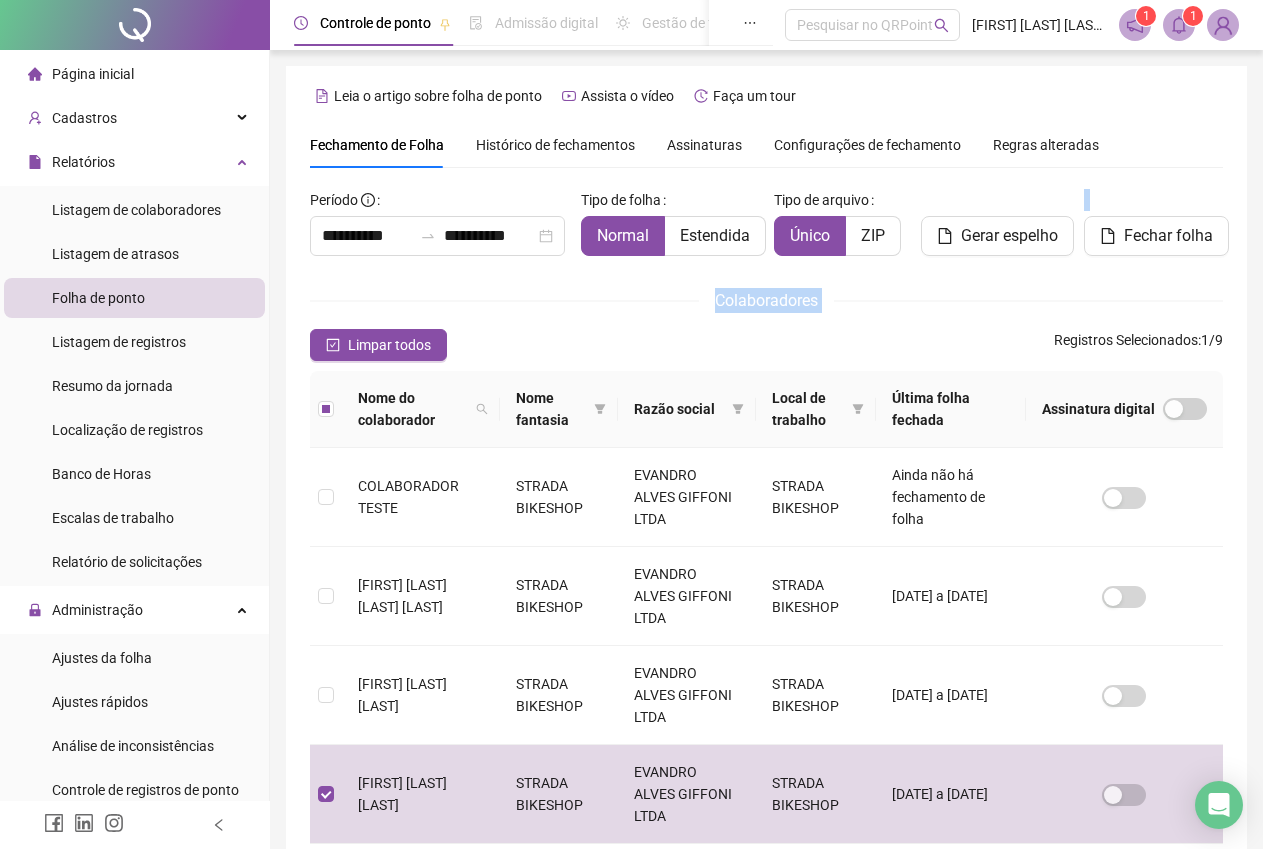 drag, startPoint x: 946, startPoint y: 348, endPoint x: 964, endPoint y: 248, distance: 101.607086 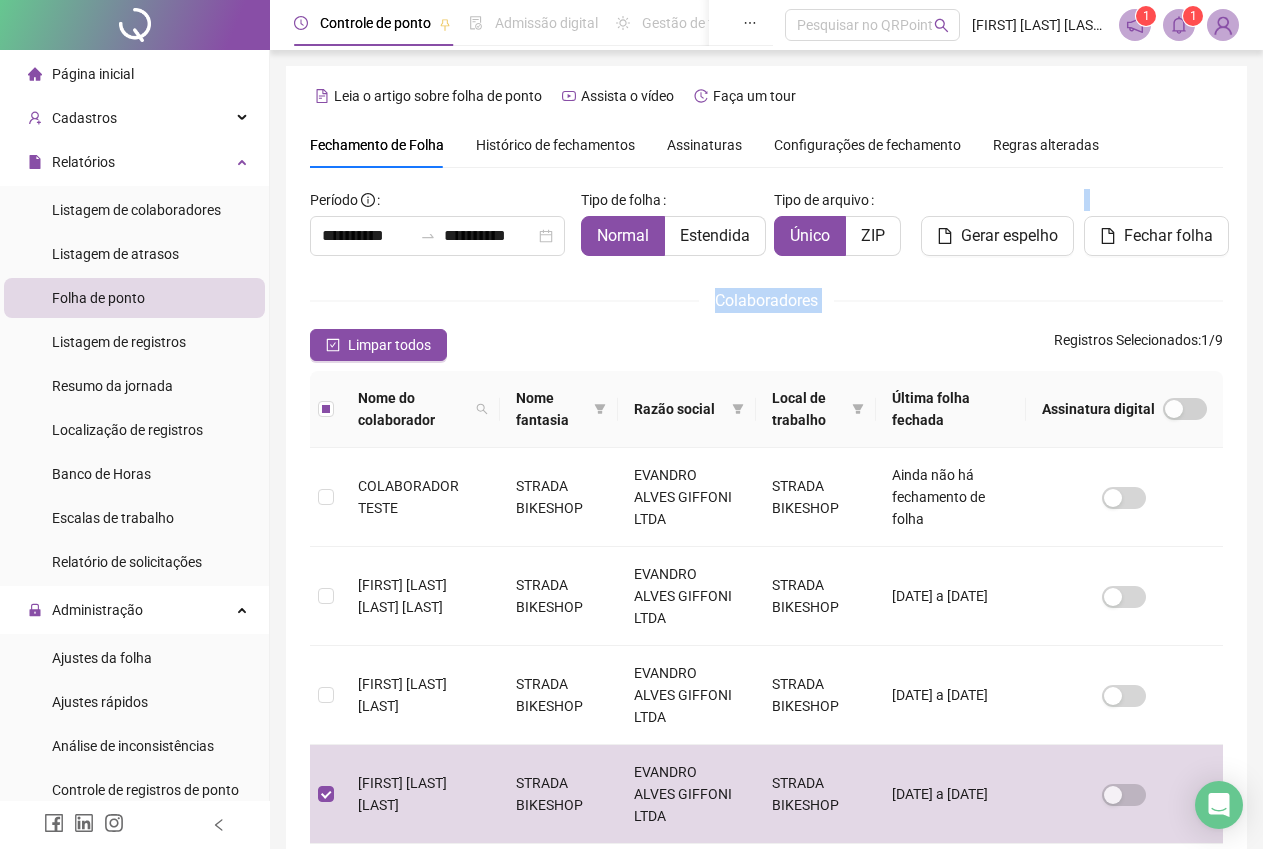 click on "Gerar espelho" at bounding box center (1009, 236) 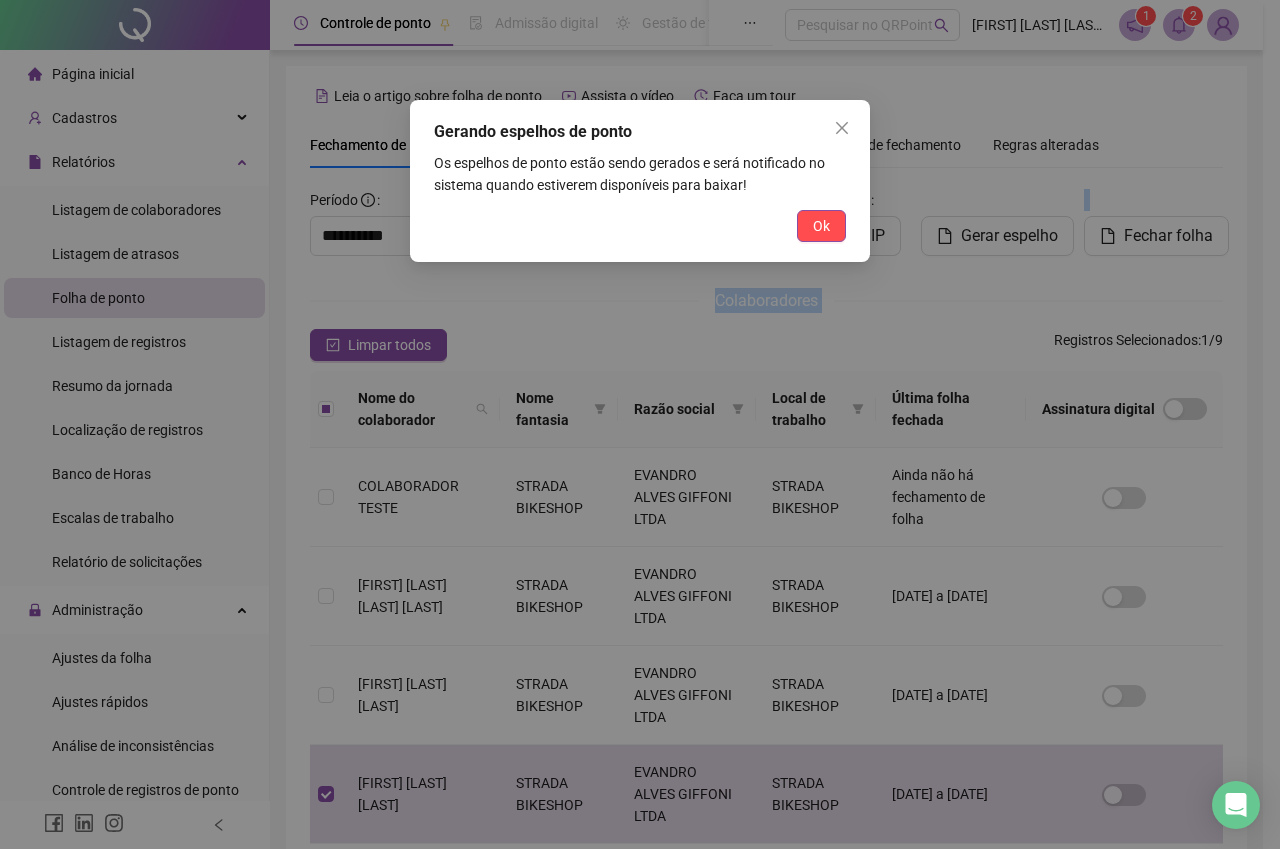 click on "Ok" at bounding box center [821, 226] 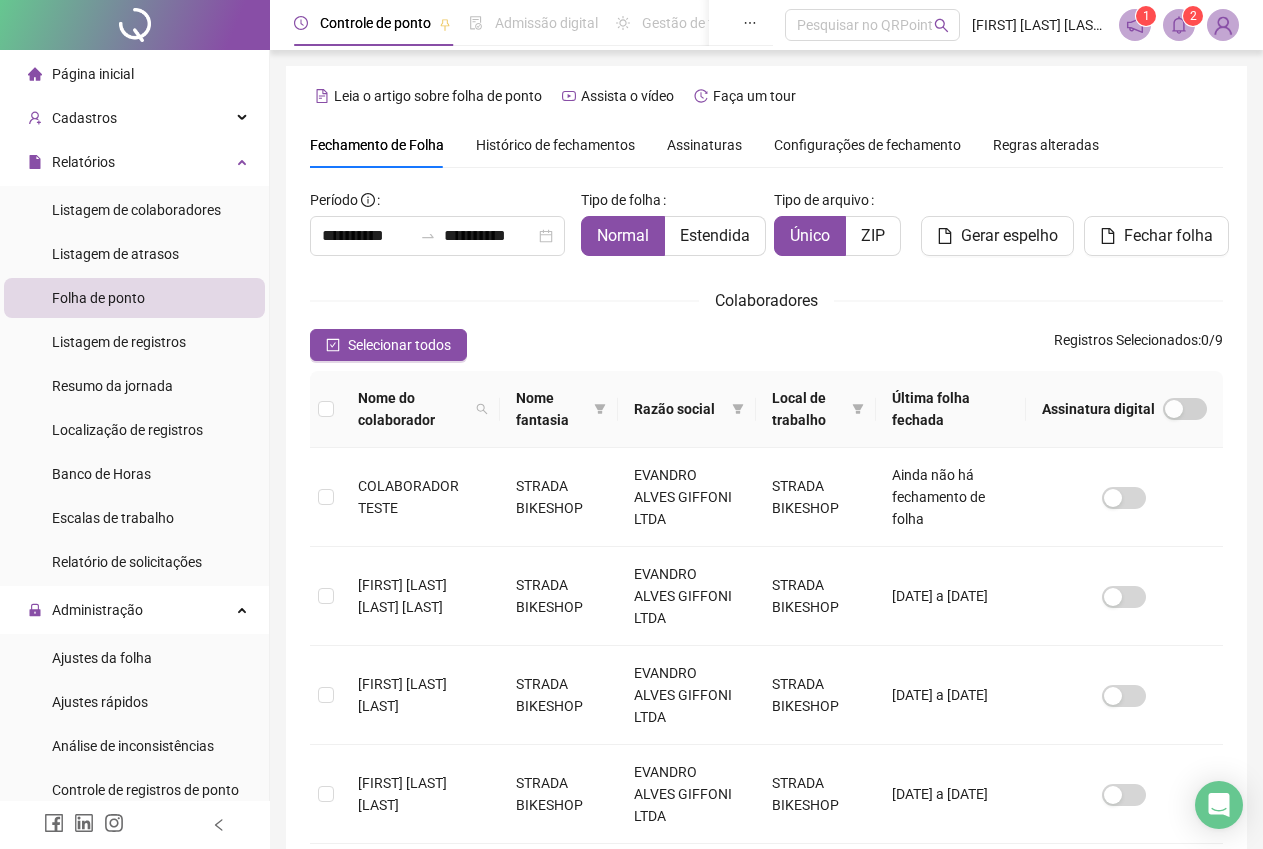 click on "**********" at bounding box center (766, 756) 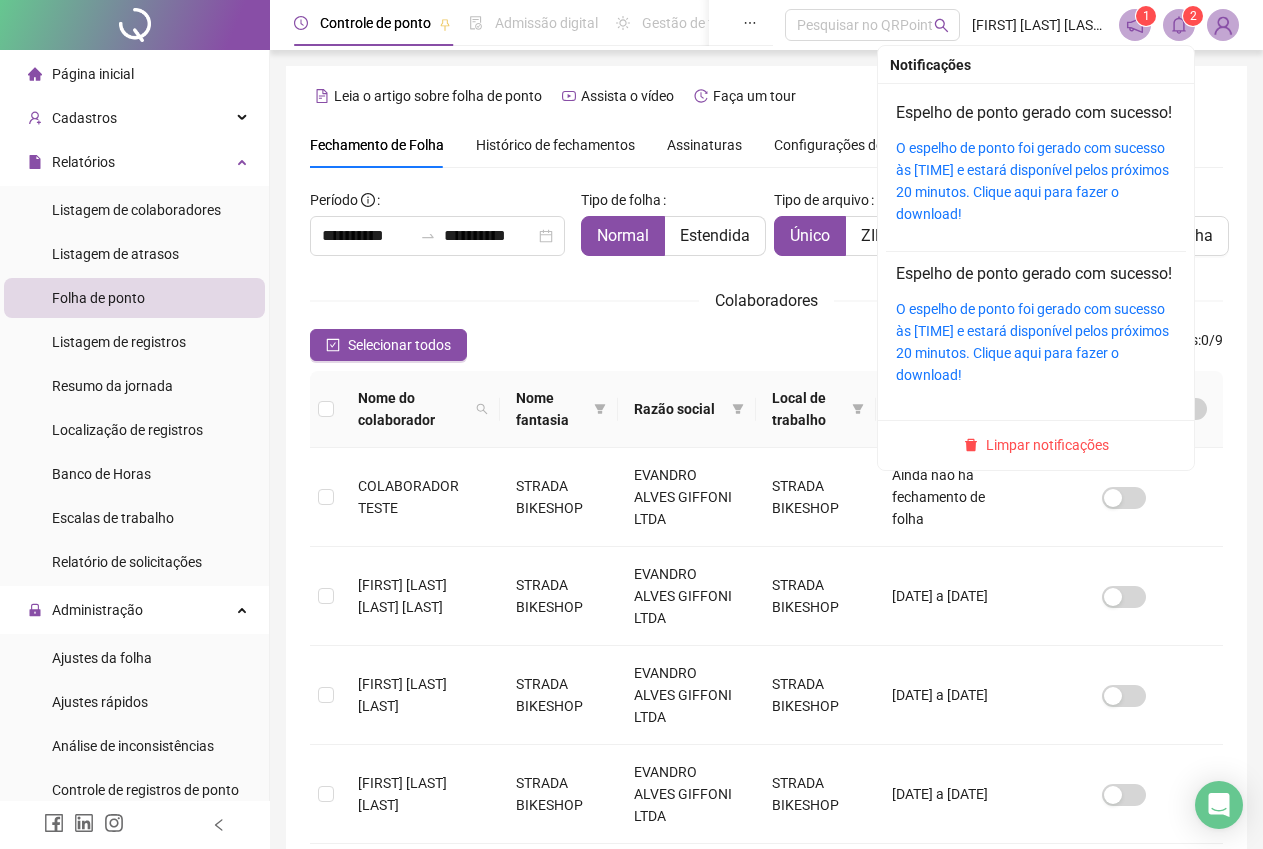 click on "O espelho de ponto foi gerado com sucesso às [TIME] e estará disponível pelos próximos 20 minutos.
Clique aqui para fazer o download!" at bounding box center (1032, 181) 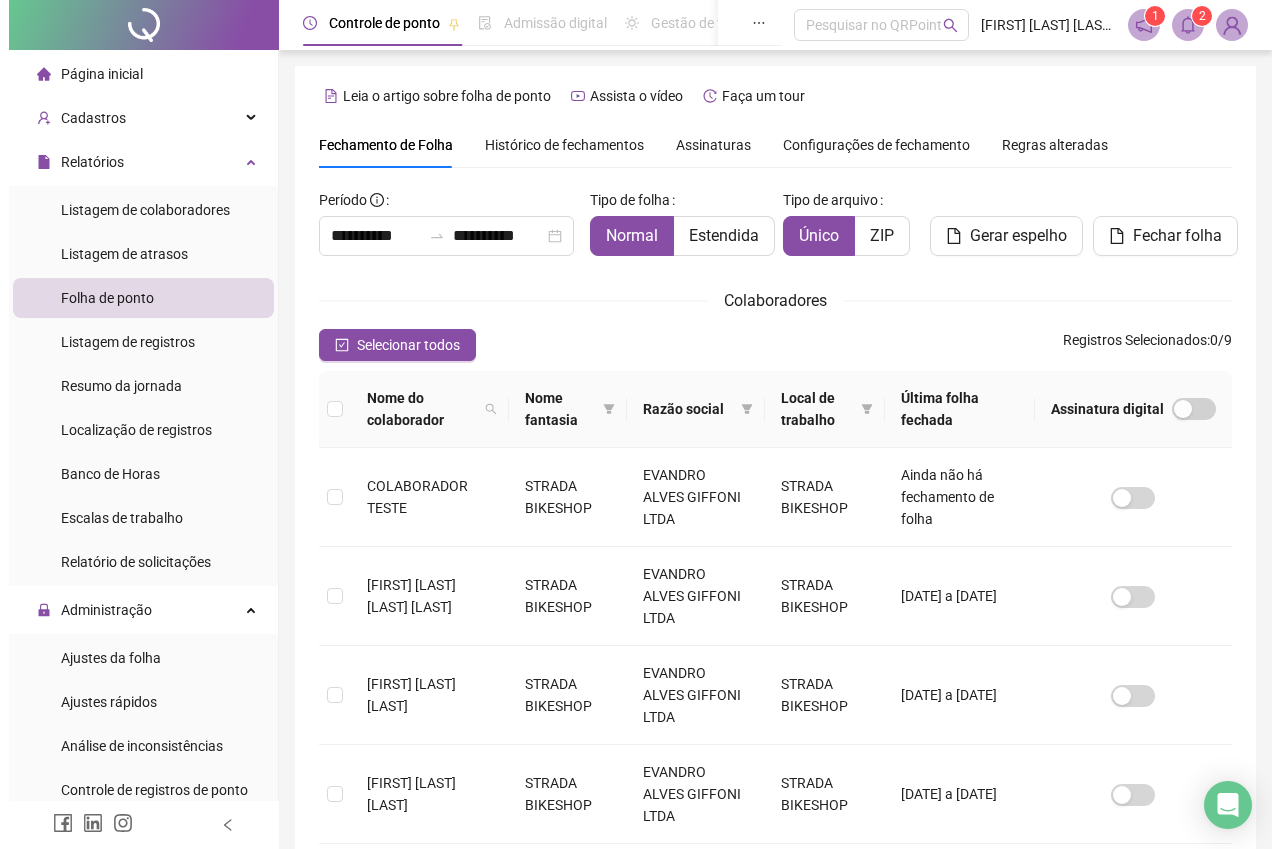 scroll, scrollTop: 497, scrollLeft: 0, axis: vertical 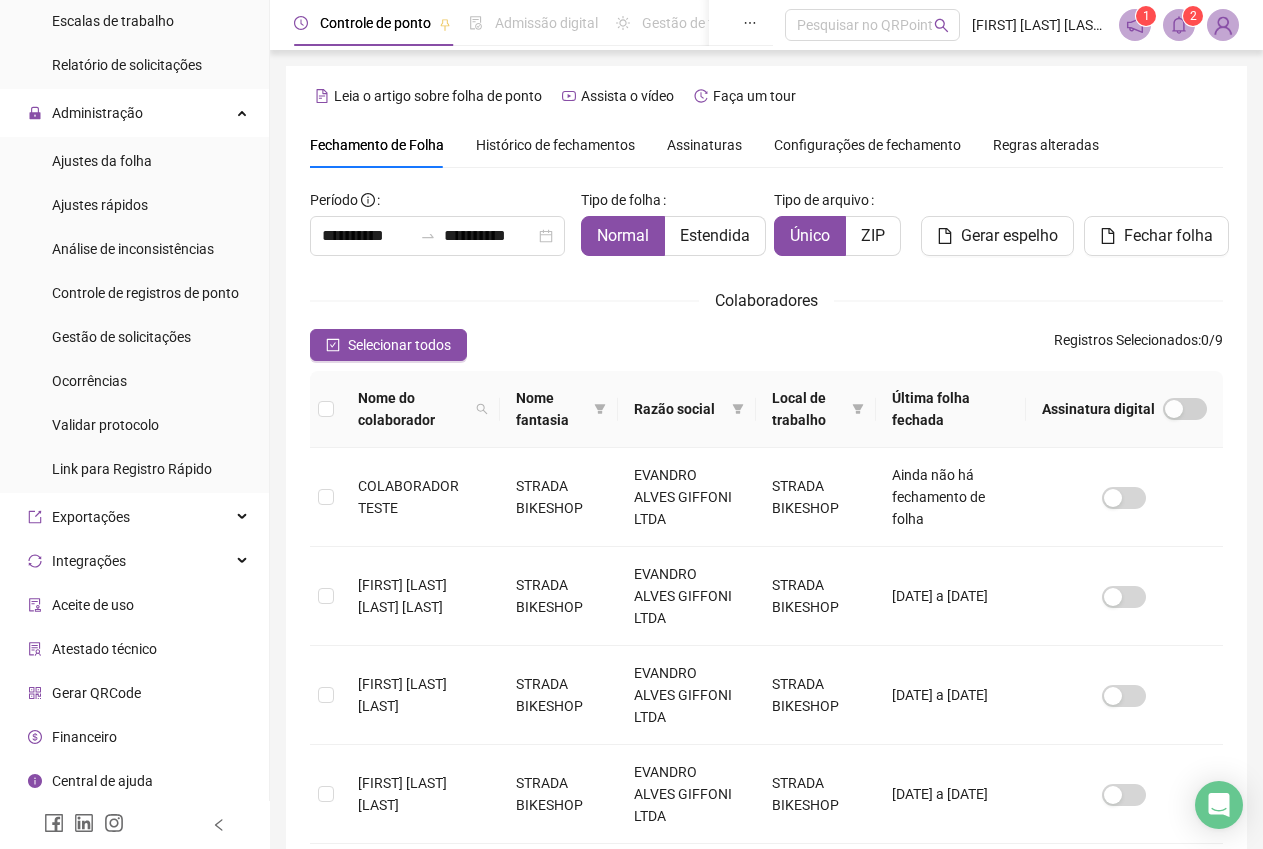 click on "Ocorrências" at bounding box center [134, 381] 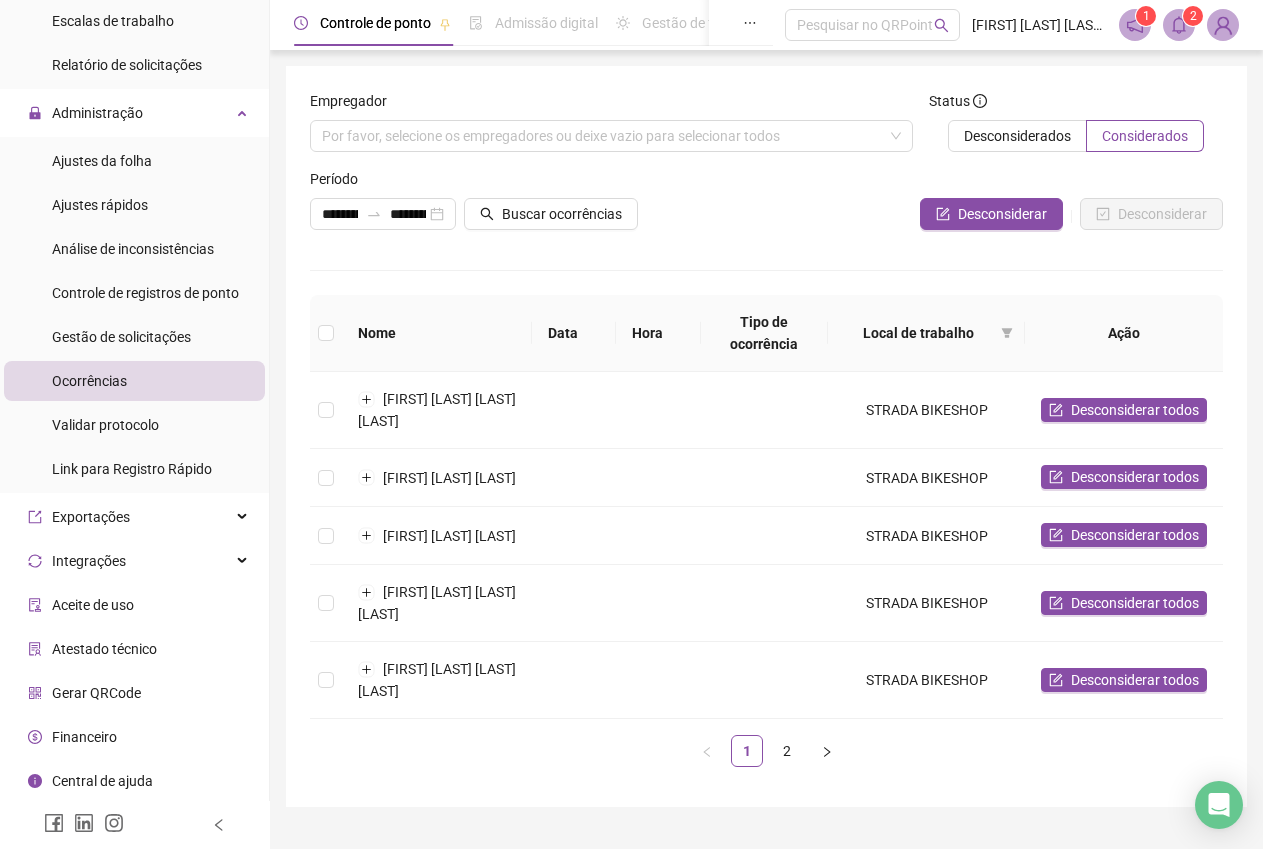 click 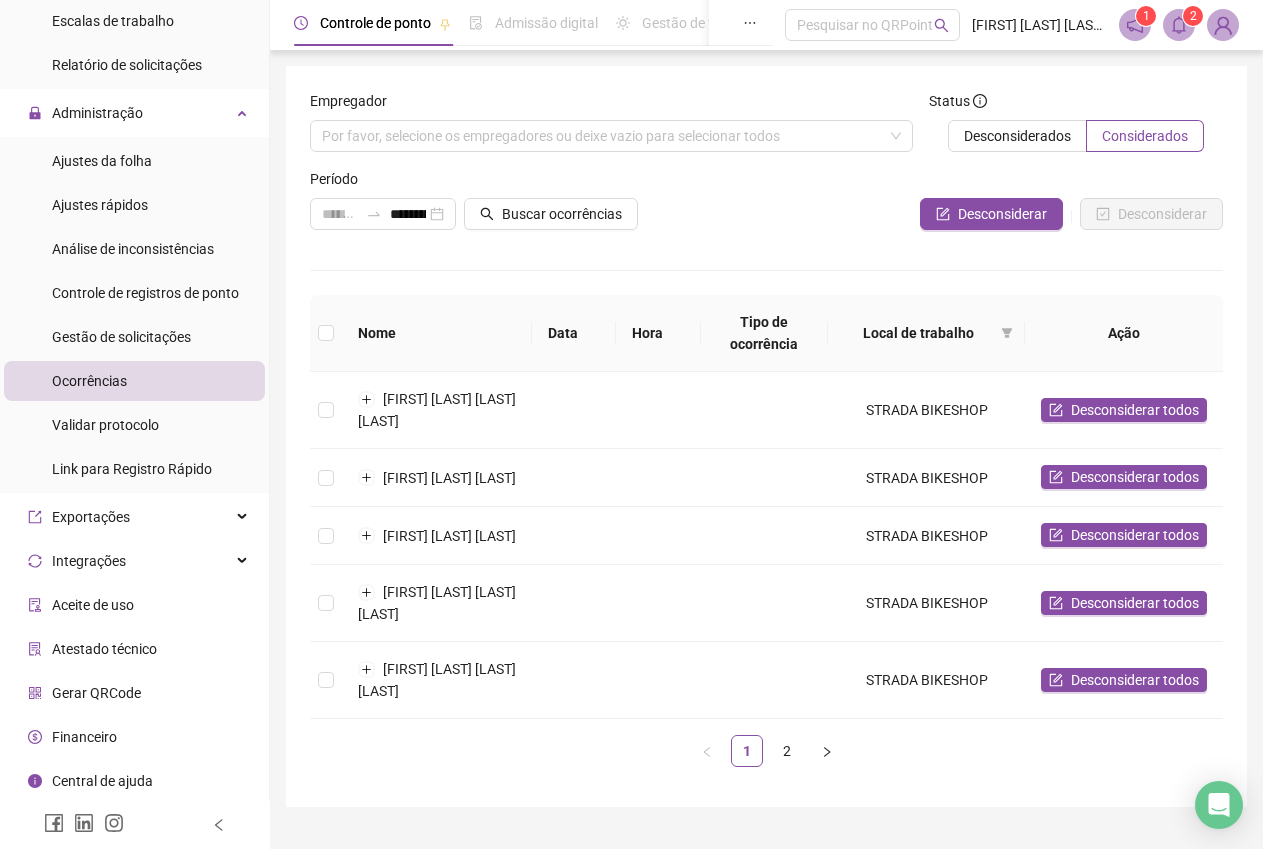 type 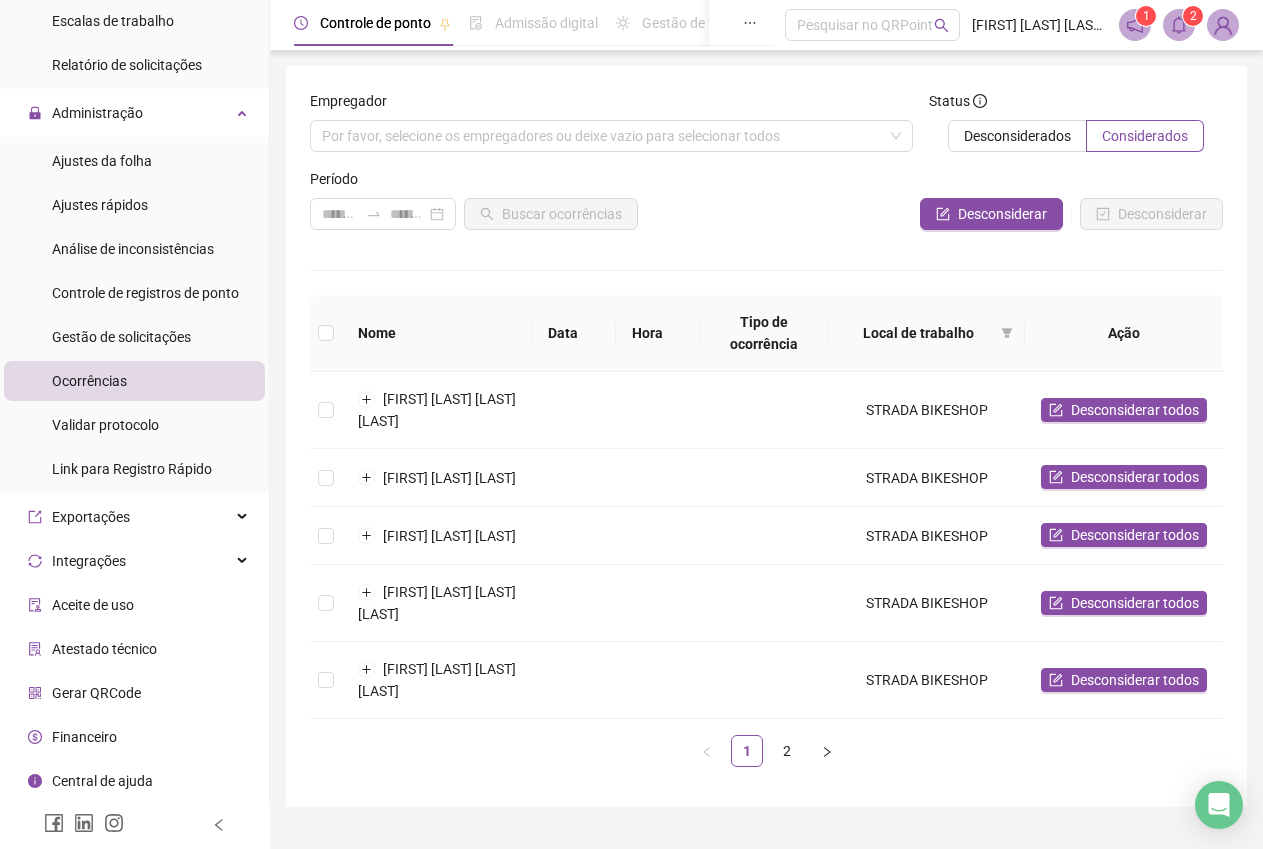 click at bounding box center (383, 214) 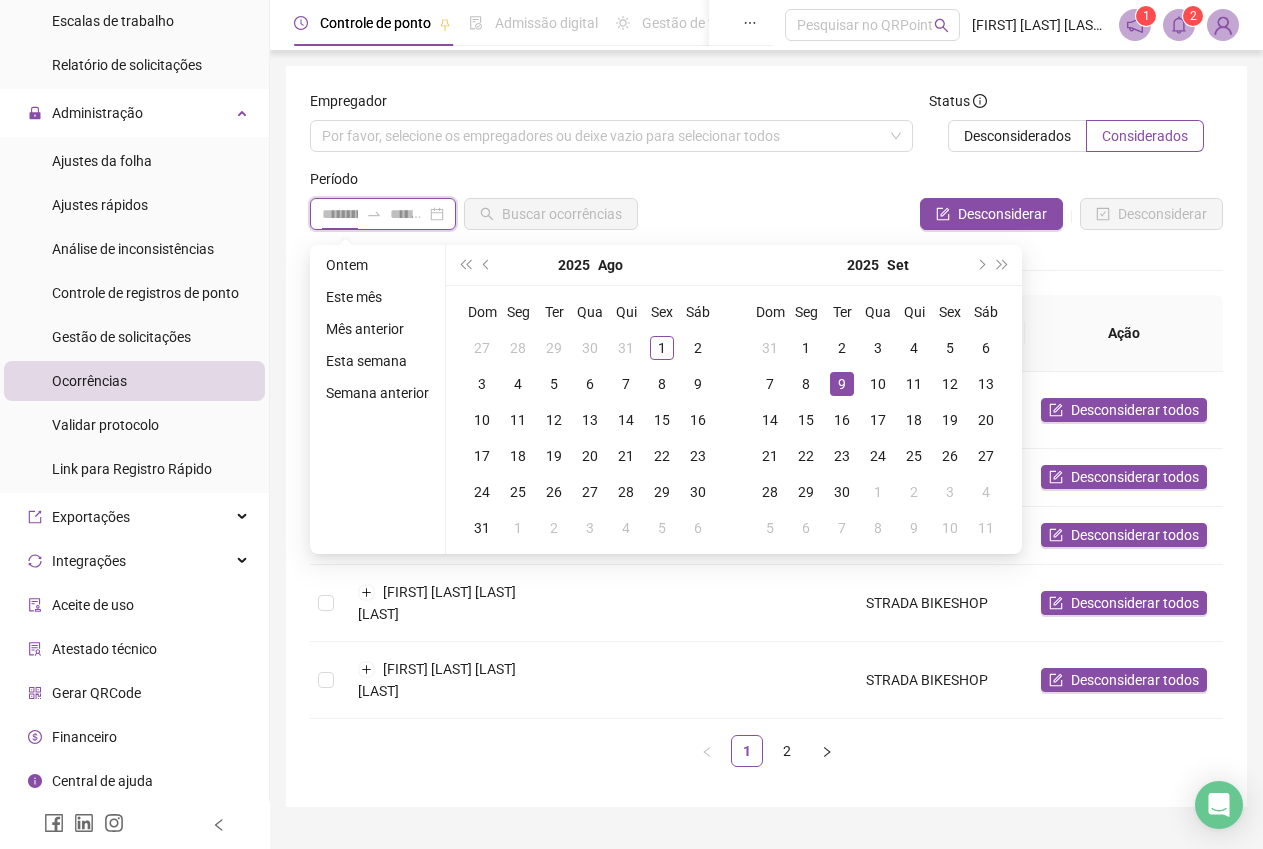 type on "**********" 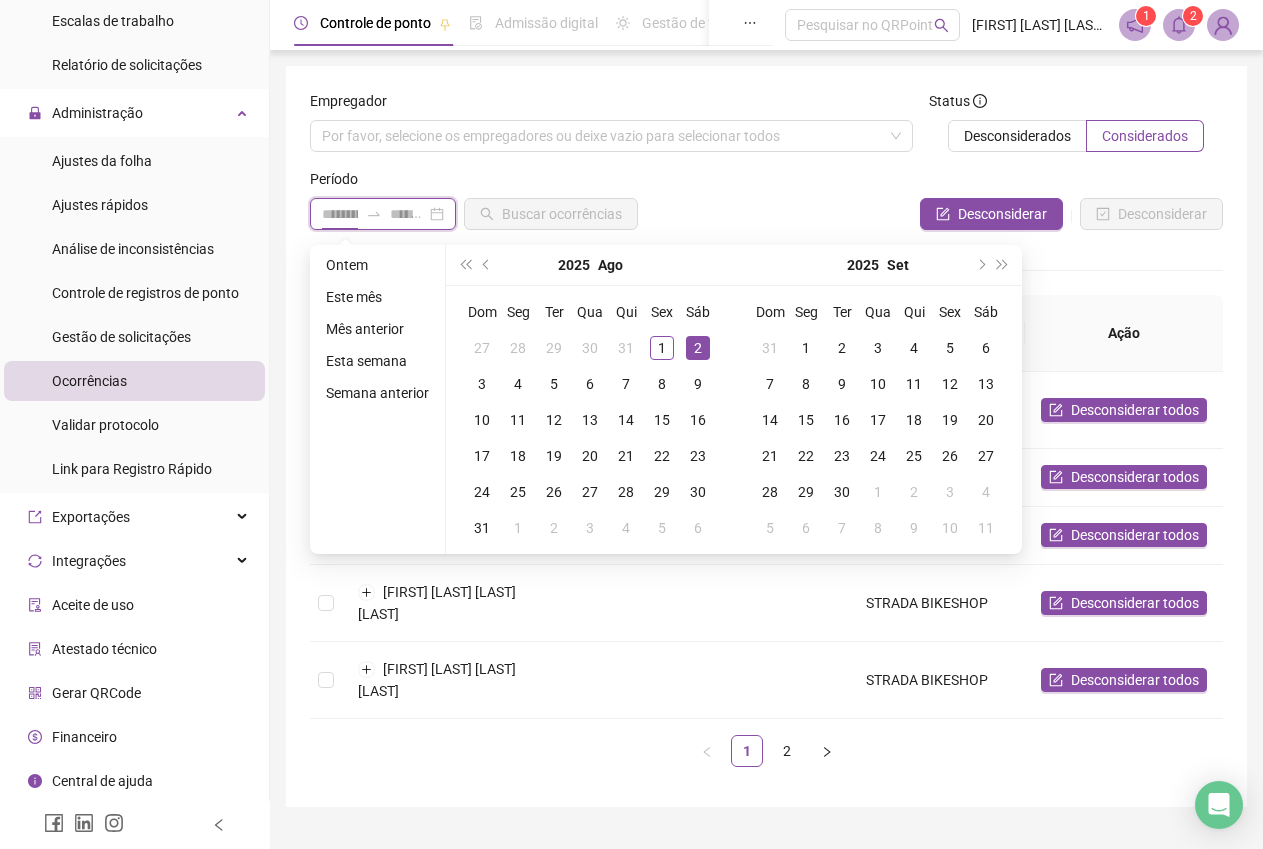 type on "**********" 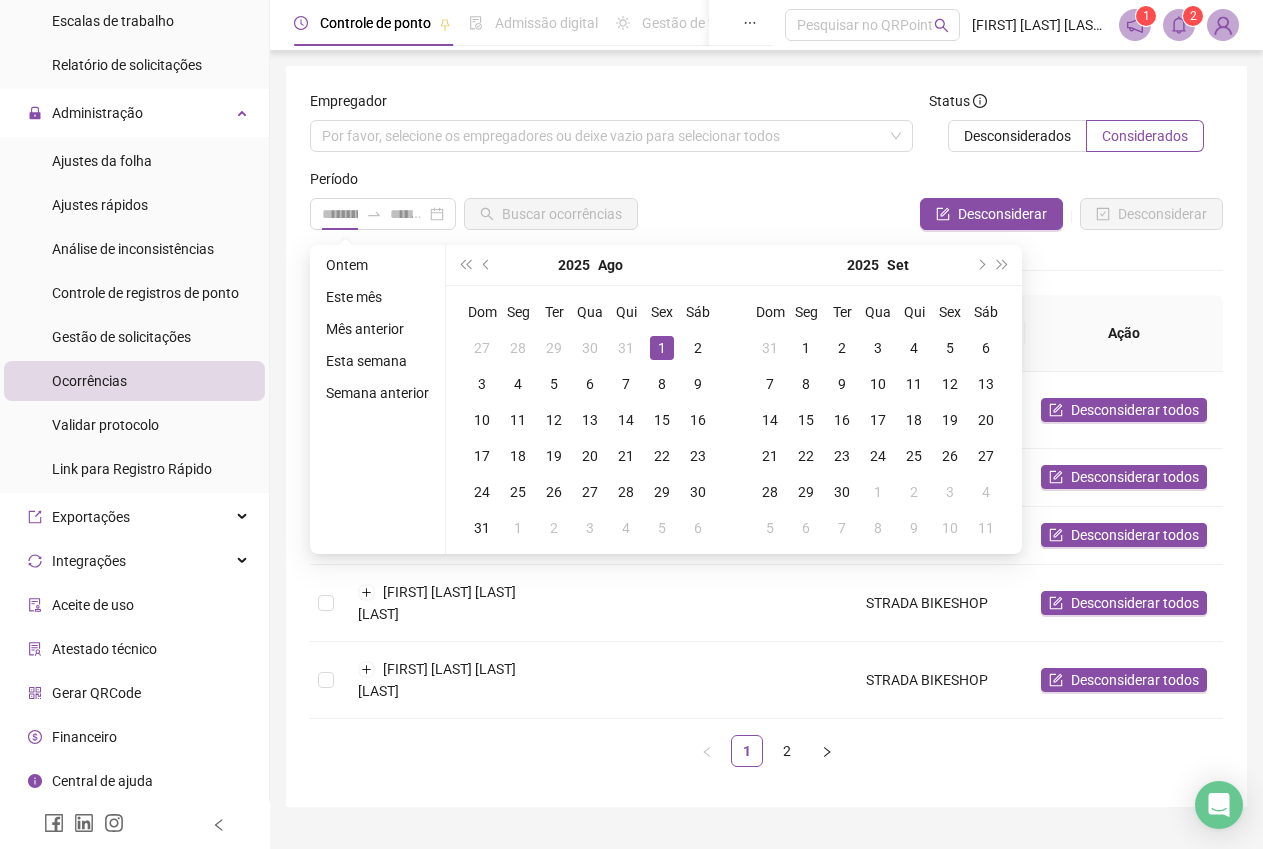 click on "1" at bounding box center (662, 348) 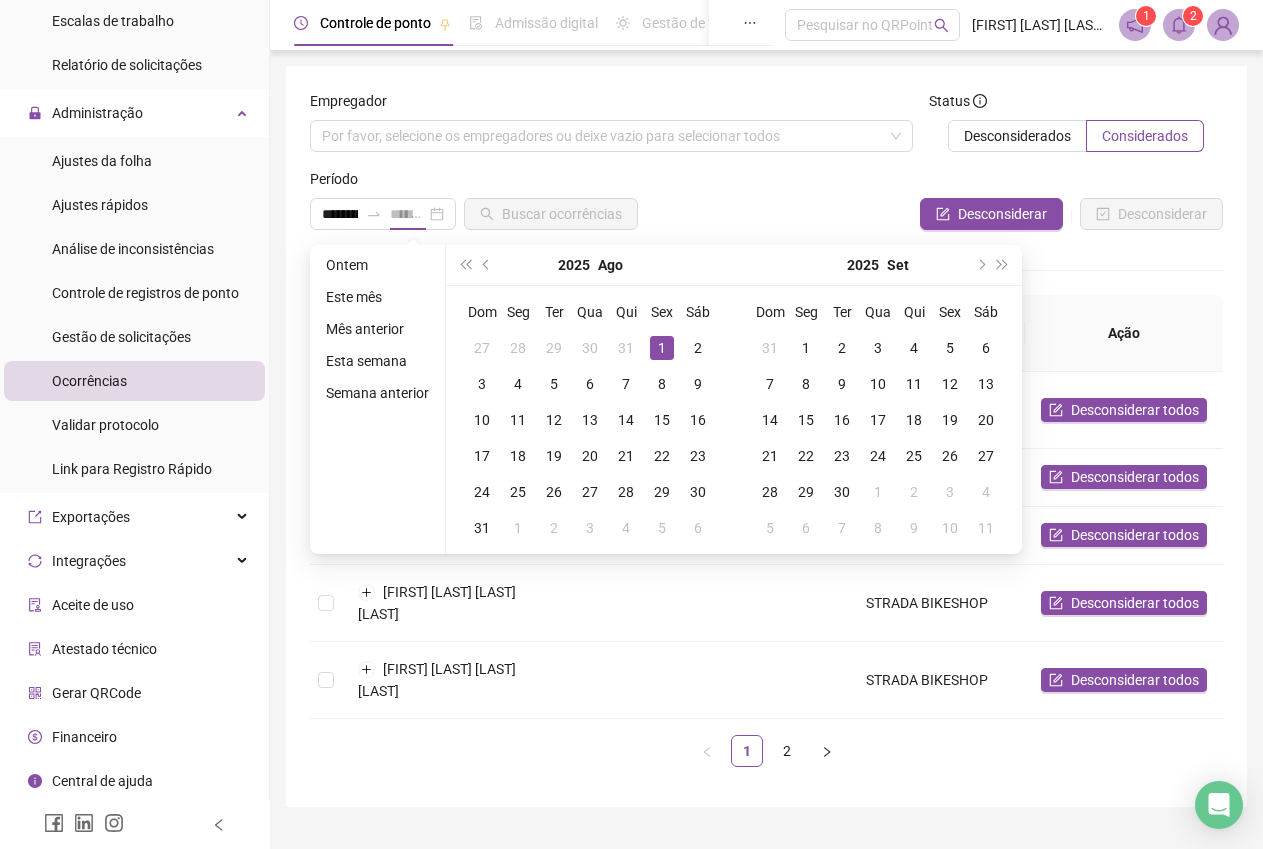 click on "1" at bounding box center (662, 348) 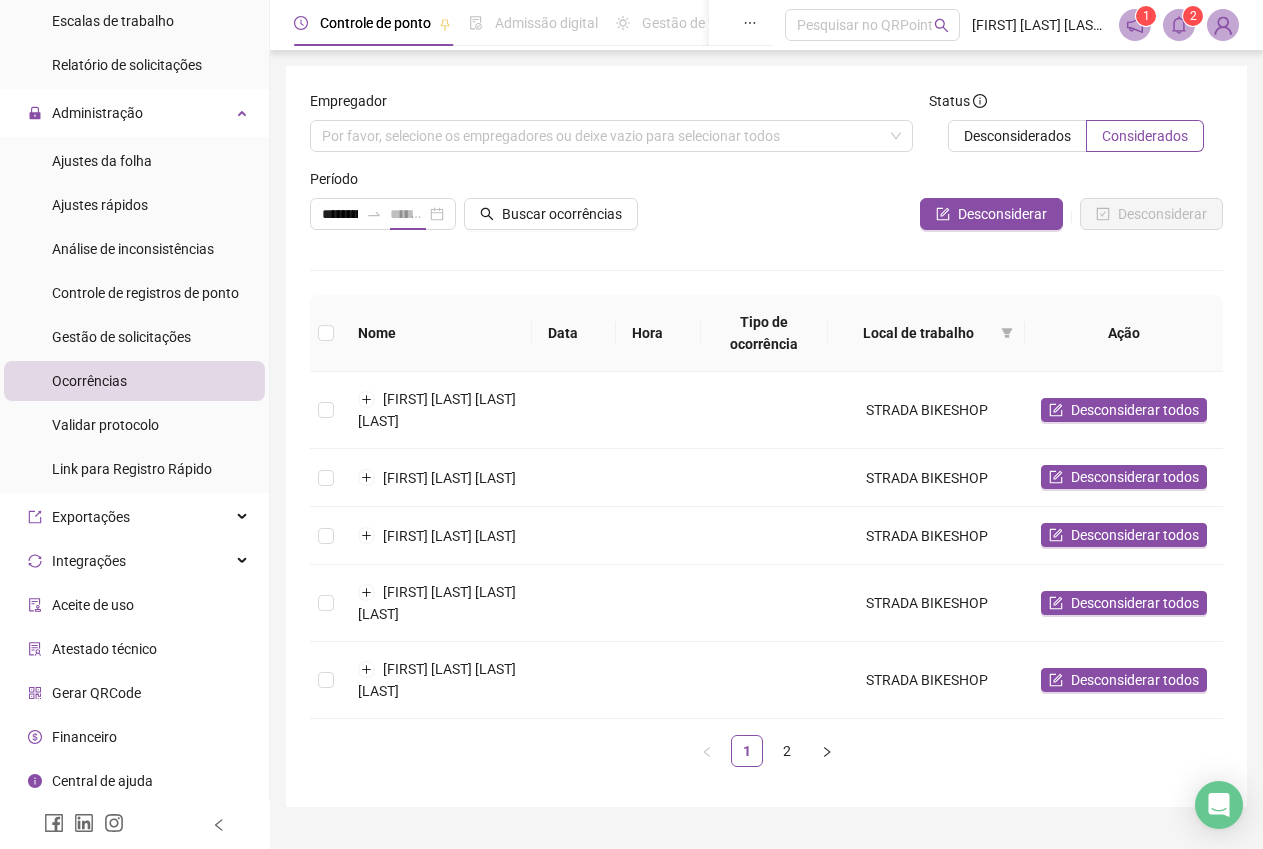 type on "**********" 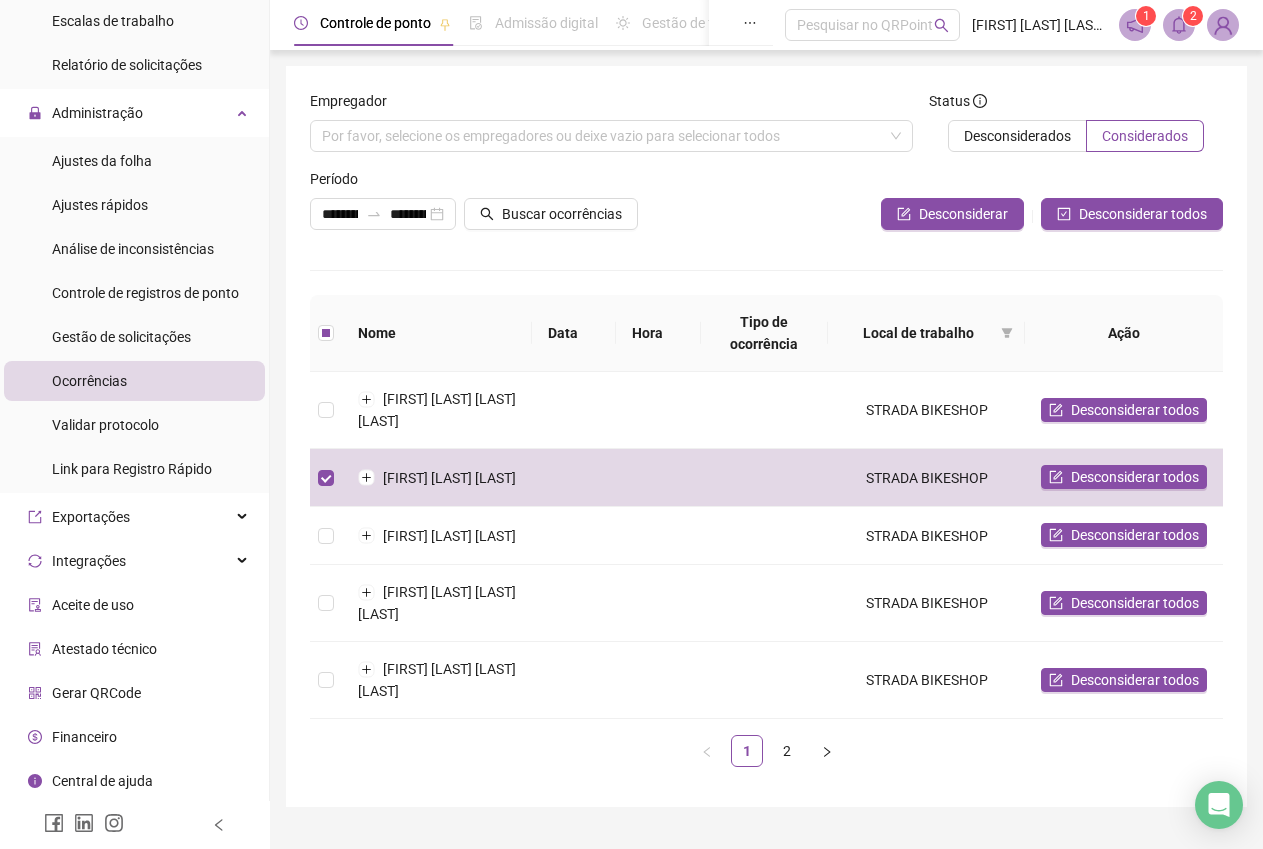 click on "Desconsiderados" at bounding box center [1017, 136] 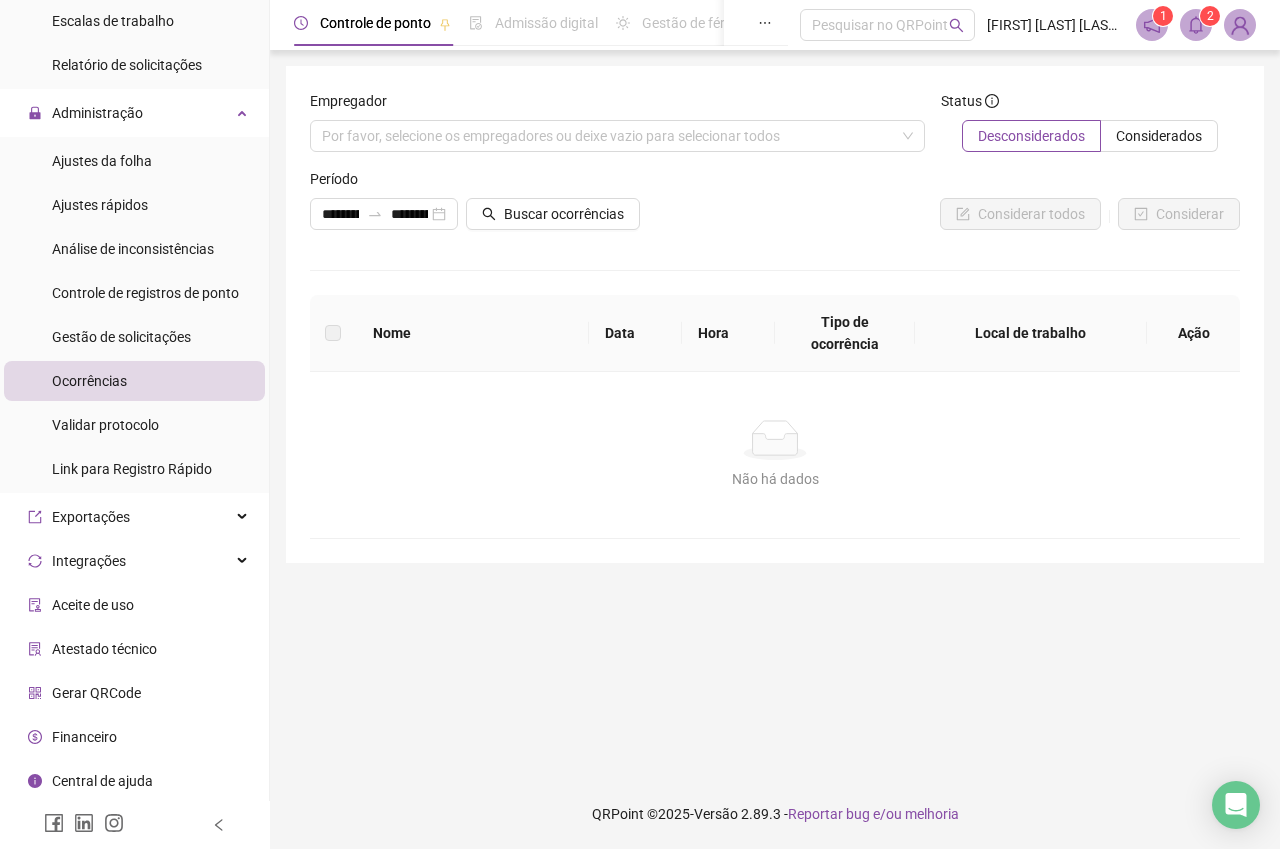 click on "Controle de registros de ponto" at bounding box center (145, 293) 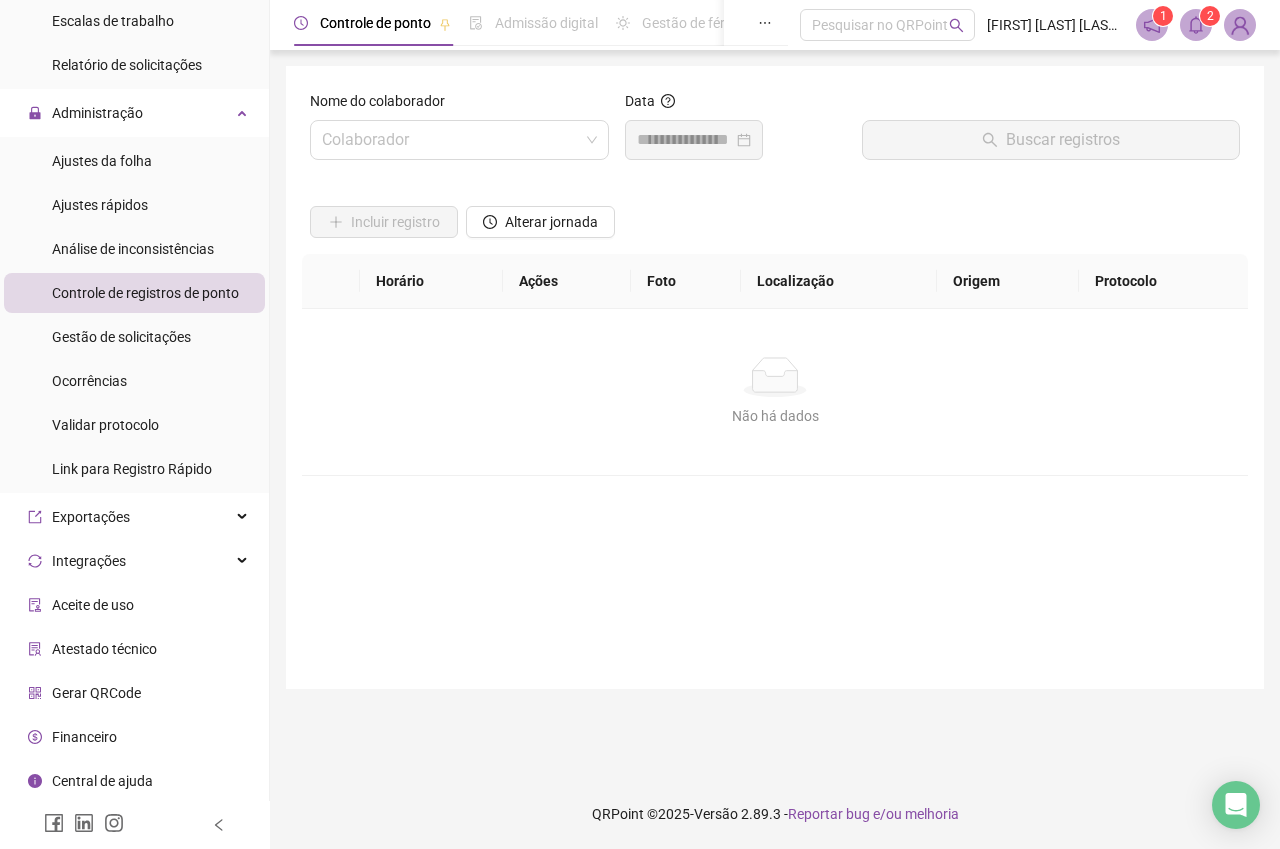 click on "Análise de inconsistências" at bounding box center [133, 249] 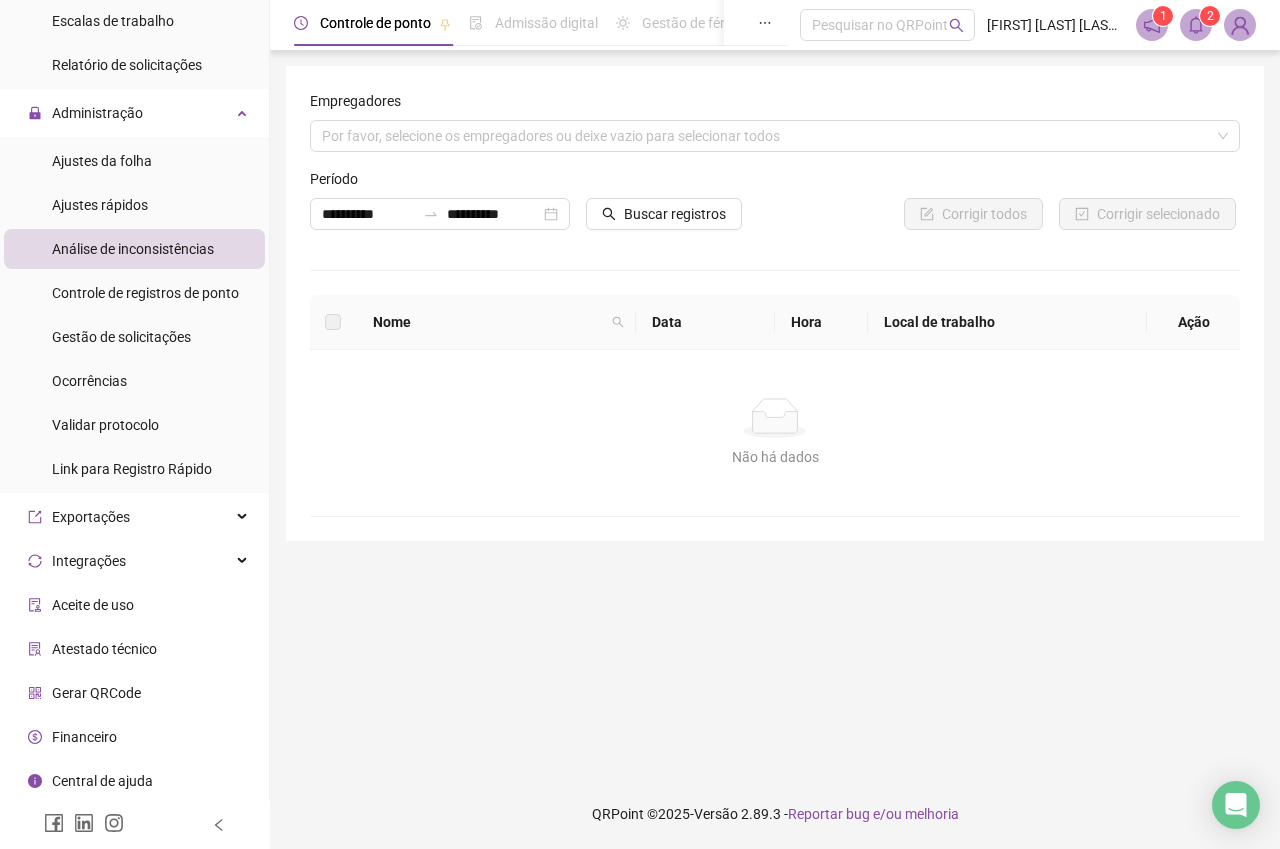 click at bounding box center (431, 214) 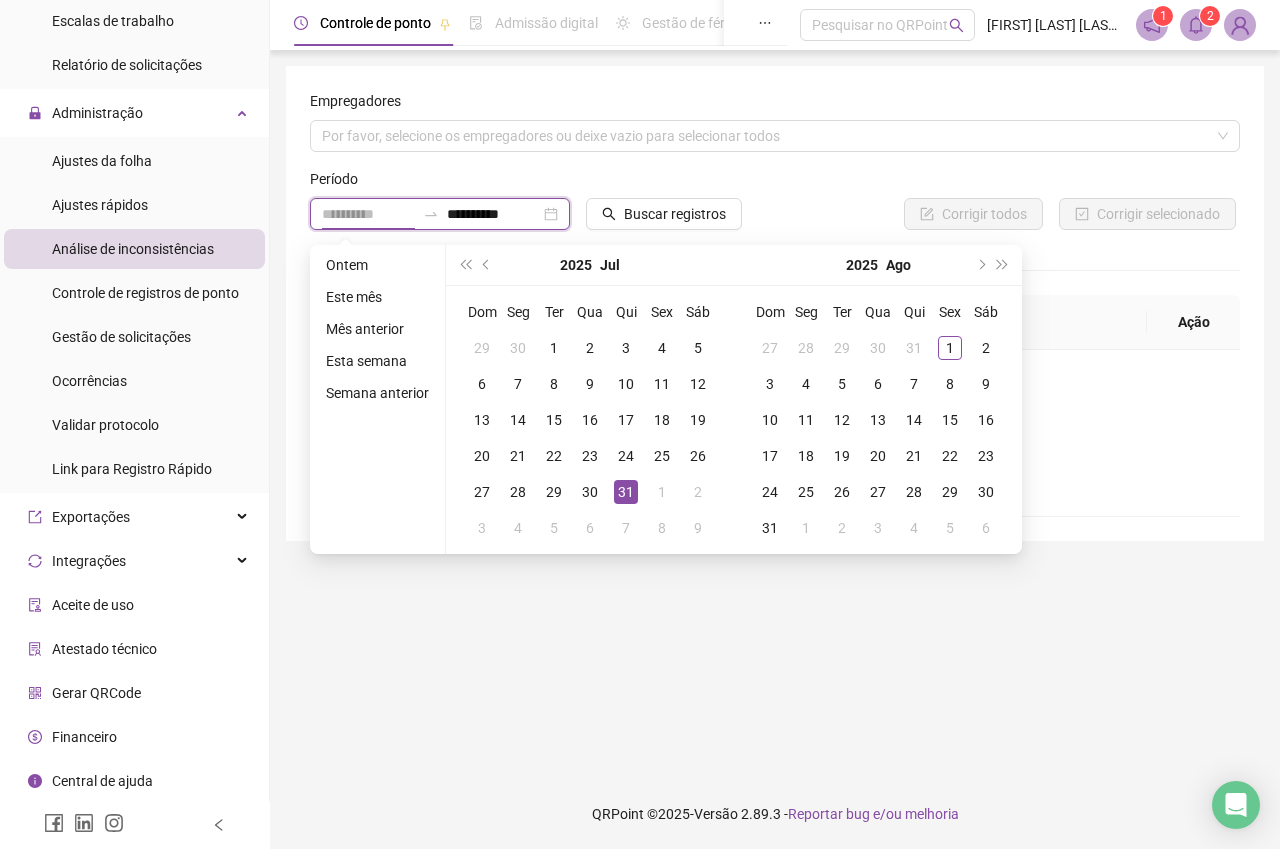 type on "**********" 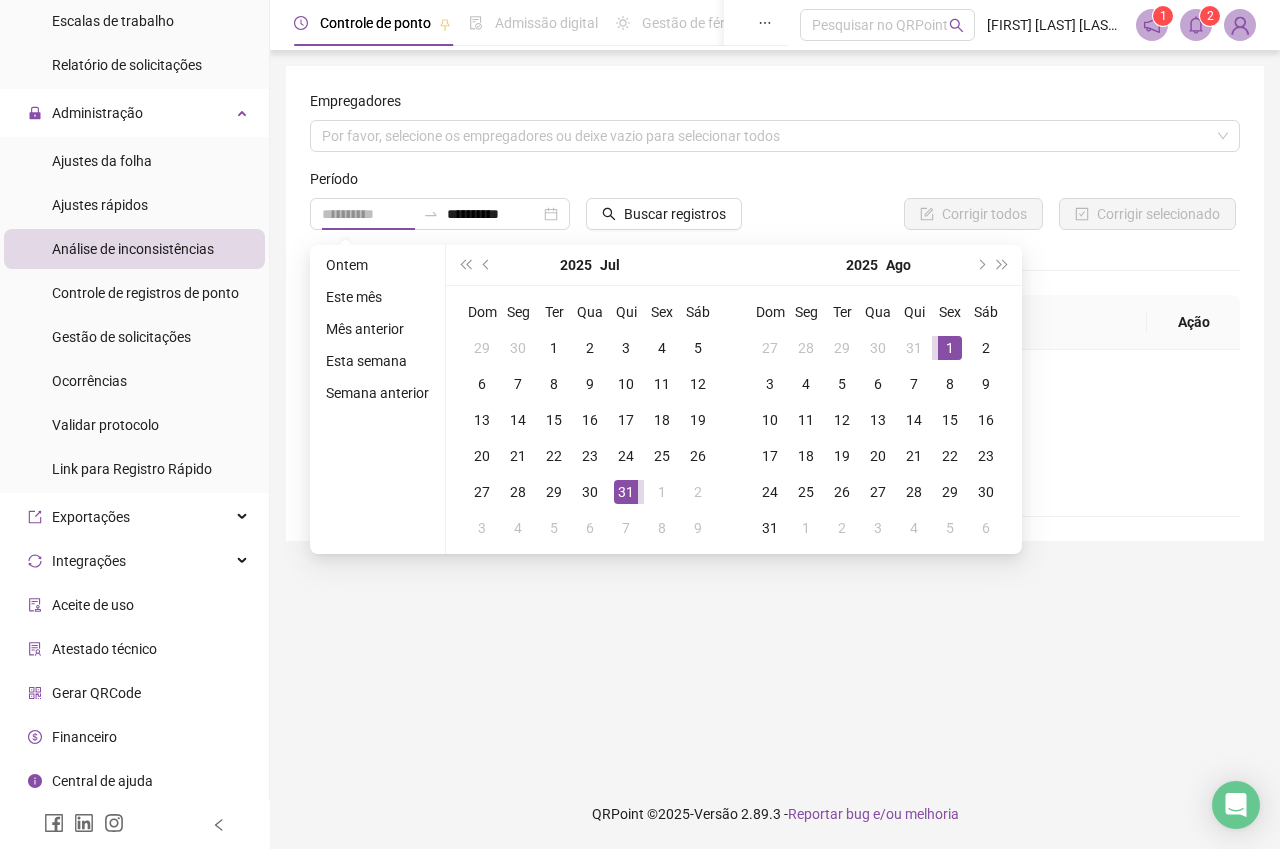 click on "1" at bounding box center [950, 348] 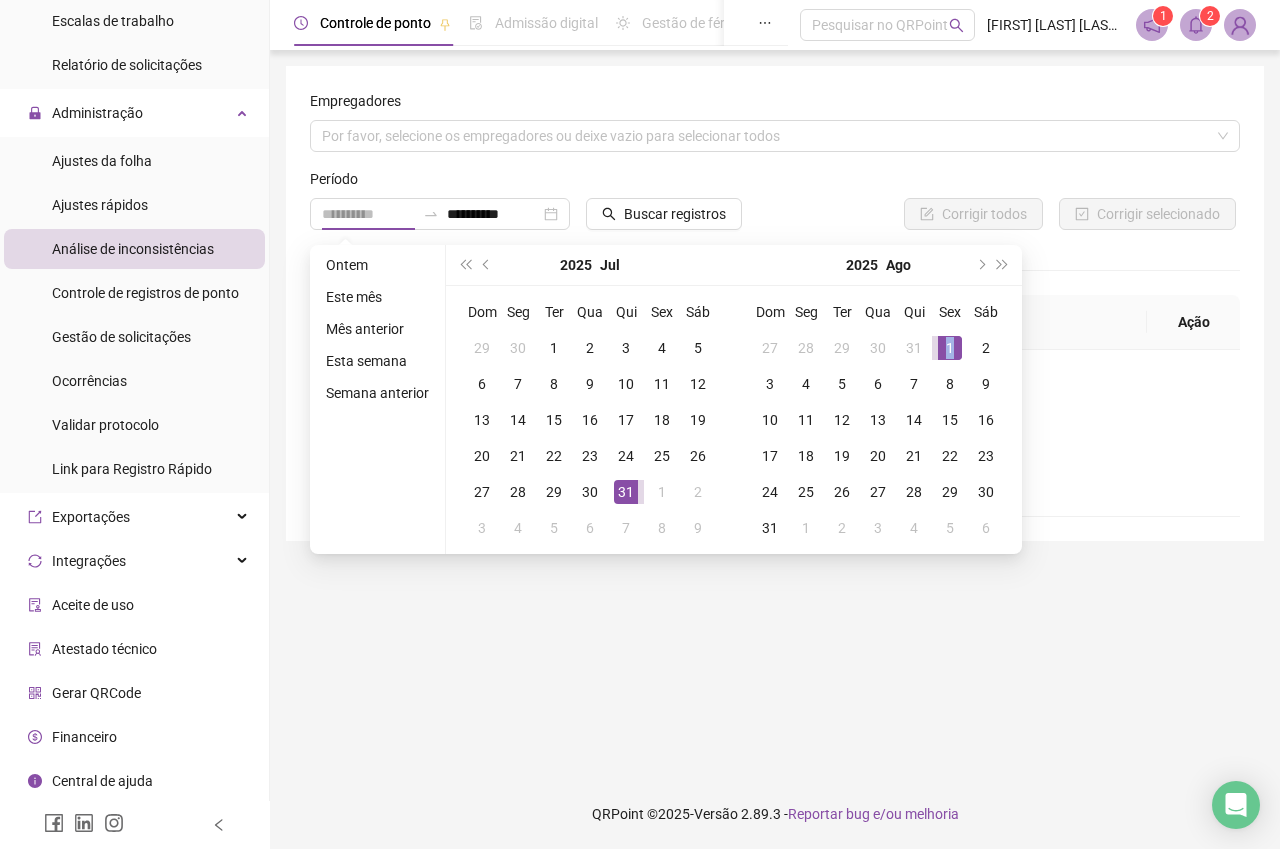 click on "1" at bounding box center (950, 348) 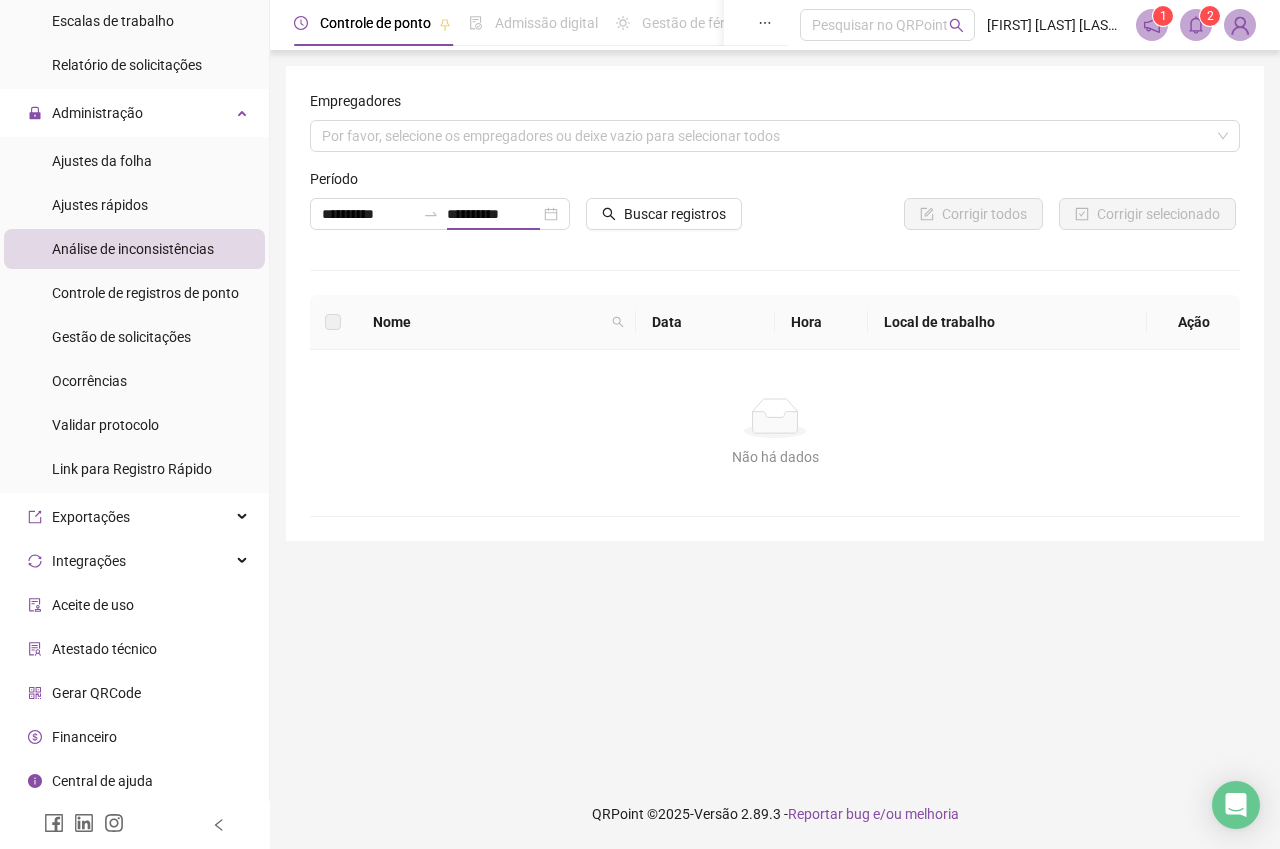 type on "**********" 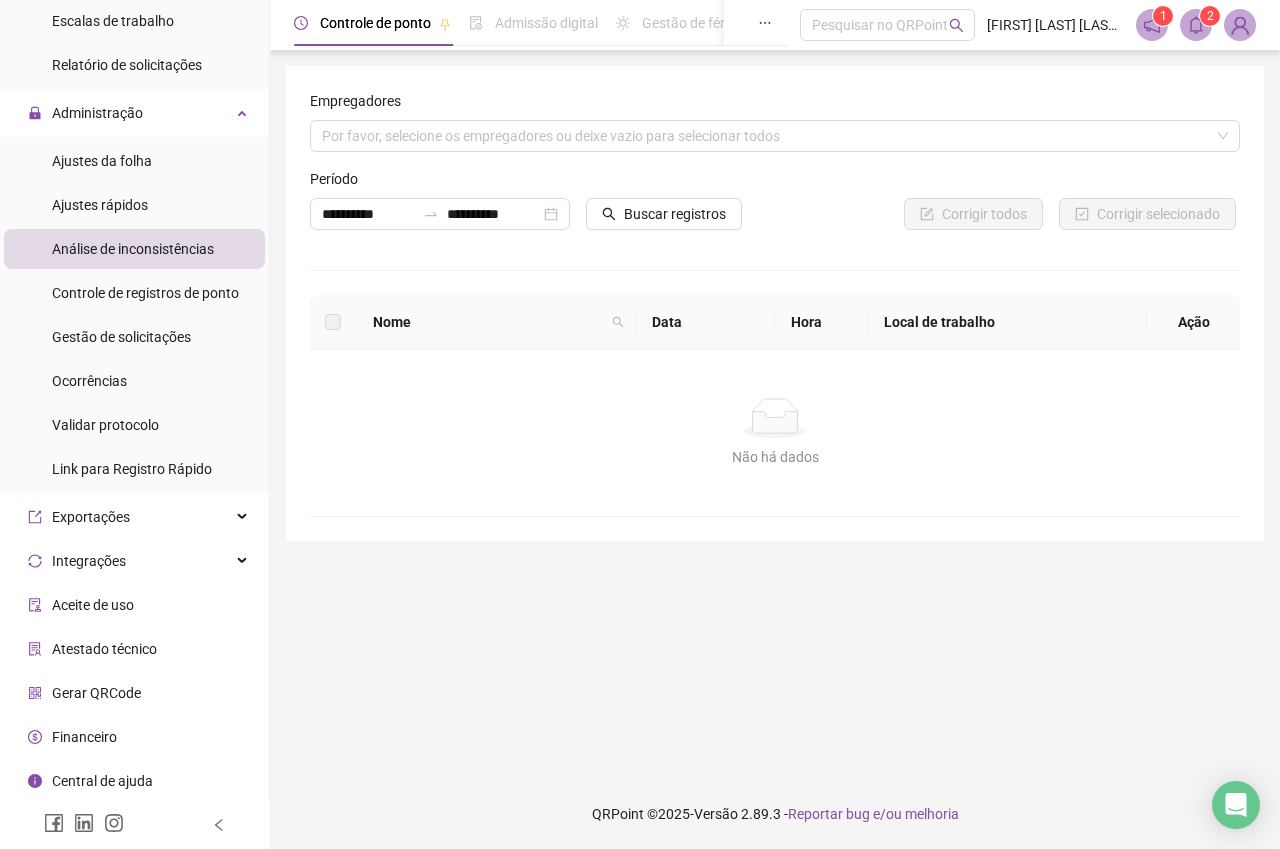 click on "Buscar registros" at bounding box center [675, 214] 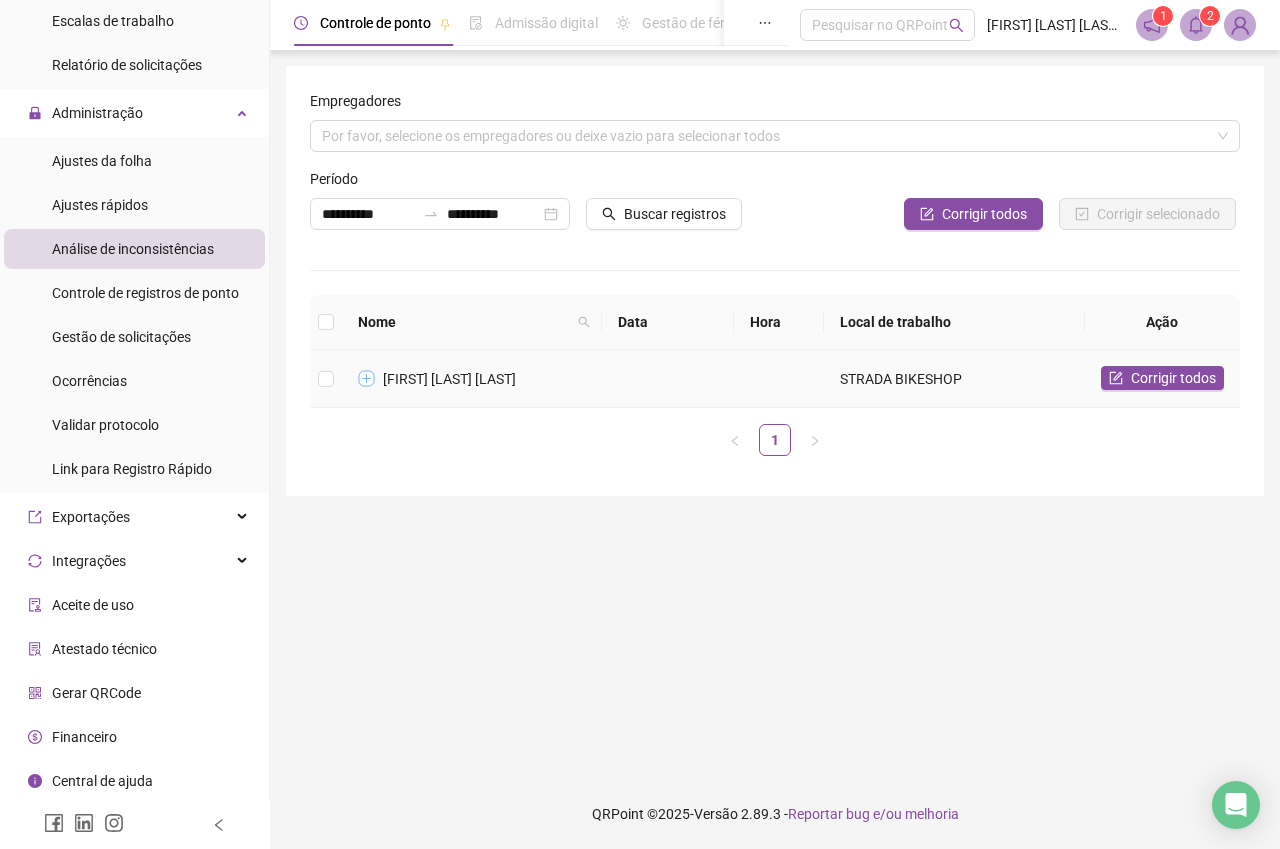 click at bounding box center (367, 379) 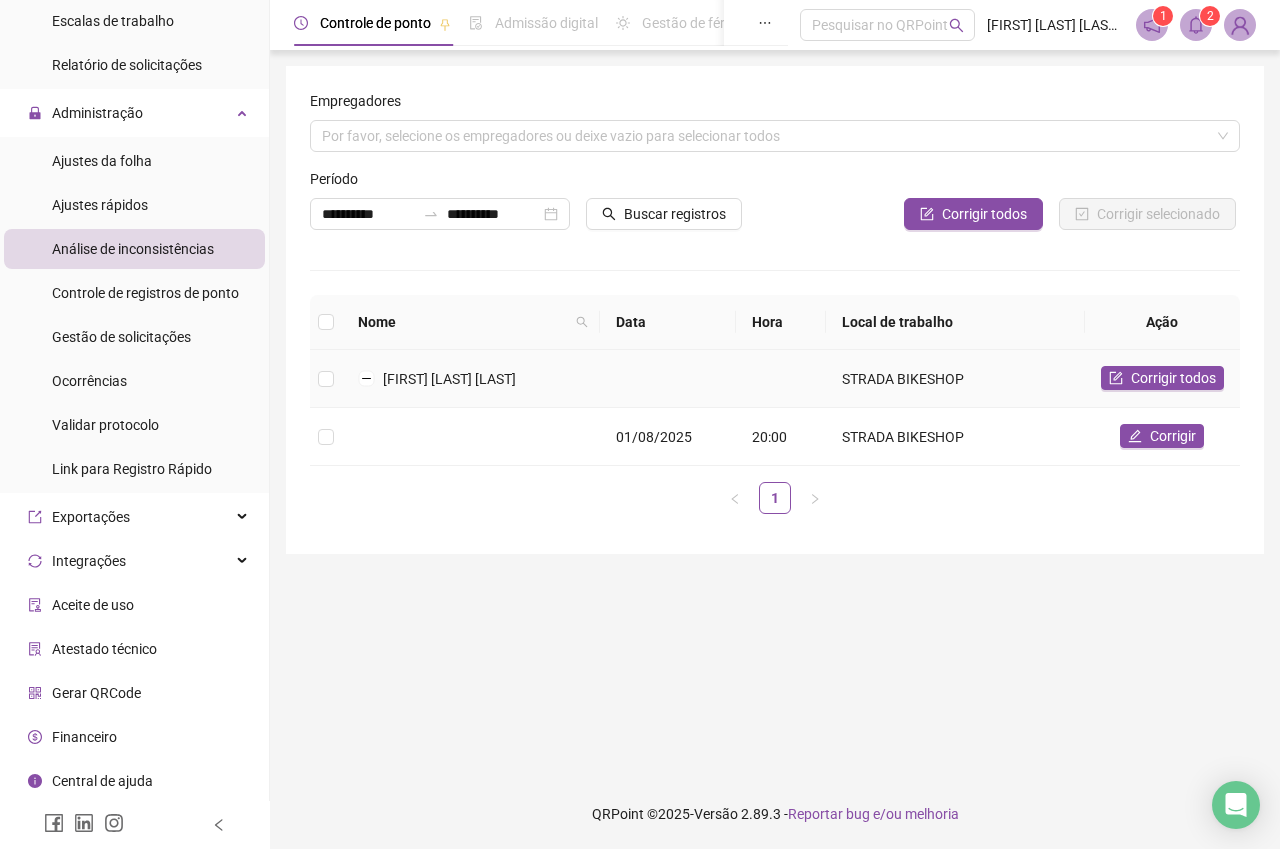 click on "Corrigir todos" at bounding box center (1173, 378) 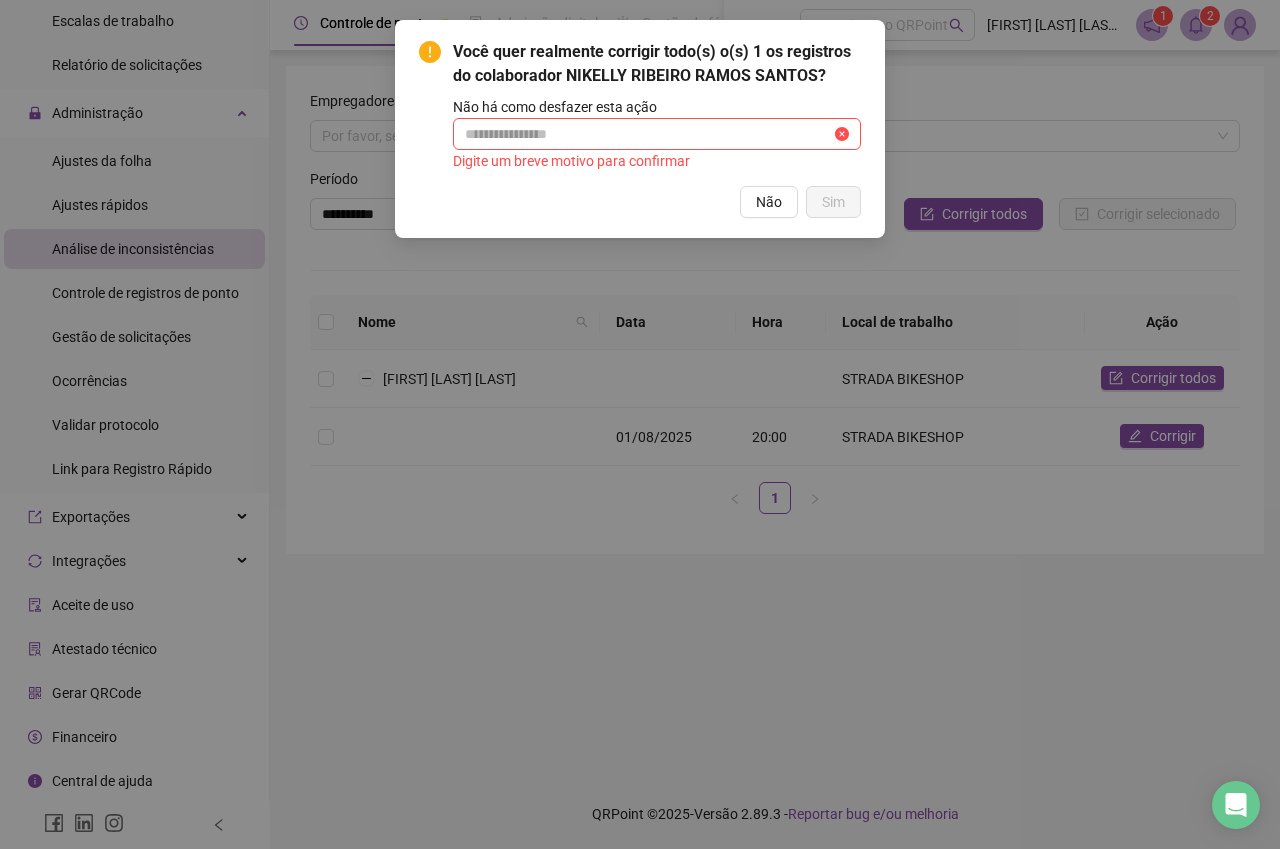 drag, startPoint x: 919, startPoint y: 459, endPoint x: 897, endPoint y: 400, distance: 62.968246 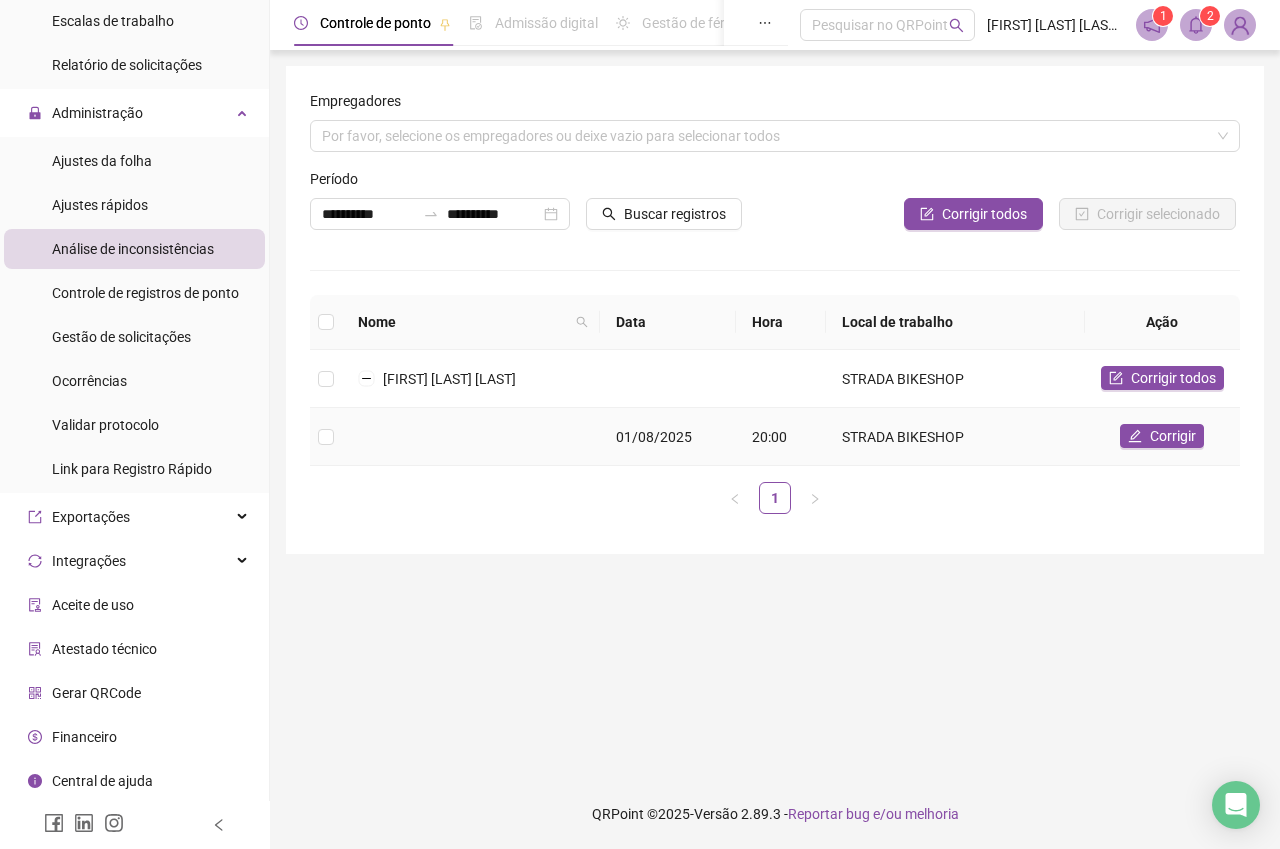 click on "20:00" at bounding box center [781, 437] 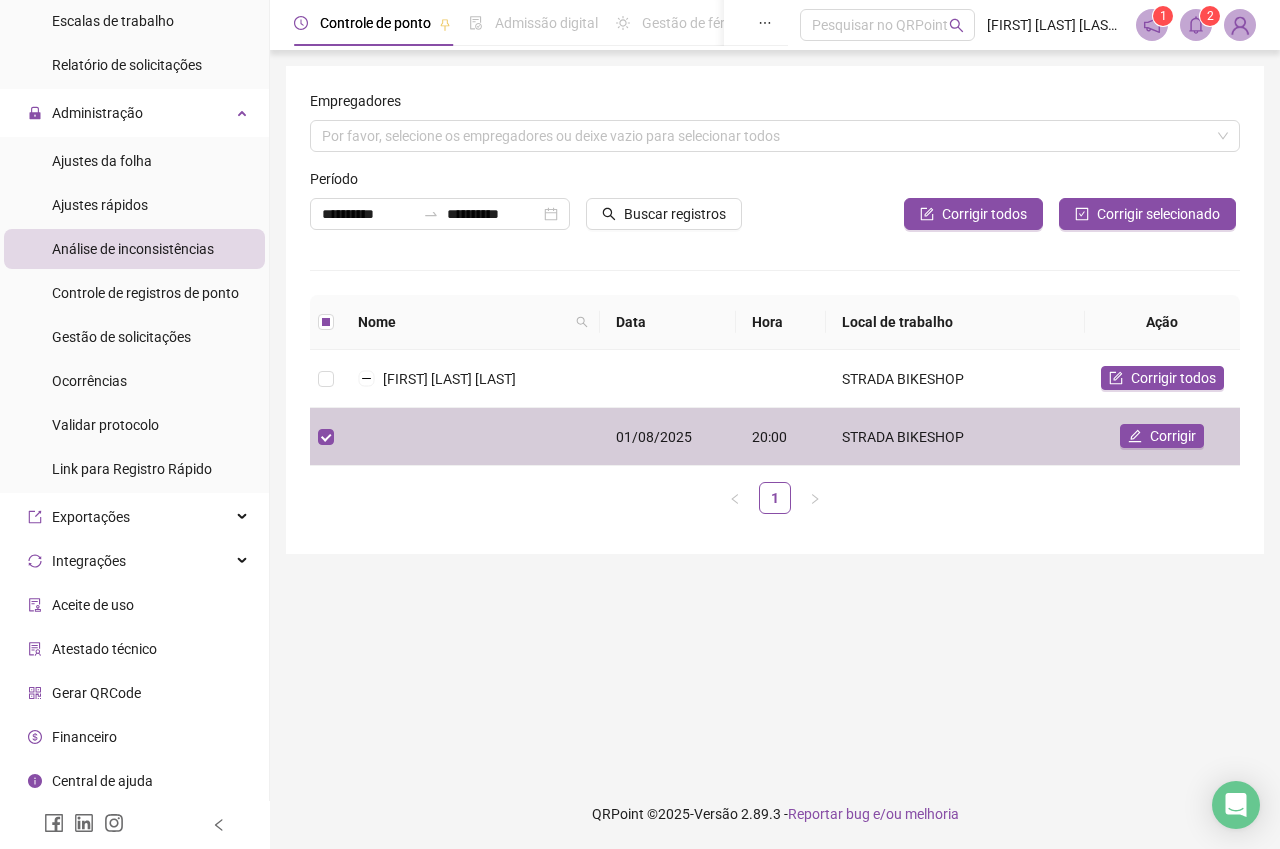 click on "Corrigir" at bounding box center (1173, 436) 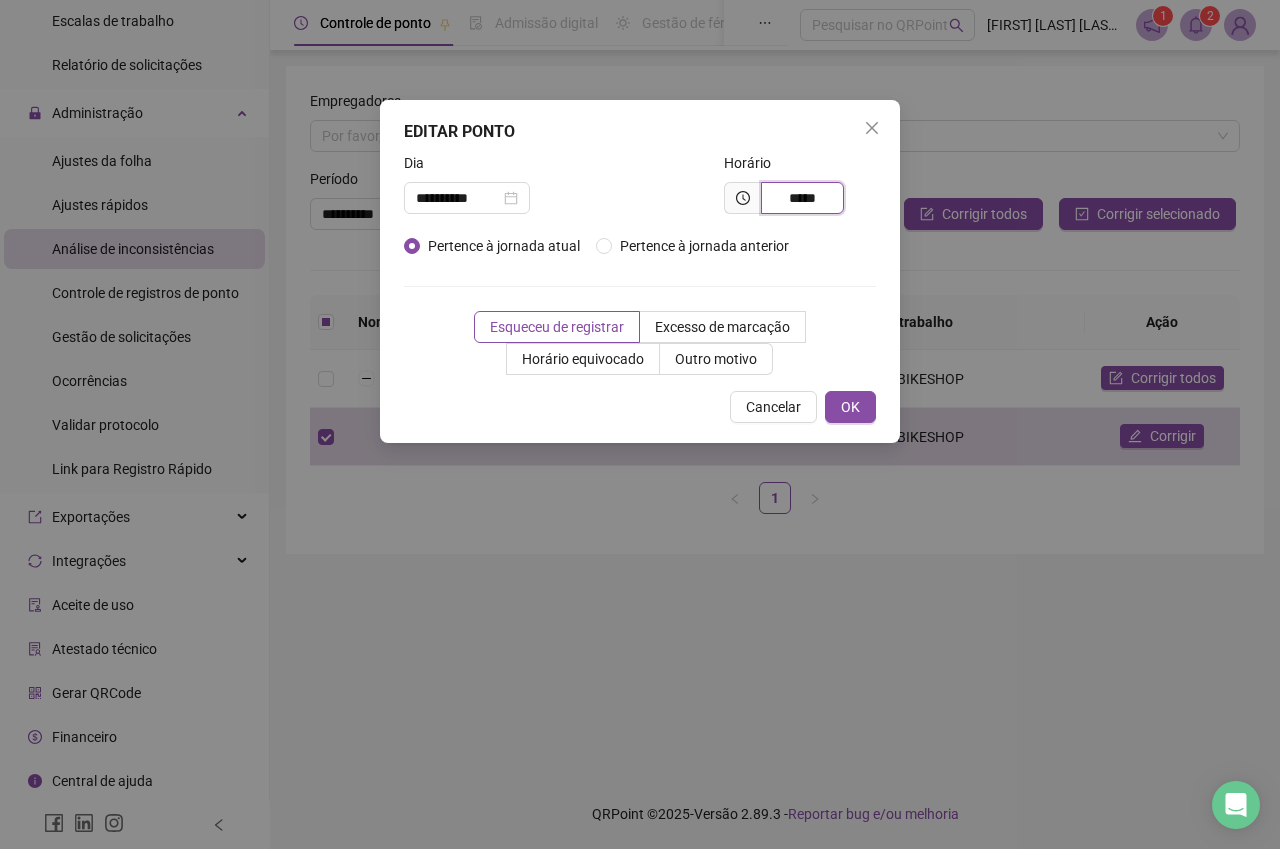 click on "*****" at bounding box center [802, 198] 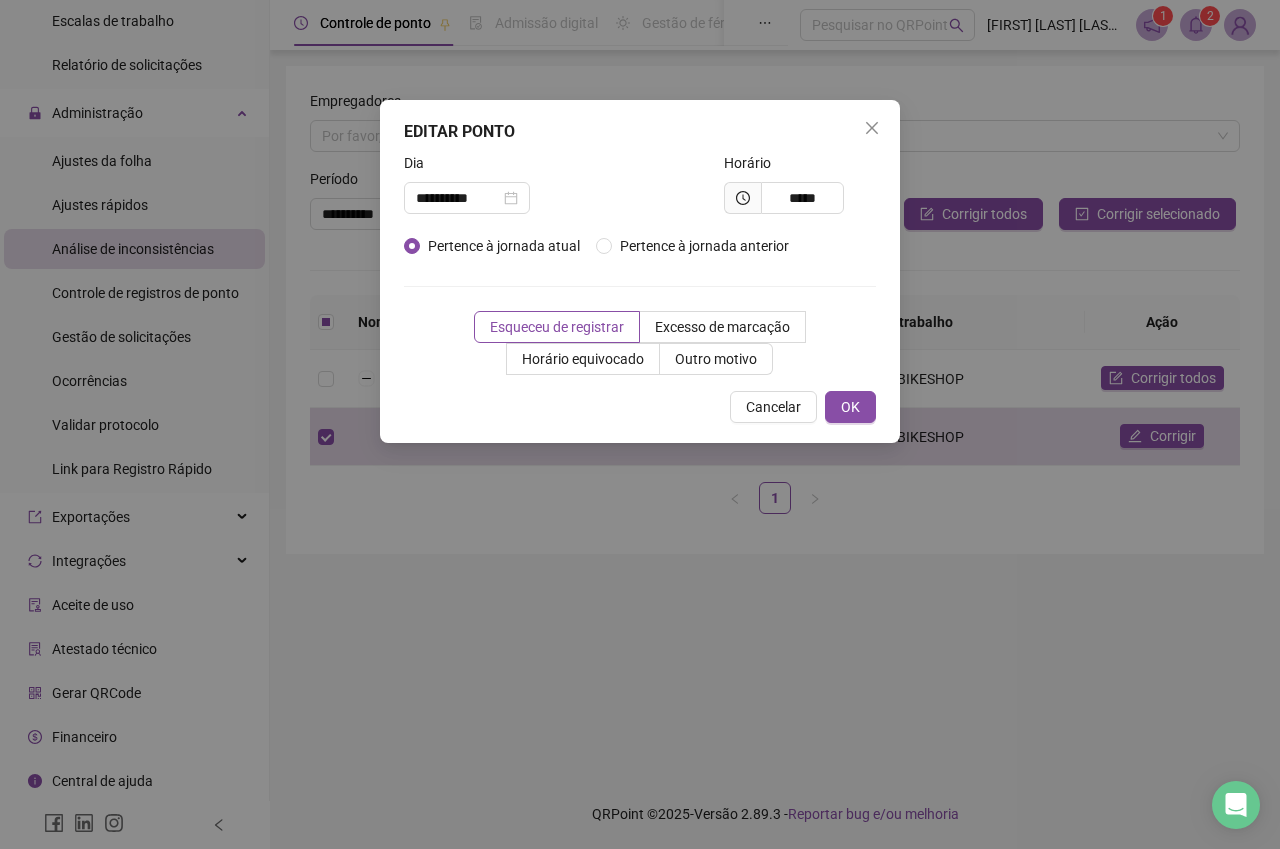 click on "Outro motivo" at bounding box center (716, 359) 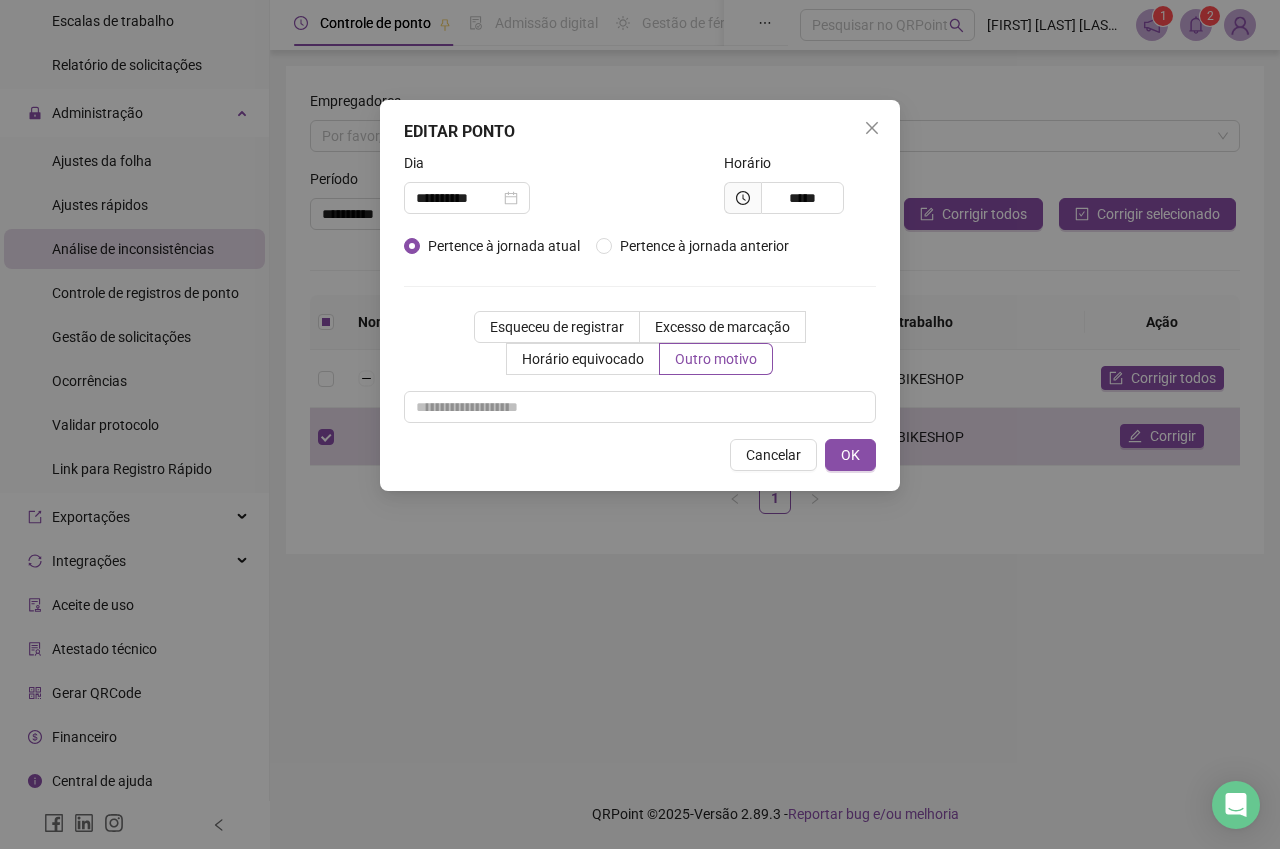 click on "Esqueceu de registrar" at bounding box center (557, 327) 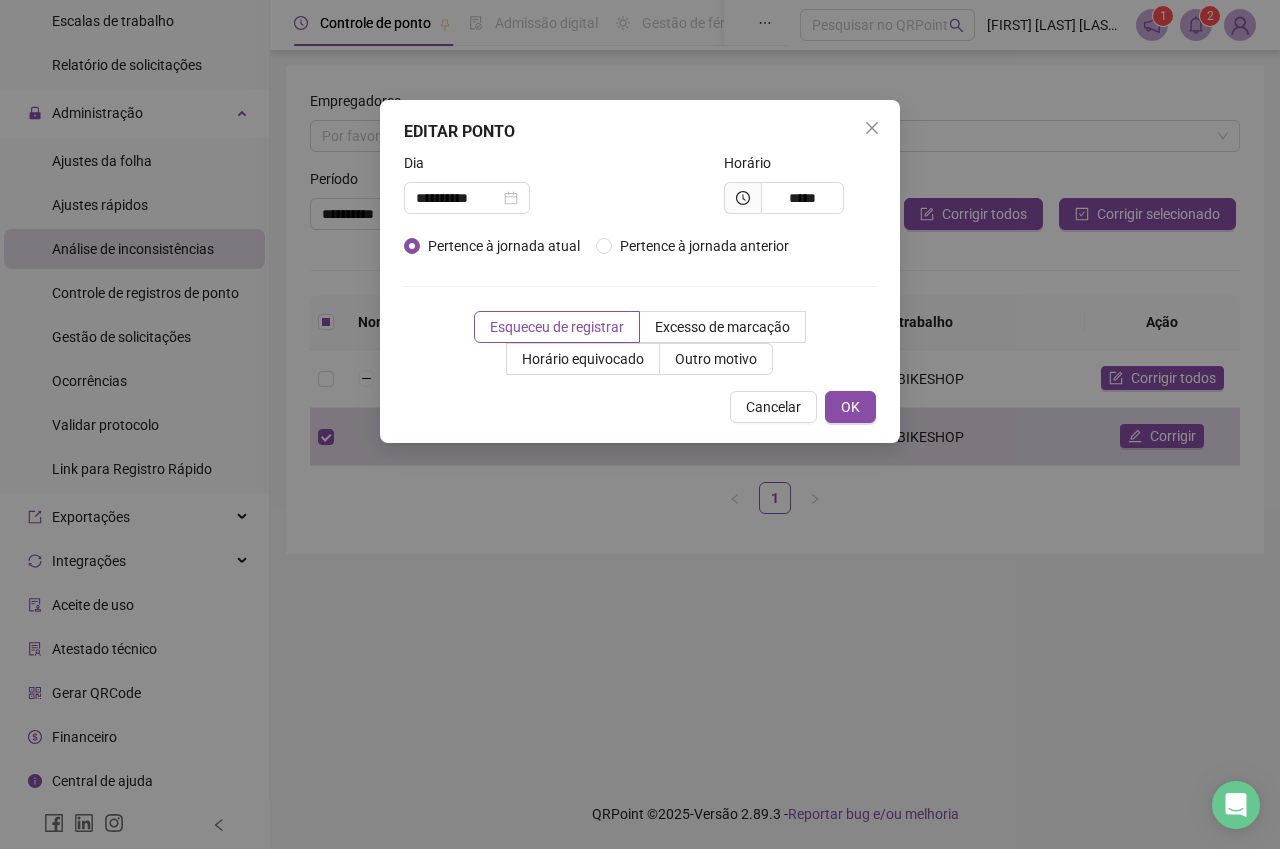 click at bounding box center (800, 222) 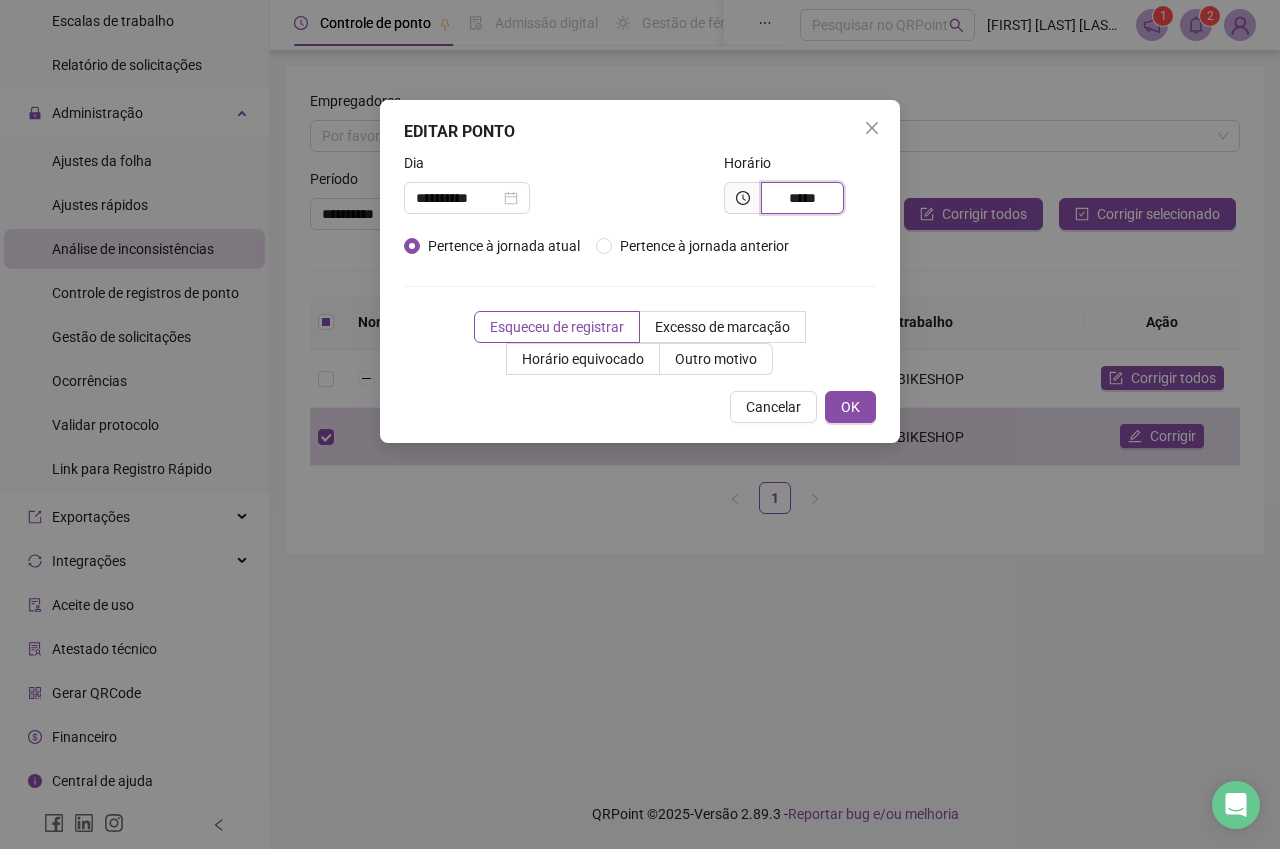 click on "*****" at bounding box center [802, 198] 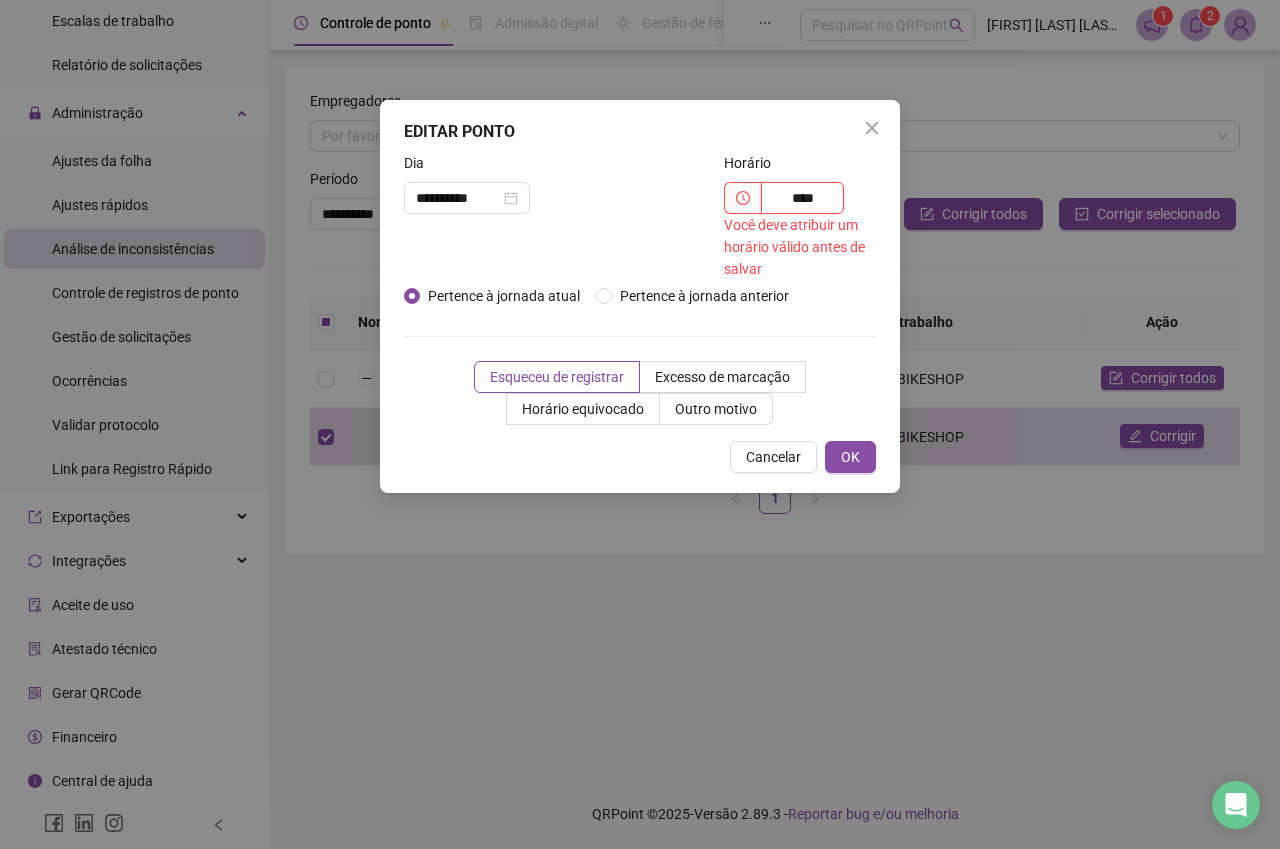 click on "****" at bounding box center [802, 198] 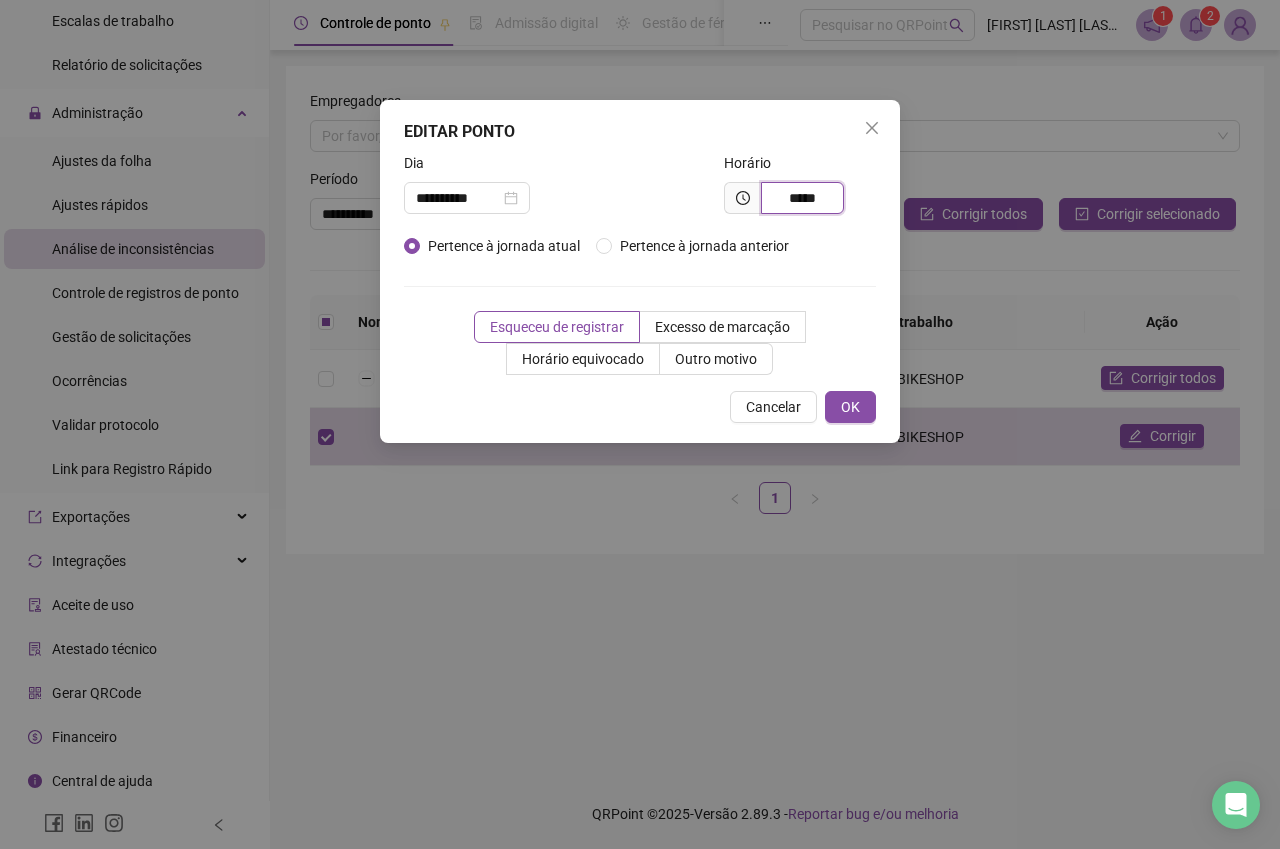 drag, startPoint x: 828, startPoint y: 204, endPoint x: 799, endPoint y: 301, distance: 101.24229 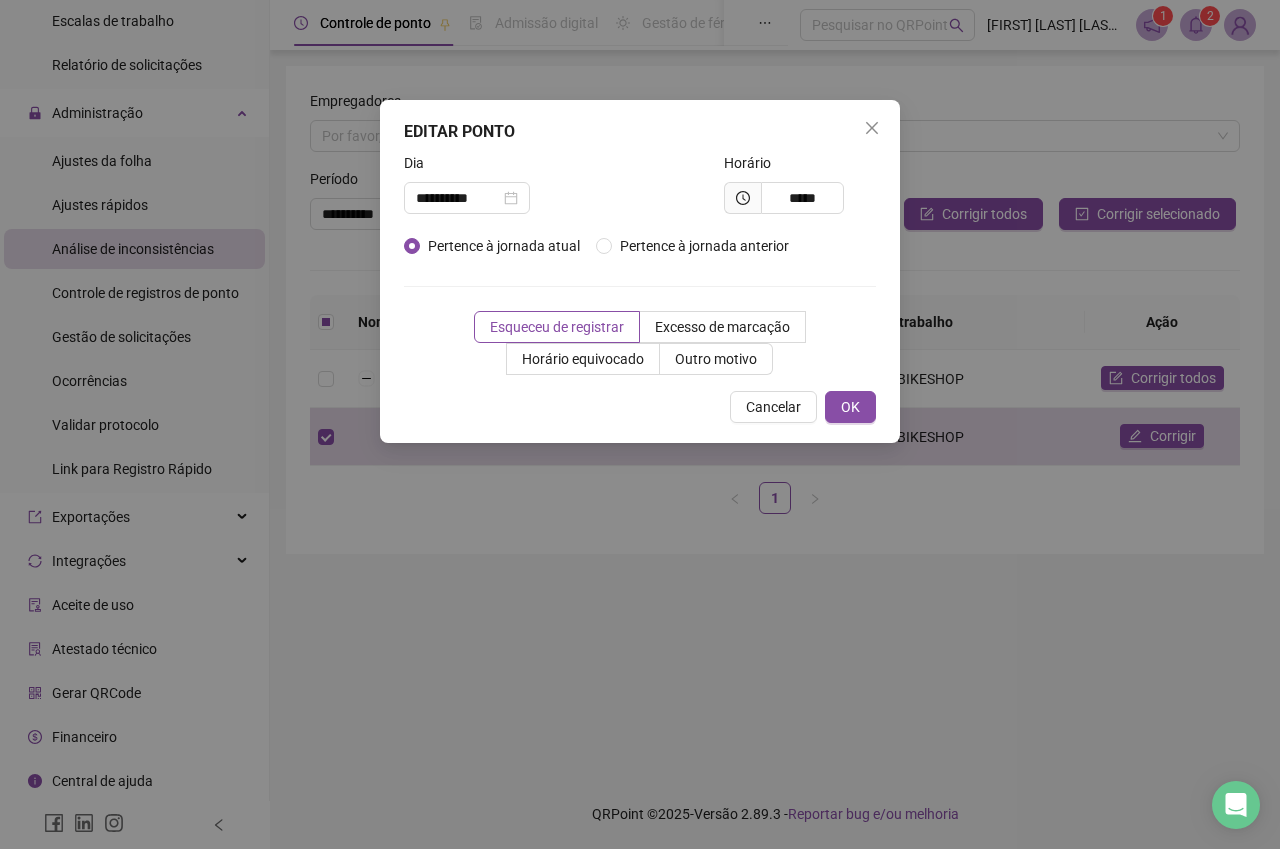 click on "Esqueceu de registrar Excesso de marcação Horário equivocado Outro motivo" at bounding box center [640, 343] 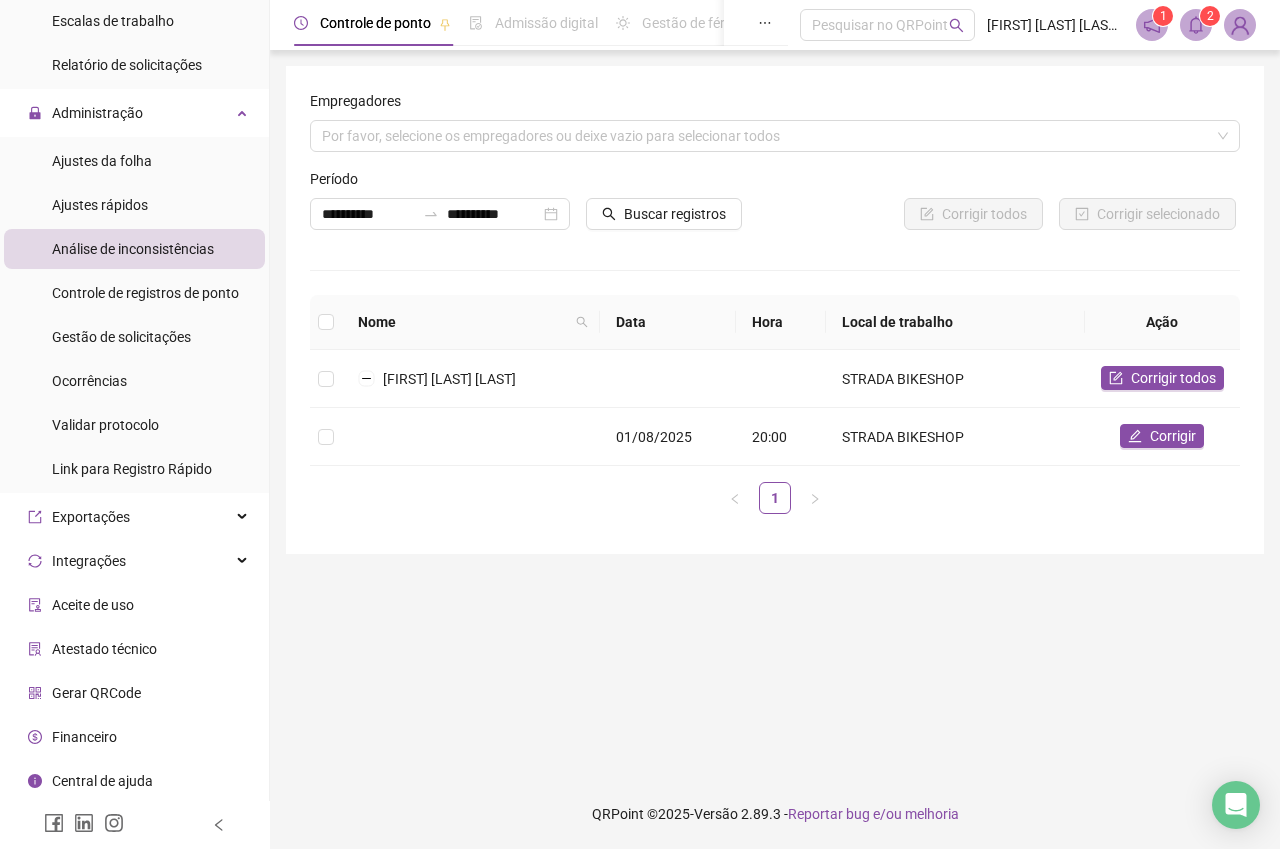 click on "Link para Registro Rápido" at bounding box center (134, 469) 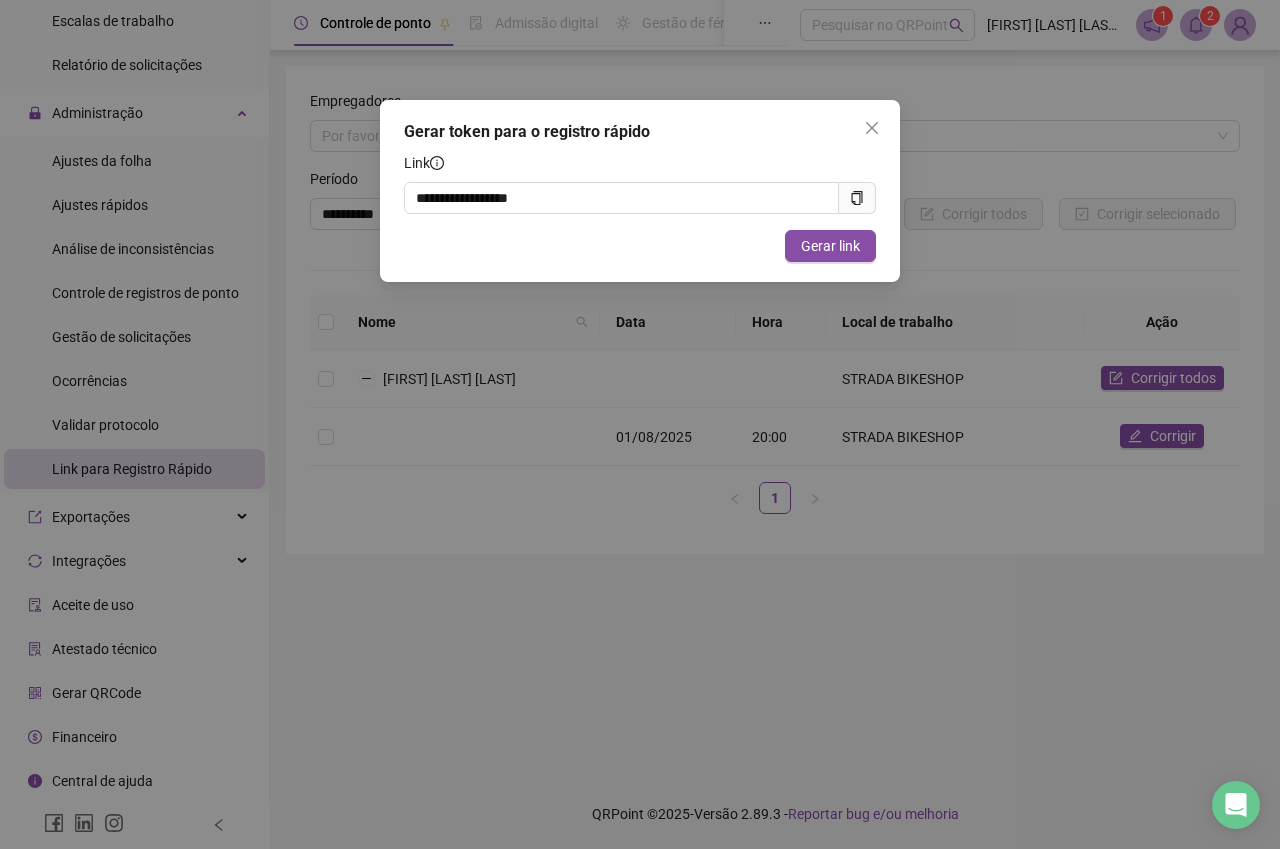 click 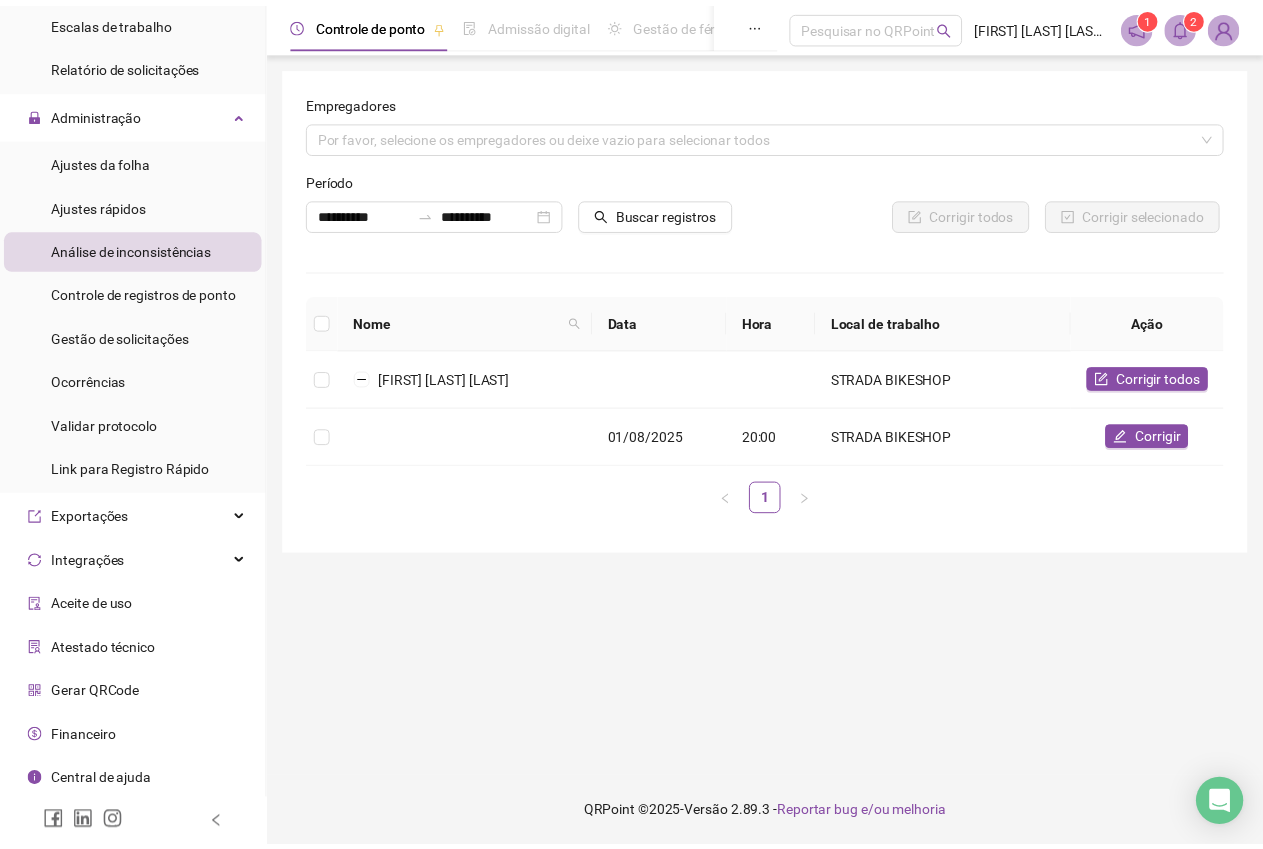 scroll, scrollTop: 0, scrollLeft: 0, axis: both 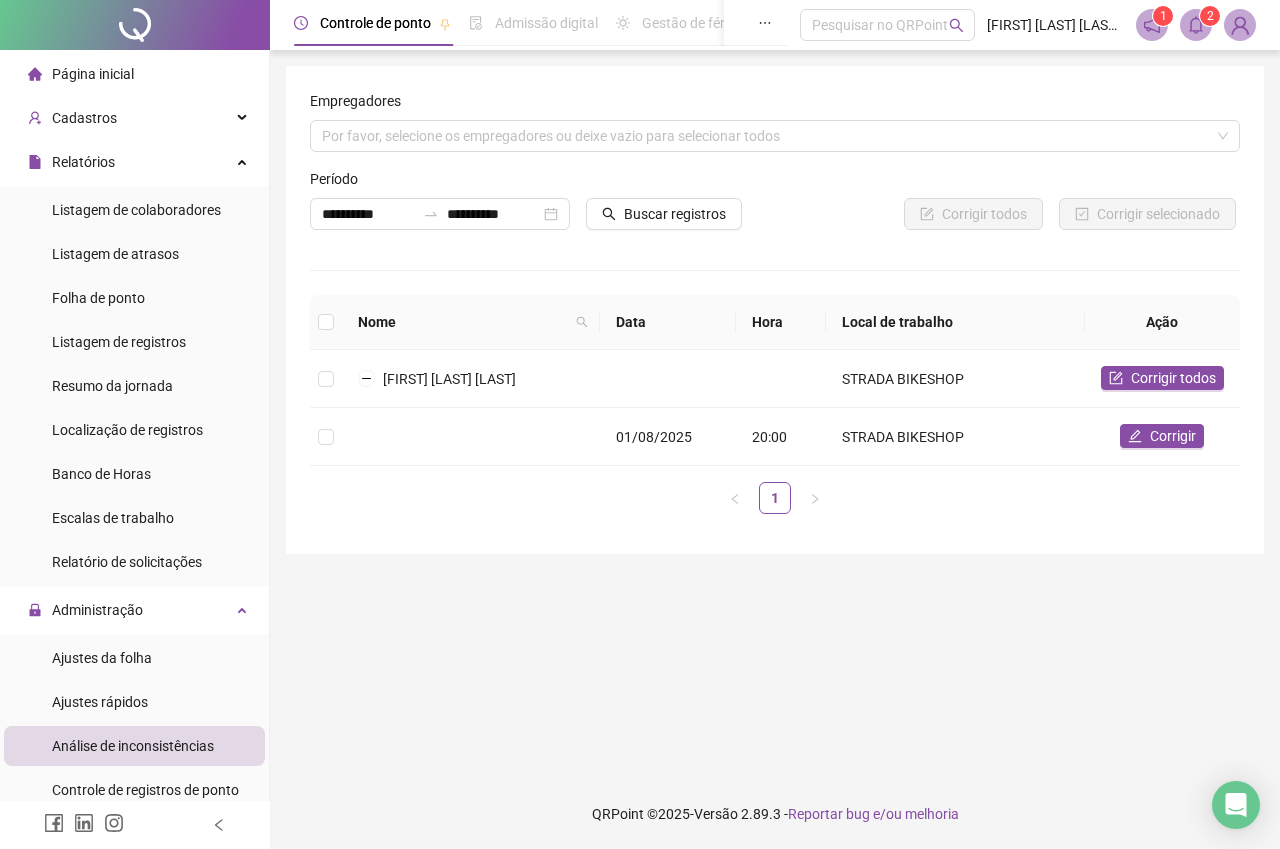 click on "Folha de ponto" at bounding box center [98, 298] 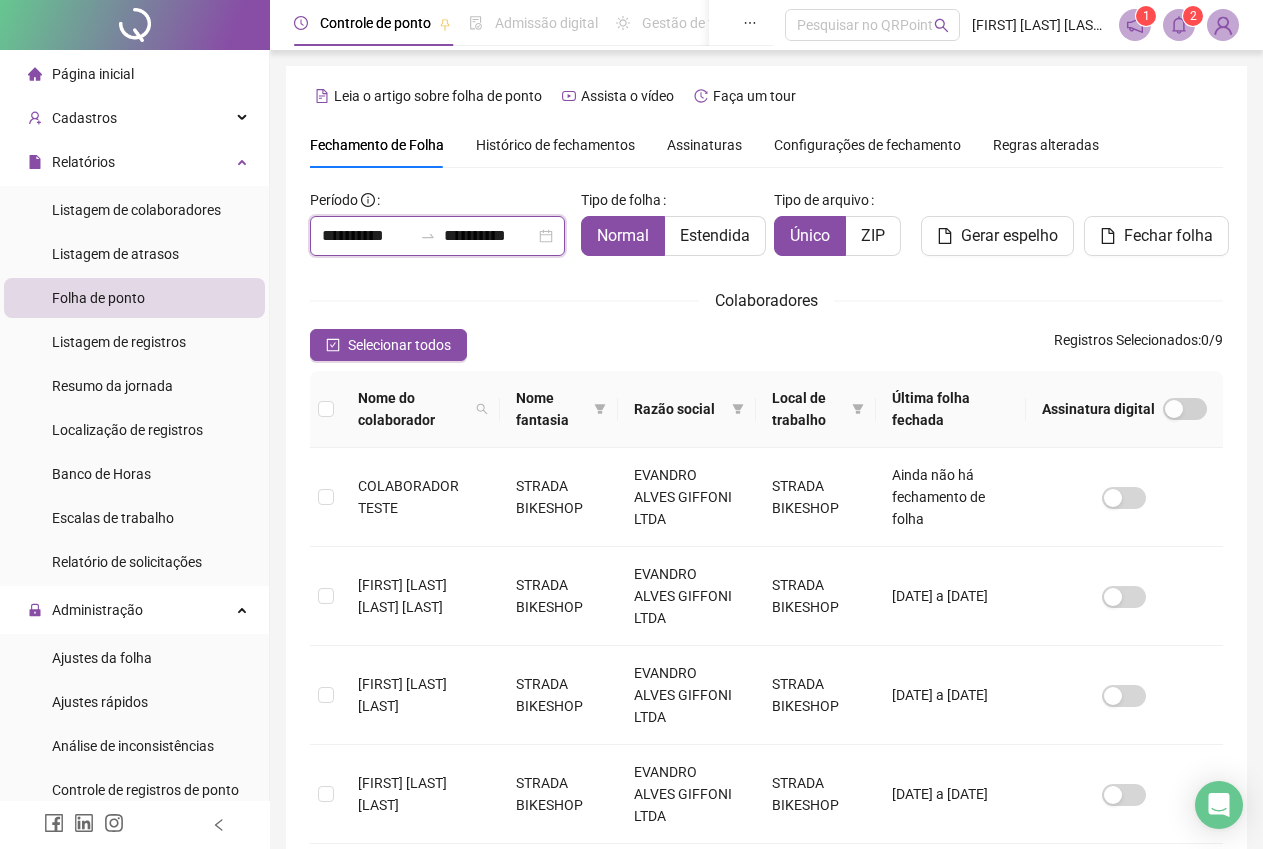 click on "**********" at bounding box center (367, 236) 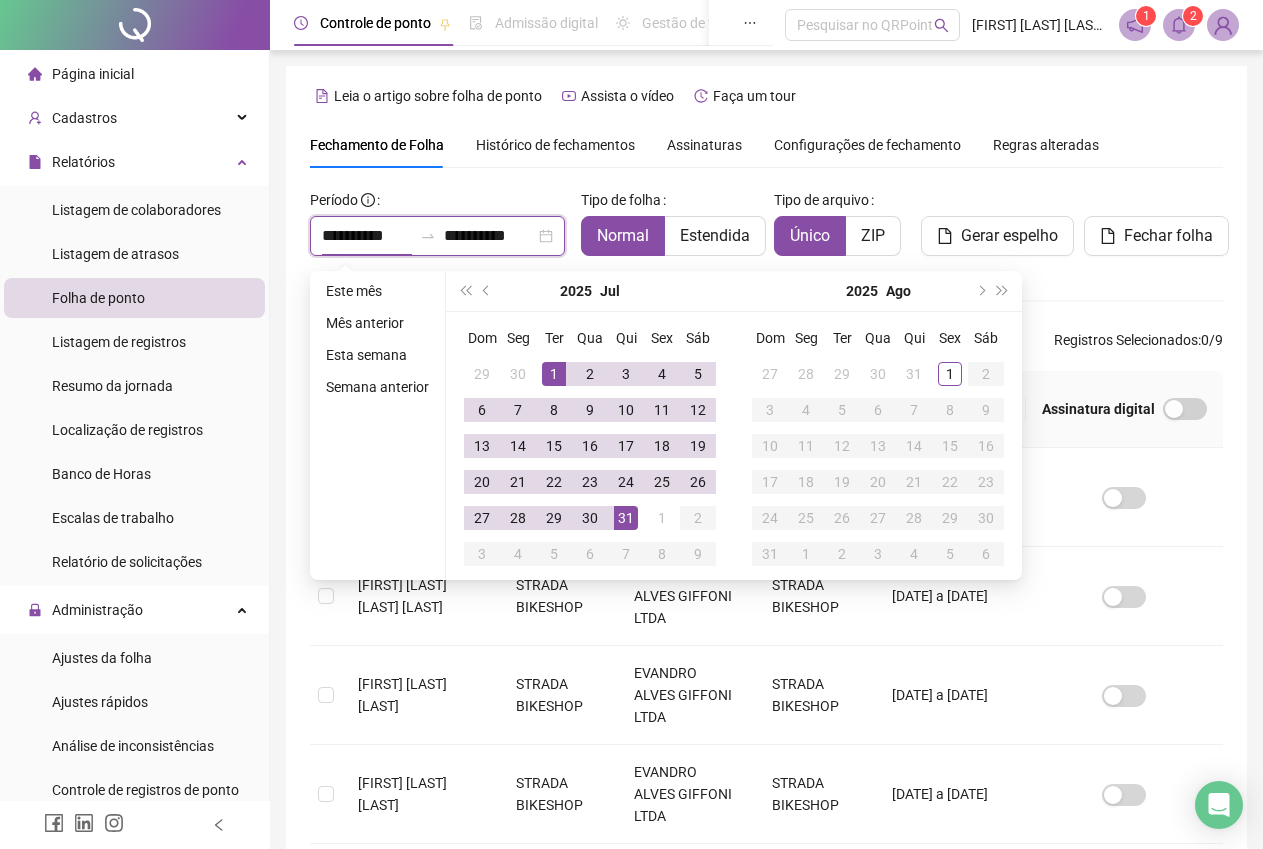 type on "**********" 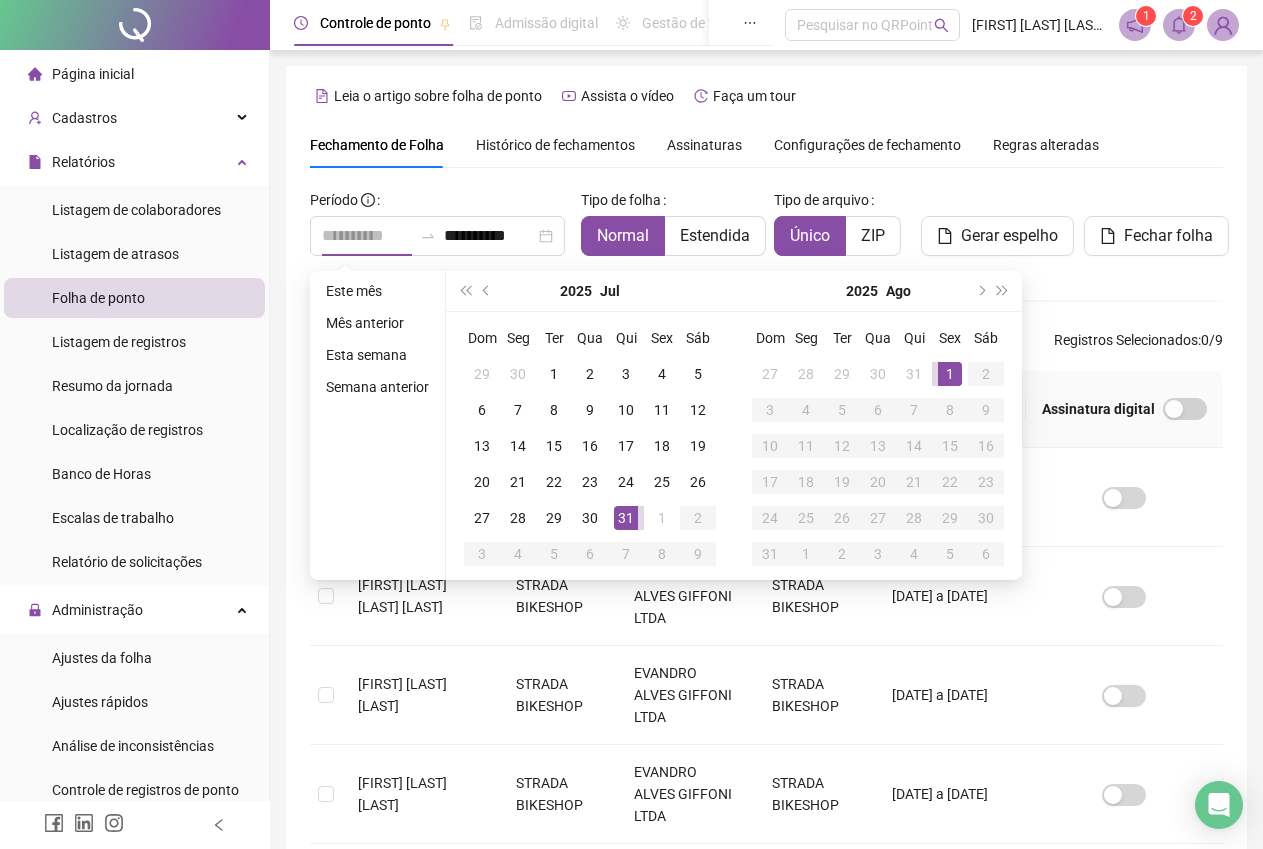 click on "1" at bounding box center (950, 374) 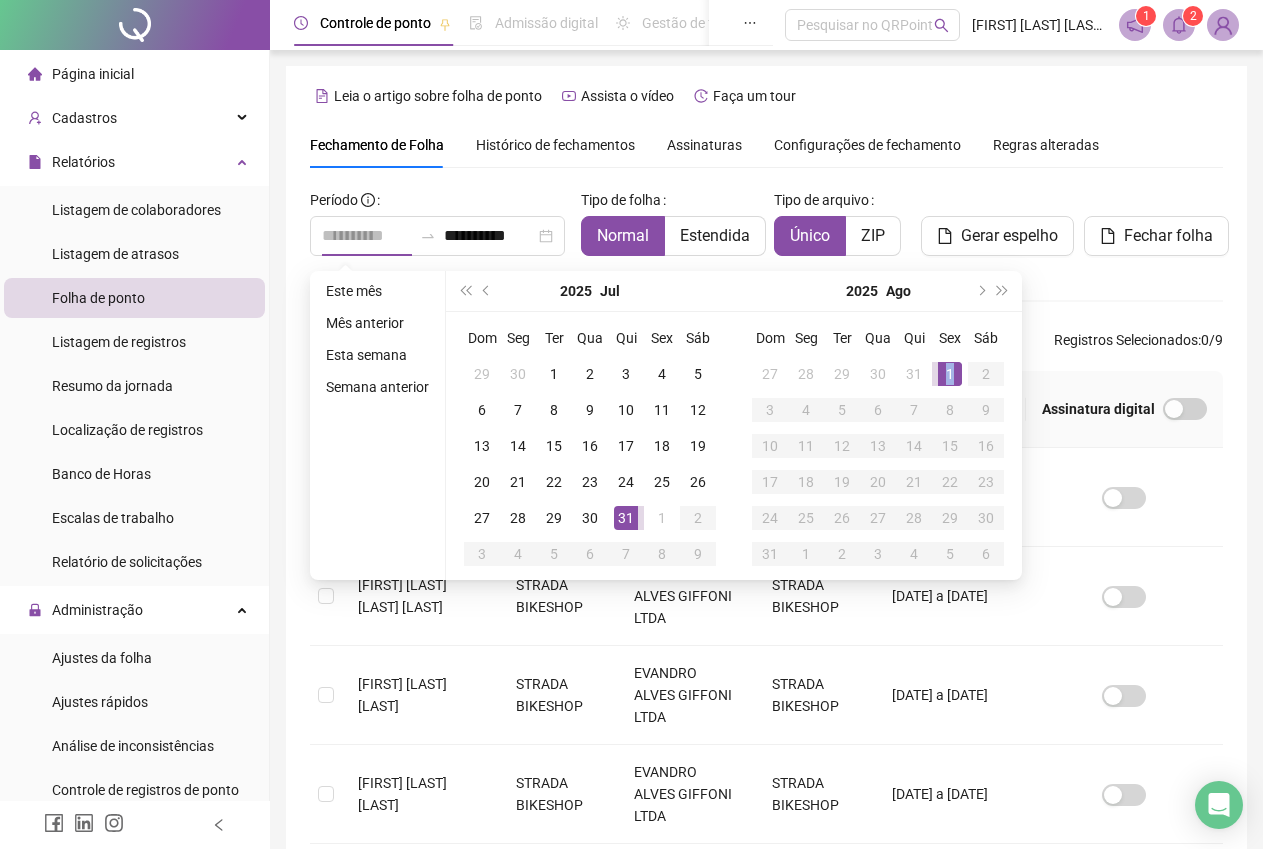 click on "1" at bounding box center [950, 374] 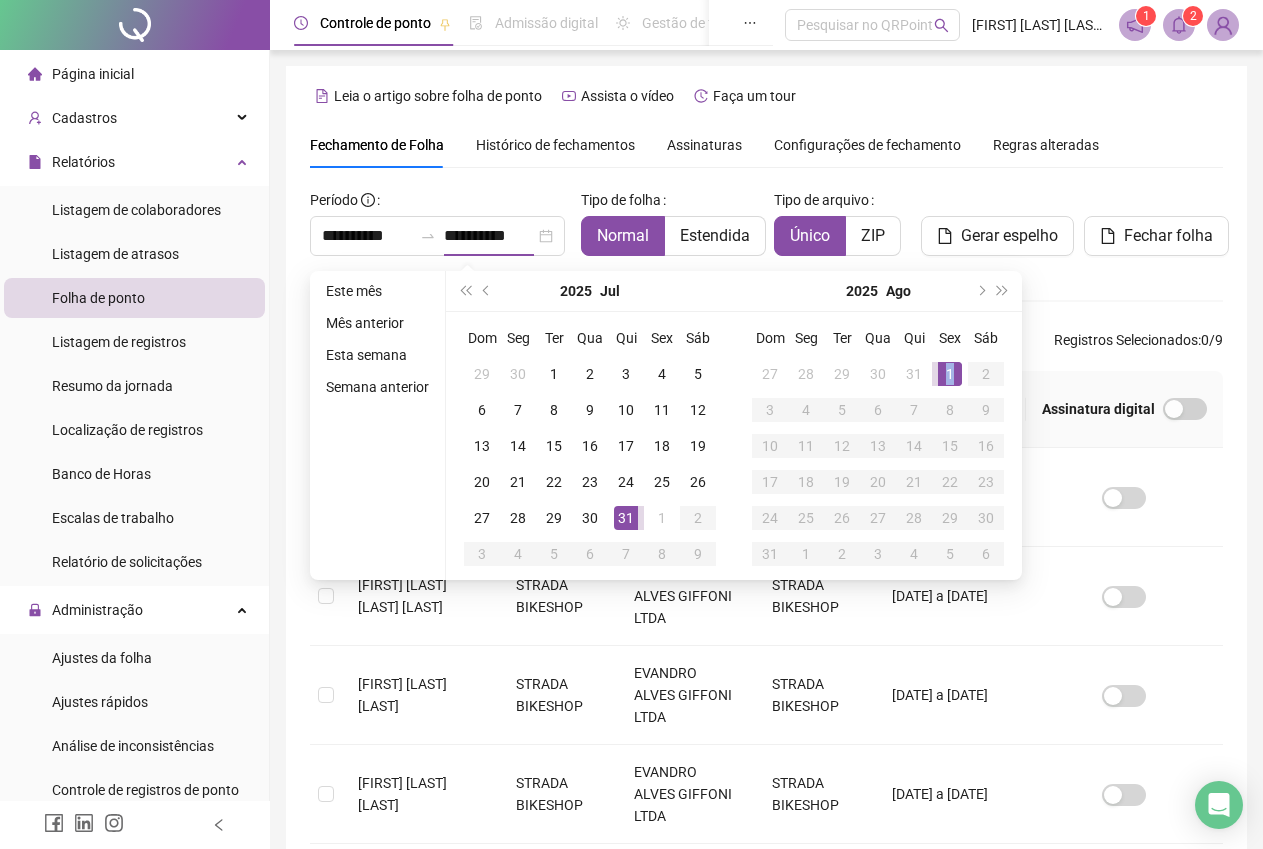 type on "**********" 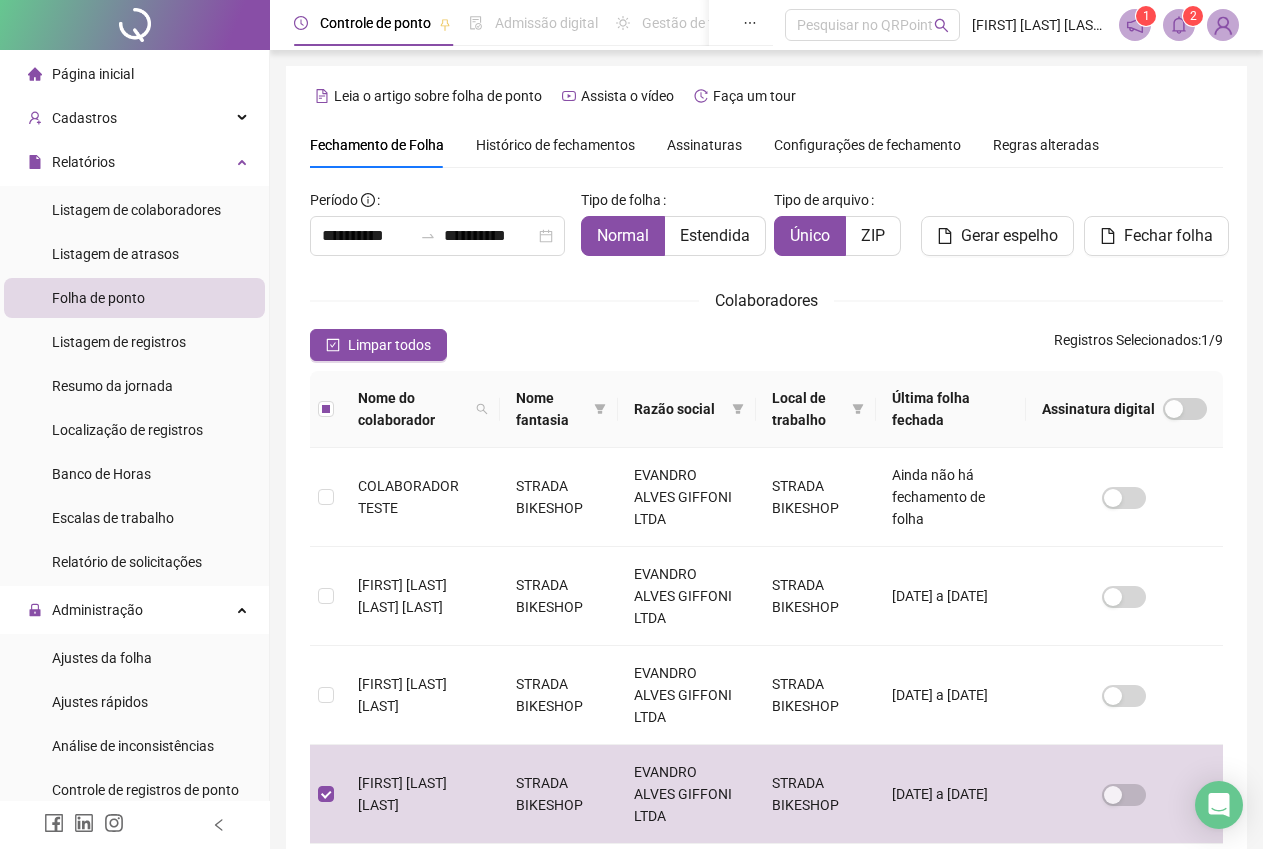 click on "Gerar espelho" at bounding box center [1009, 236] 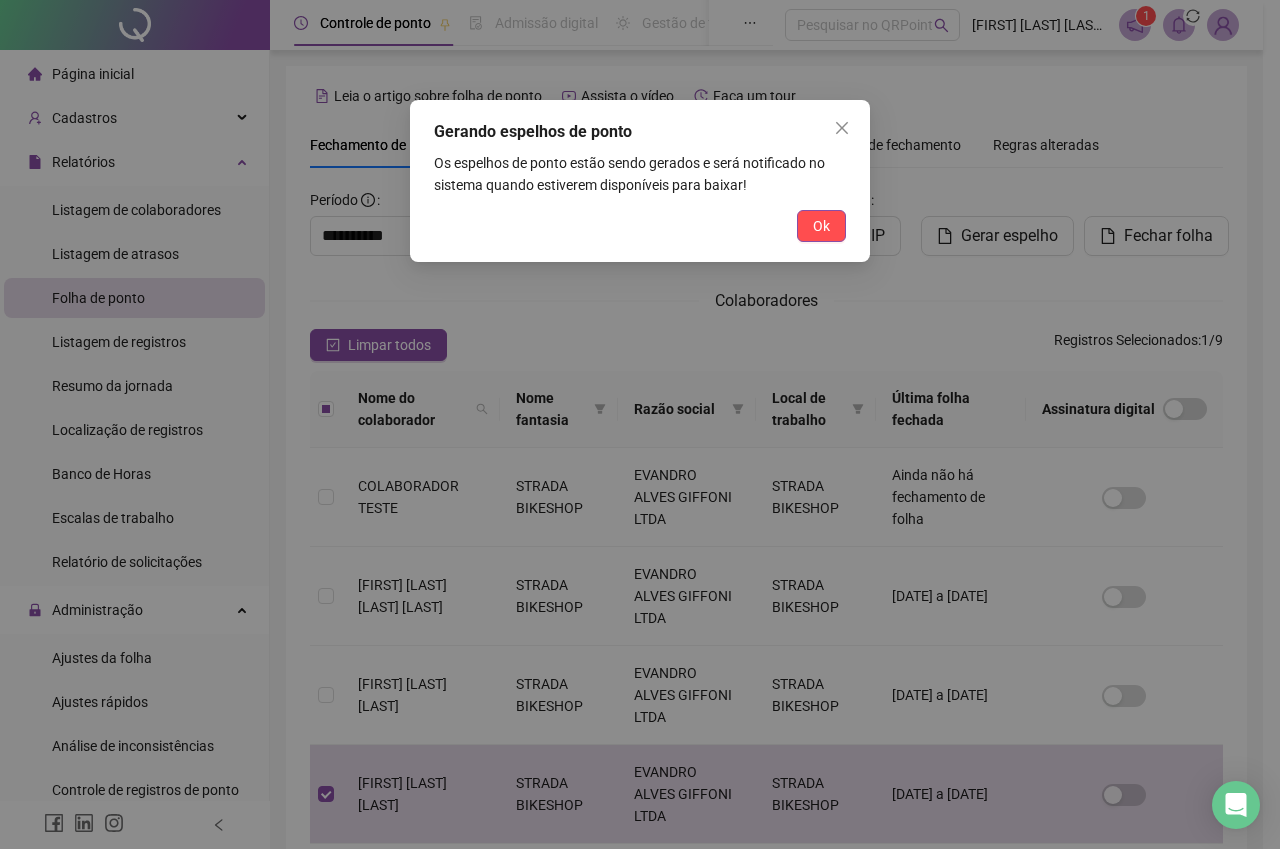 click on "Ok" at bounding box center (821, 226) 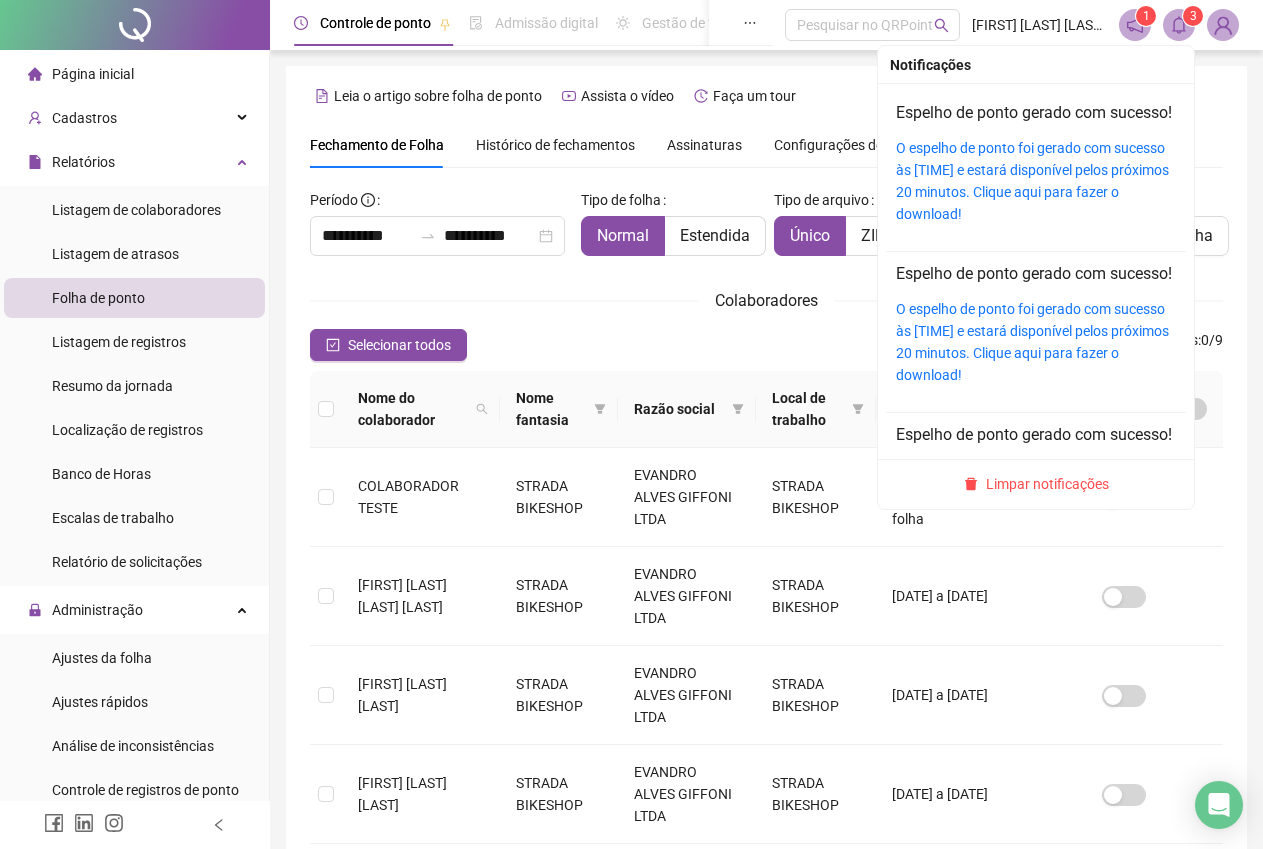 click on "O espelho de ponto foi gerado com sucesso às [TIME] e estará disponível pelos próximos 20 minutos.
Clique aqui para fazer o download!" at bounding box center (1032, 181) 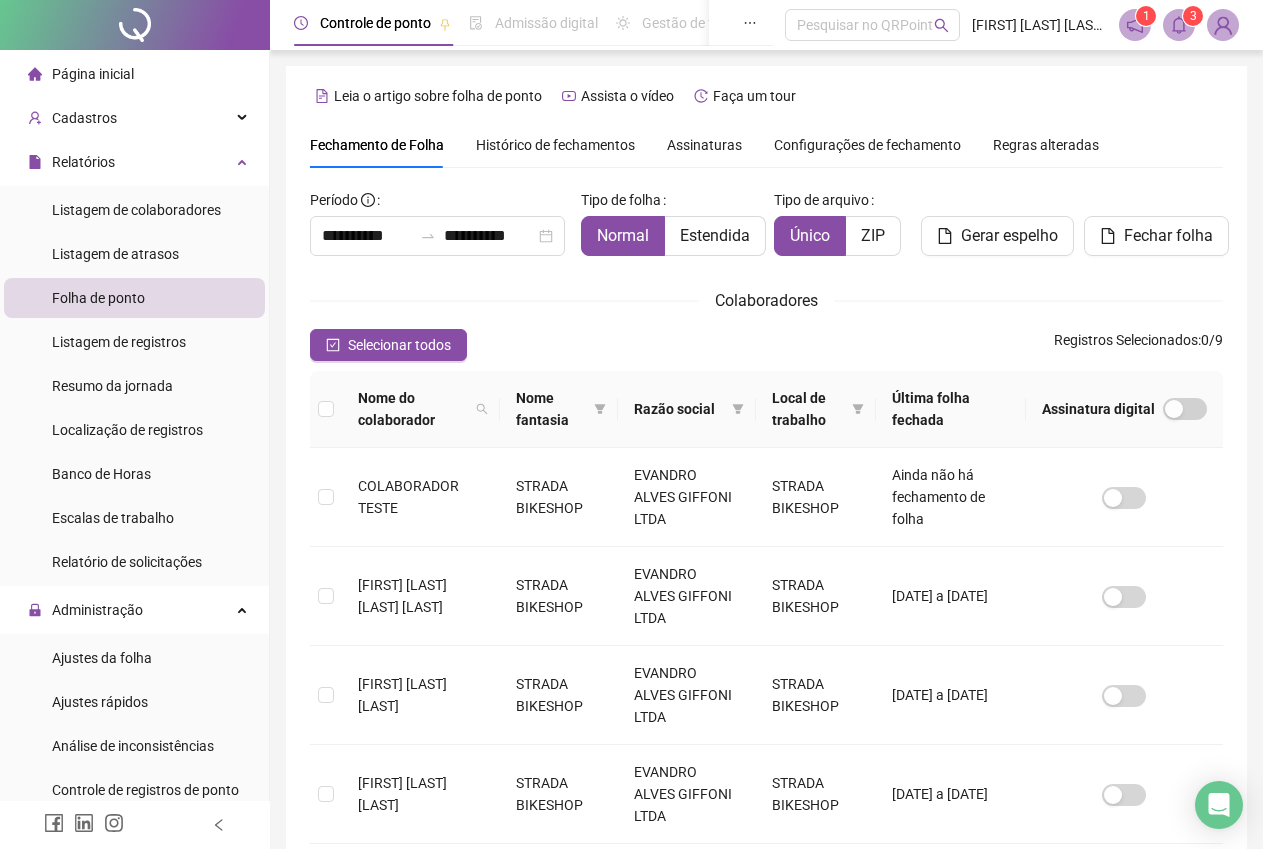 click on "Selecionar todos" at bounding box center (399, 345) 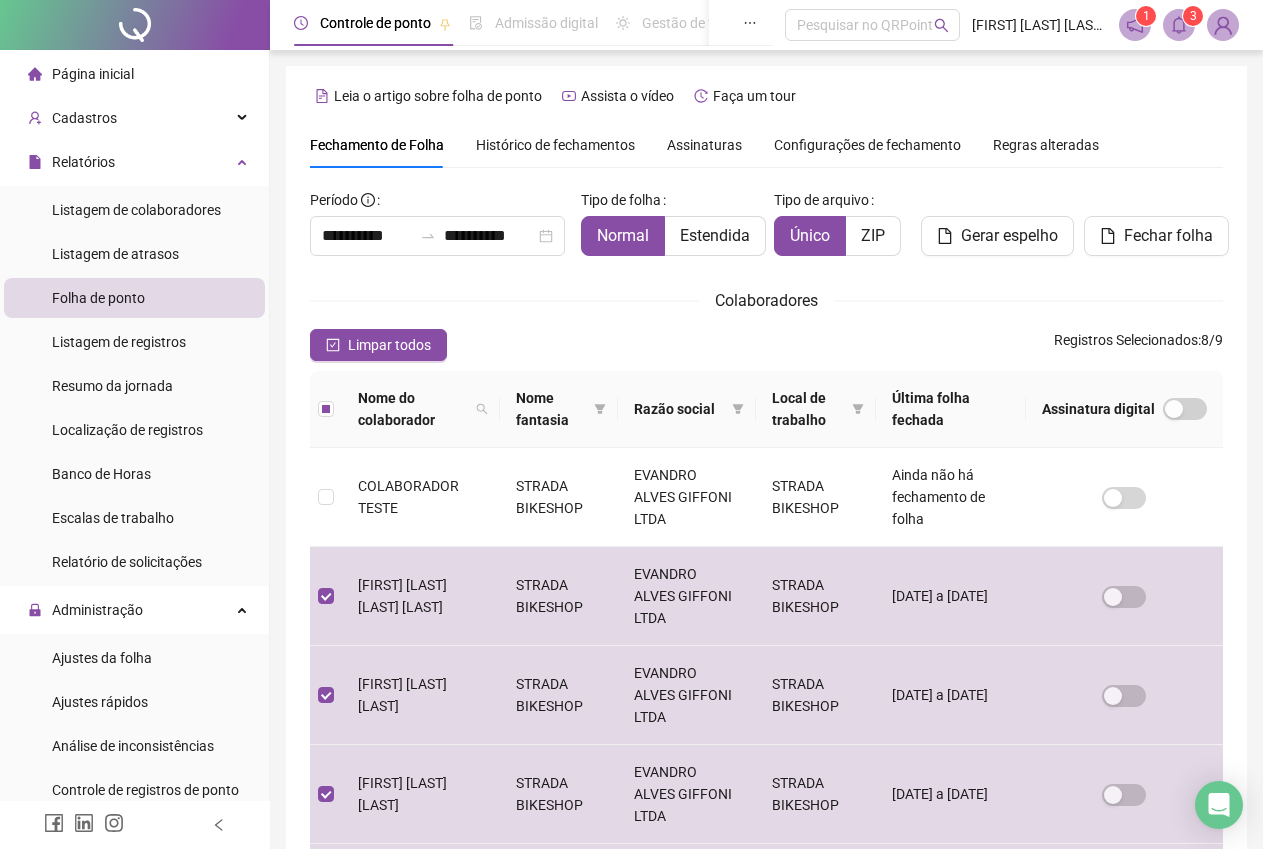 scroll, scrollTop: 664, scrollLeft: 0, axis: vertical 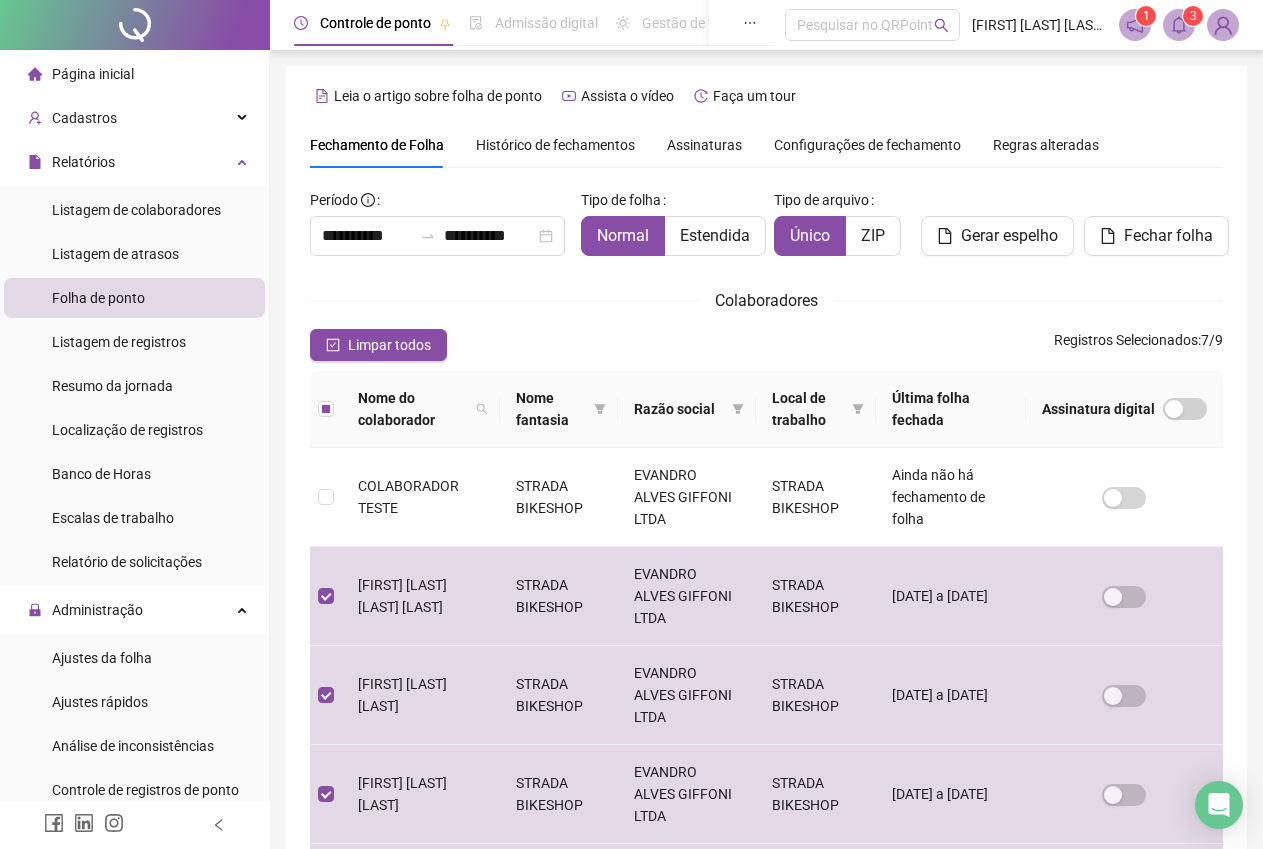 click on "Gerar espelho" at bounding box center (1009, 236) 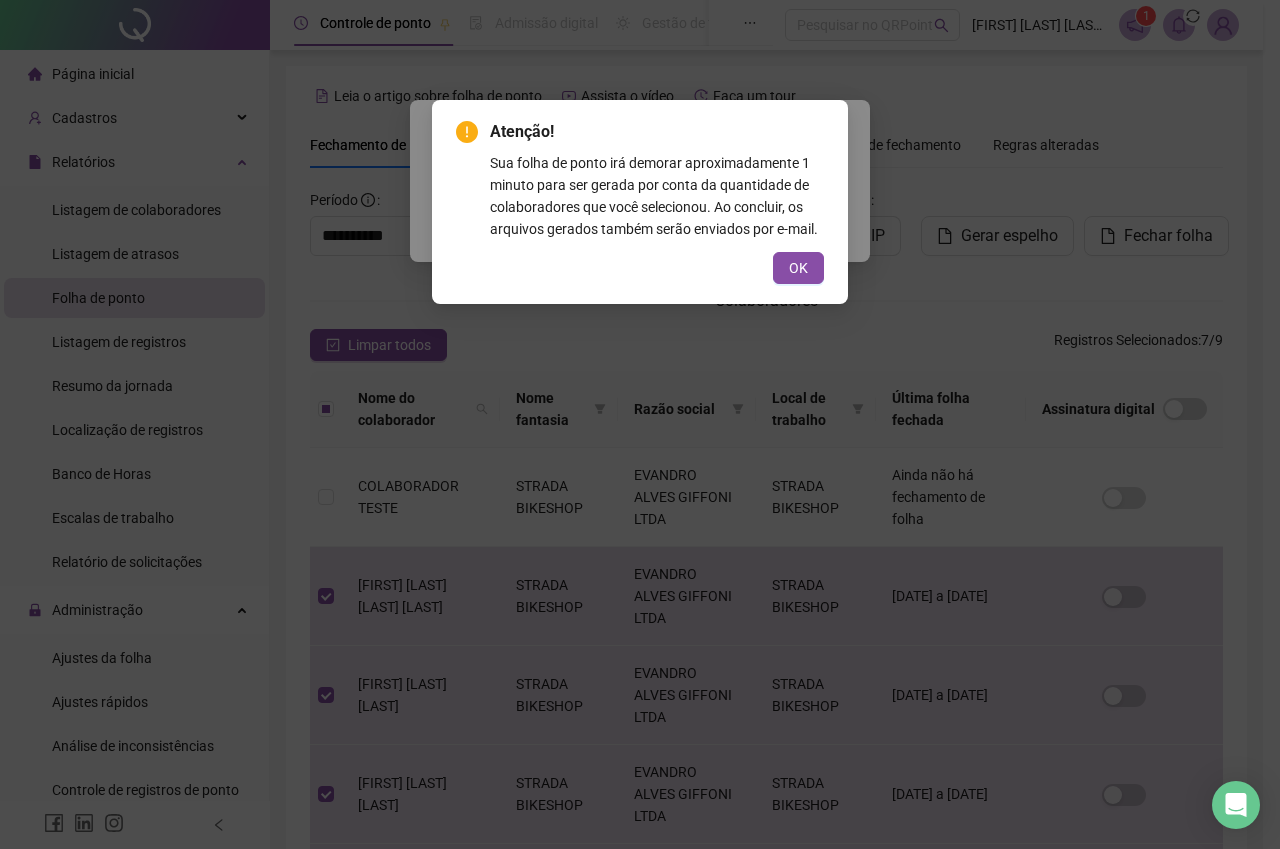 click on "OK" at bounding box center (798, 268) 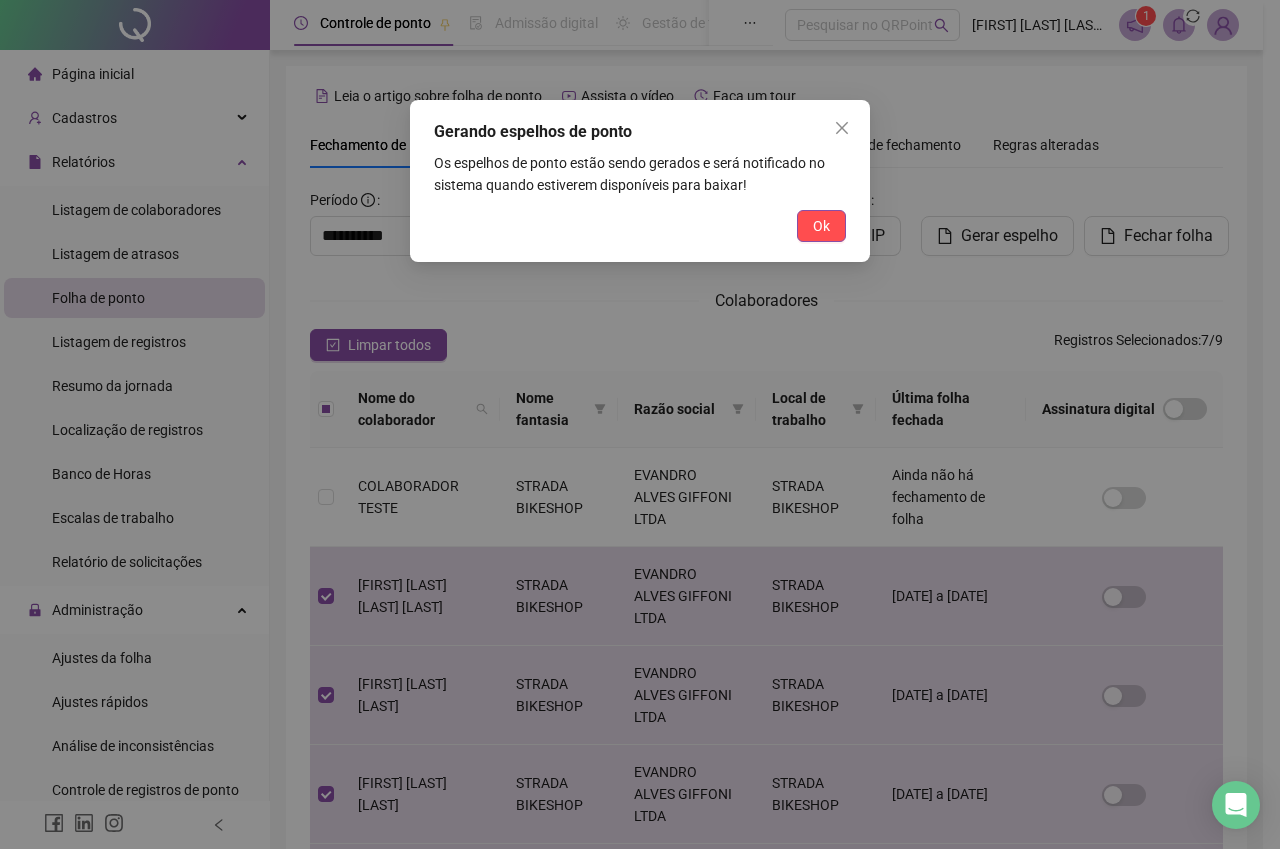 click on "Ok" at bounding box center (821, 226) 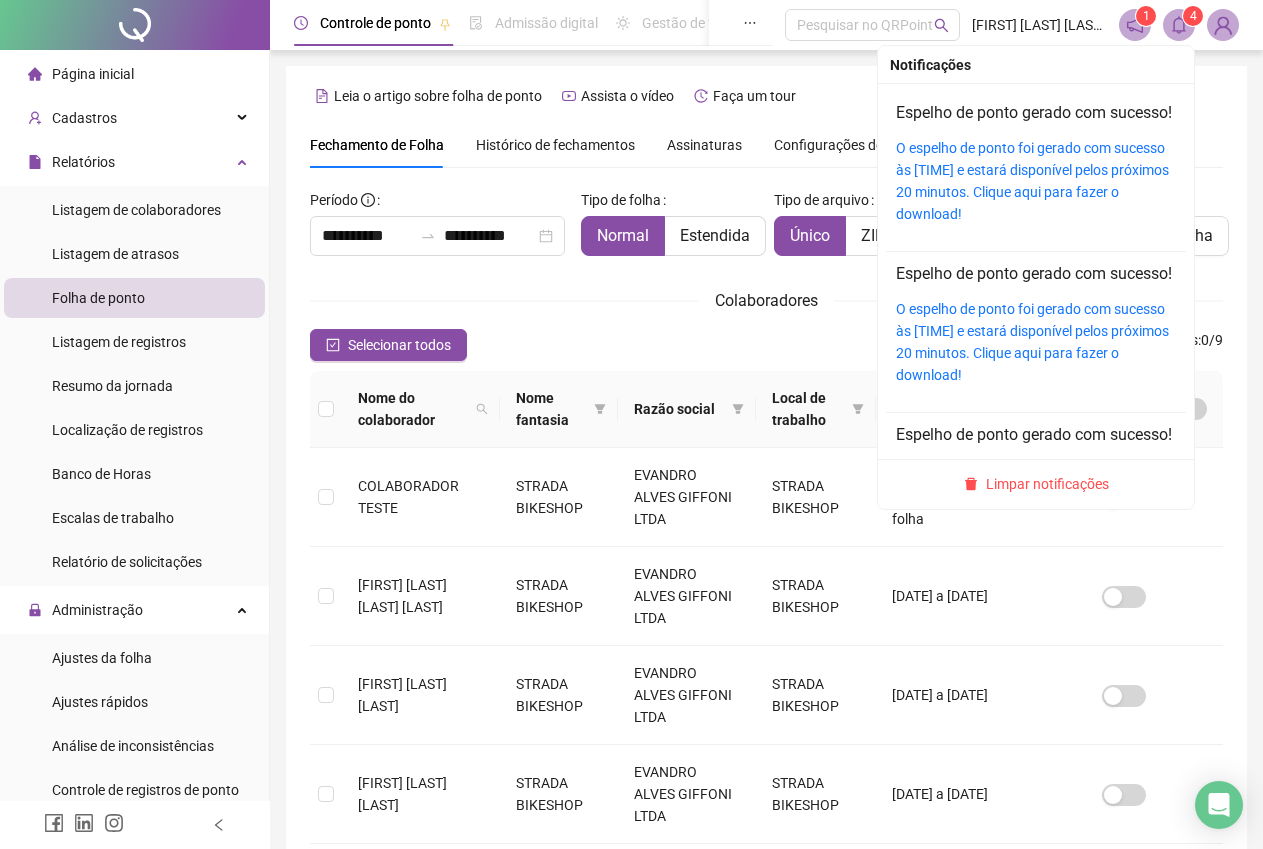 click on "O espelho de ponto foi gerado com sucesso às [TIME] e estará disponível pelos próximos 20 minutos.
Clique aqui para fazer o download!" at bounding box center (1032, 181) 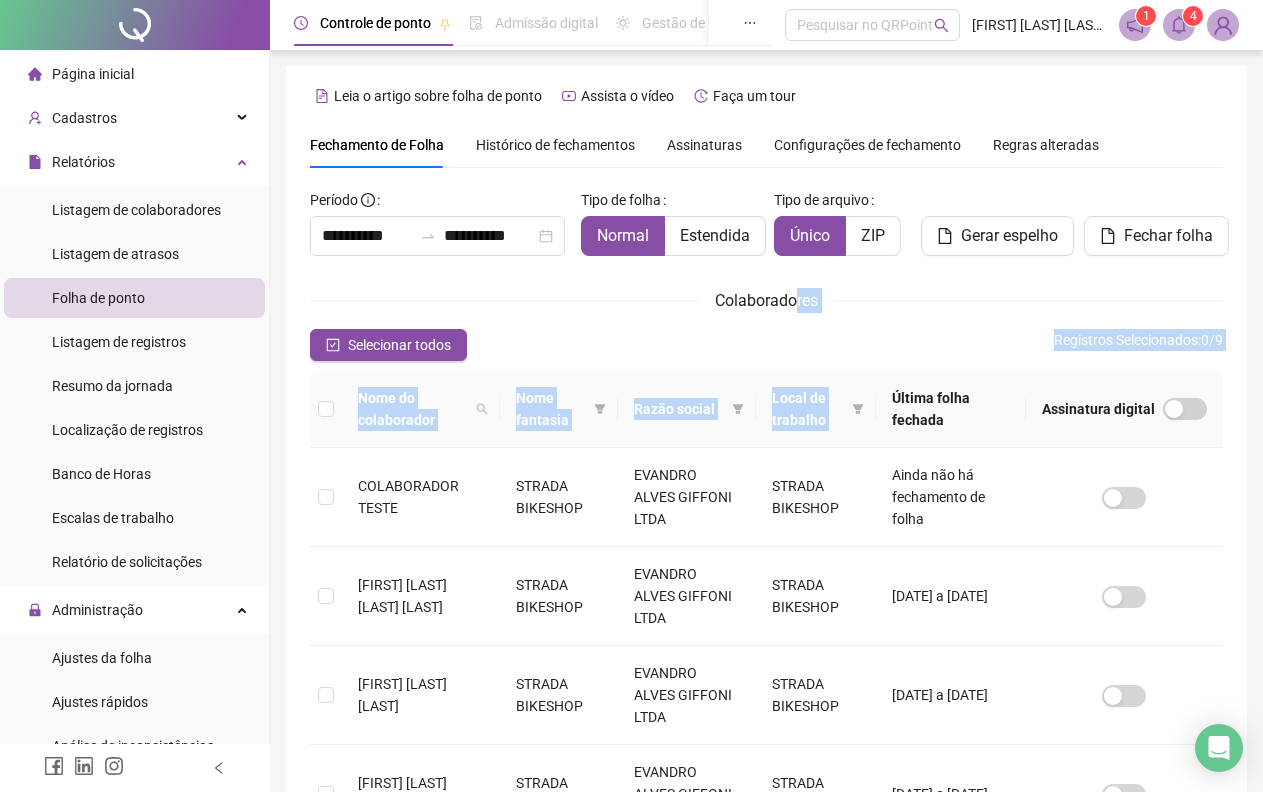 drag, startPoint x: 796, startPoint y: 280, endPoint x: 398, endPoint y: 580, distance: 498.40146 